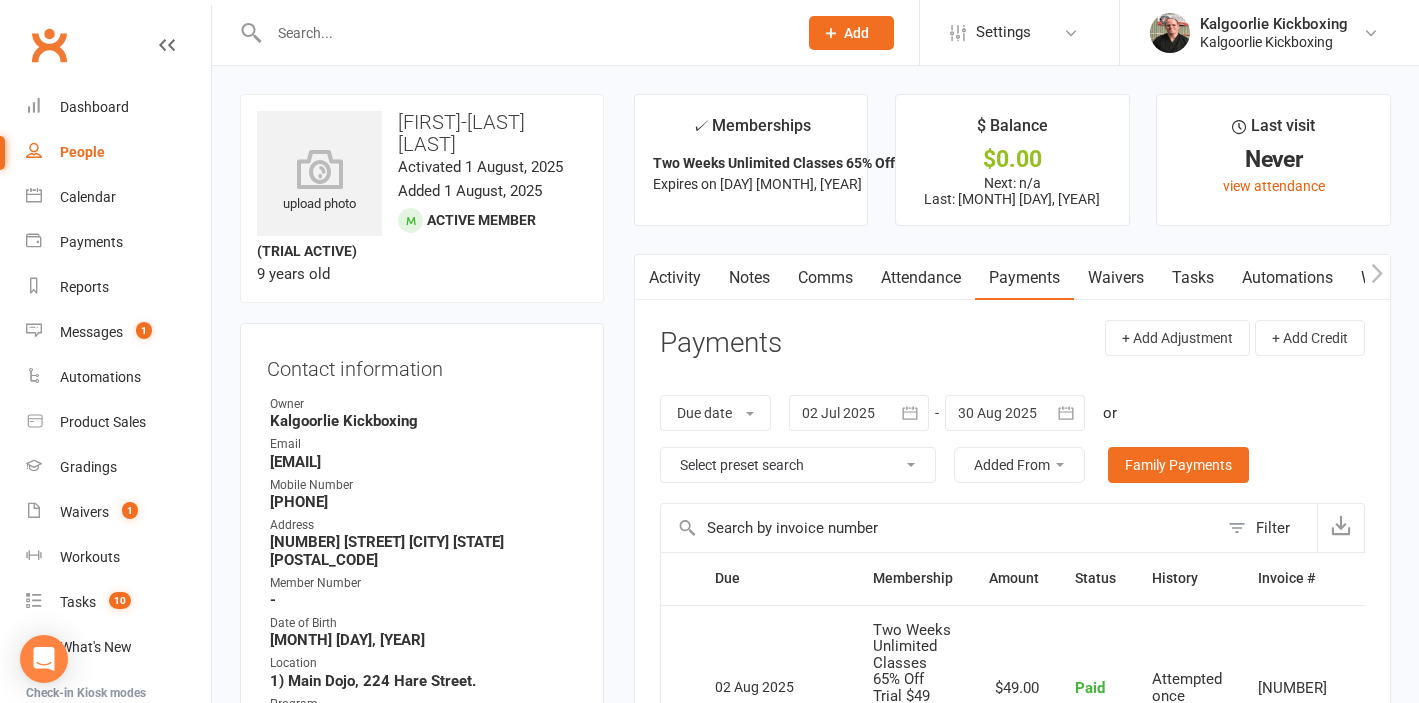 scroll, scrollTop: 92, scrollLeft: 0, axis: vertical 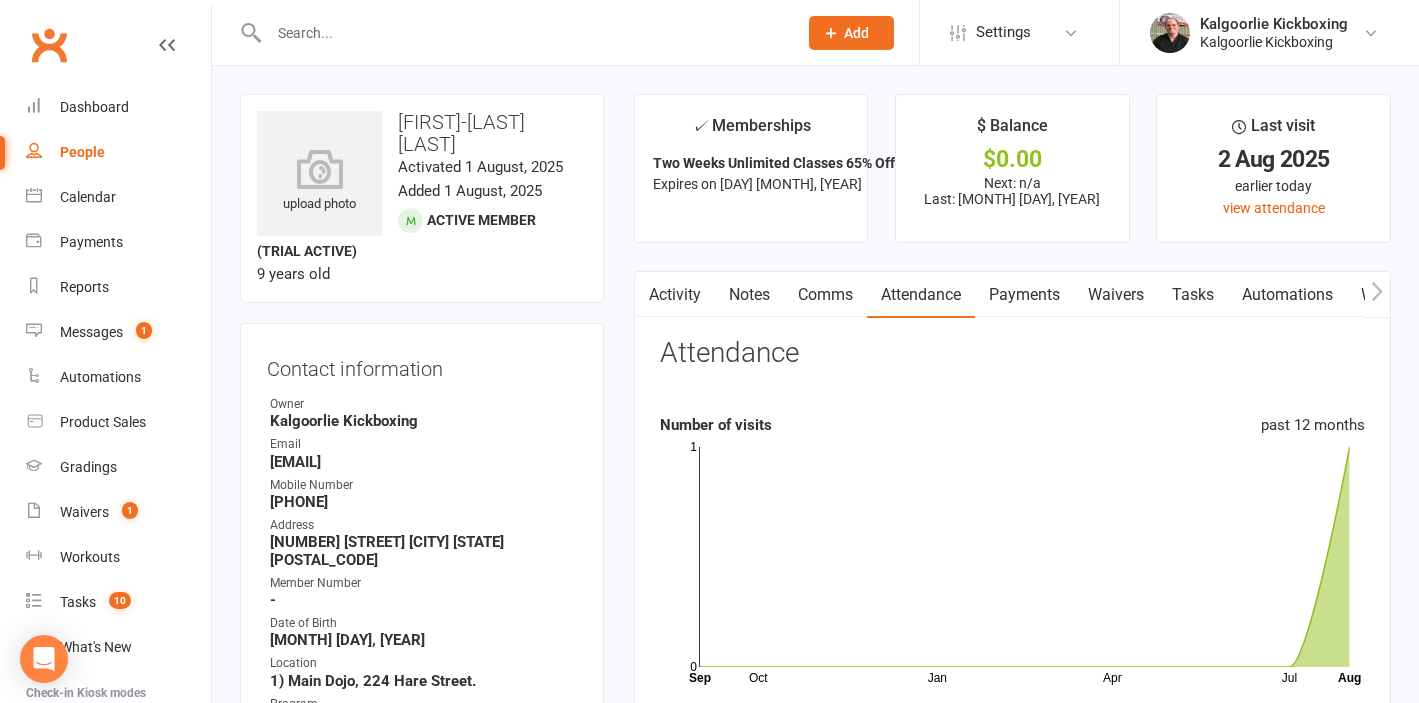 click on "upload photo [FIRST]-[LAST] [LAST] Activated [DAY] [MONTH], [YEAR] Added [DAY] [MONTH], [YEAR] Active member (trial active) [AGE] years old Contact information Owner Kalgoorlie Kickboxing Email [EMAIL] Mobile Number [PHONE] Address [NUMBER] [STREET] [CITY] [STATE] [POSTAL_CODE] Member Number - Date of Birth [MONTH] [DAY], [YEAR] Location 1) Main Dojo, [NUMBER] [STREET]. Program Martial Arts and Fitness Update Contact Details Flag Archive Manage Comms Settings Wallet Credit card [INITIAL] [LAST] xxxx xxxx xxxx [LAST_FOUR_DIGITS] [EXPIRY_DATE] Account shared with following contacts [FIRST] [LAST] Add / Edit Payment Method Membership Two Weeks Unlimited Classes 65% Off Trial $[PRICE] FREE Gloves or Shirt [START_DATE] — [END_DATE] (Trial membership) Booked: [NUMBER] Attended: [NUMBER] Unlimited classes remaining Cancel membership Upgrade / Downgrade Add new membership Family Members [FIRST] [LAST] - Parent / Guardian Add link to existing contact Add link to new contact Suspensions No active suspensions found. Add new suspension" at bounding box center (815, 1325) 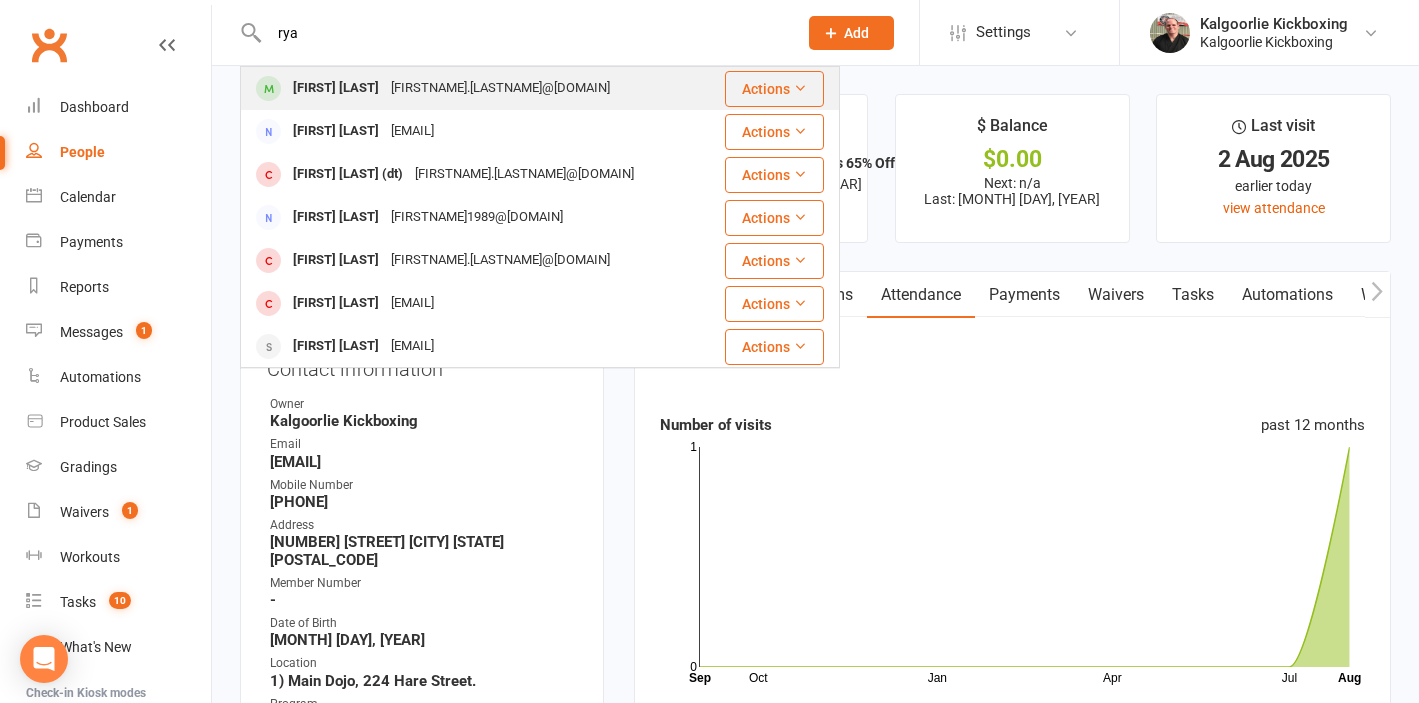 type on "rya" 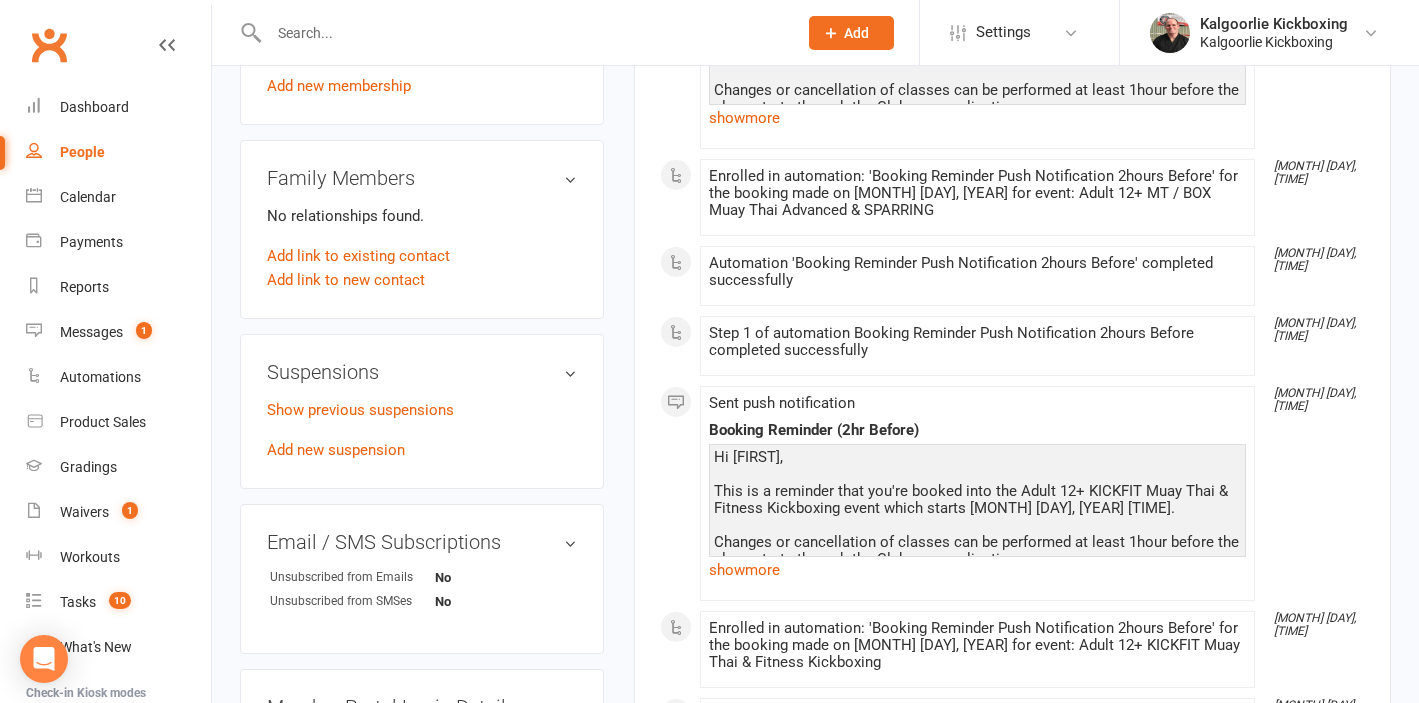 scroll, scrollTop: 1109, scrollLeft: 0, axis: vertical 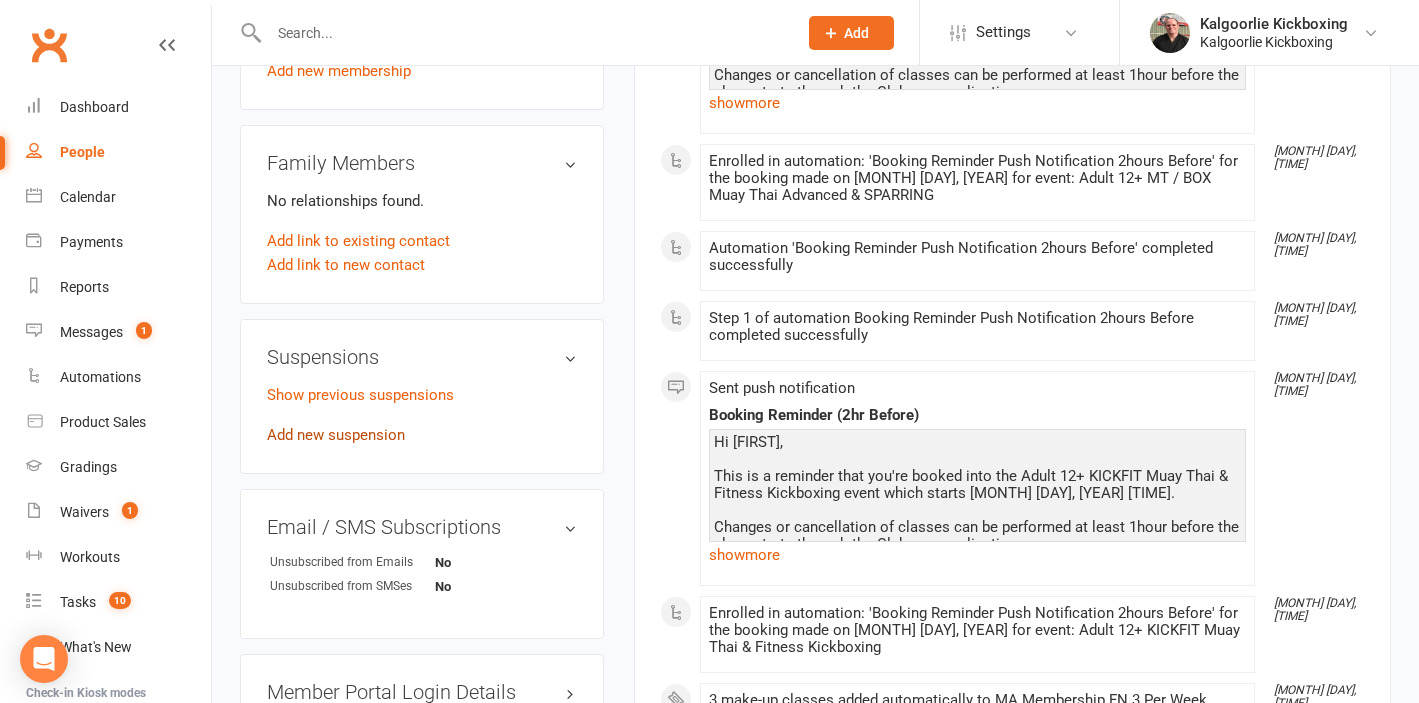 click on "Add new suspension" at bounding box center (336, 435) 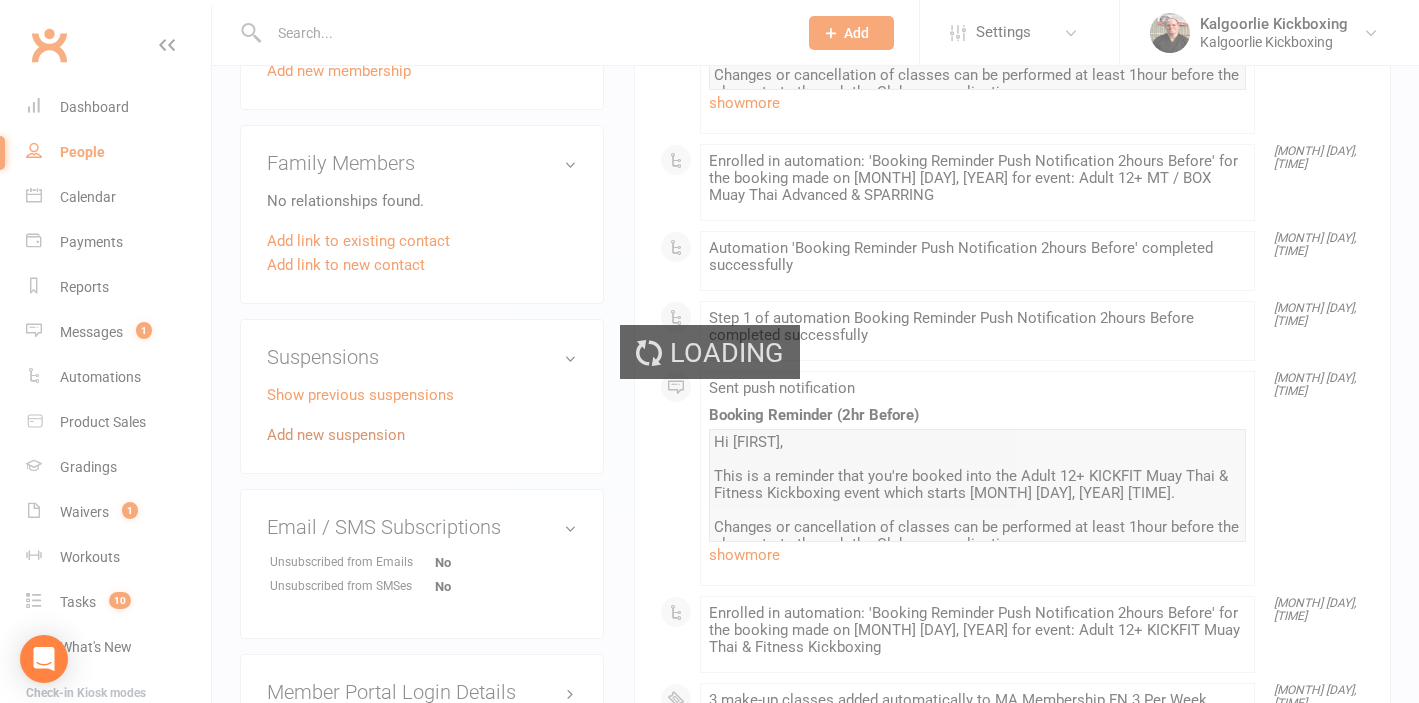 scroll, scrollTop: 0, scrollLeft: 0, axis: both 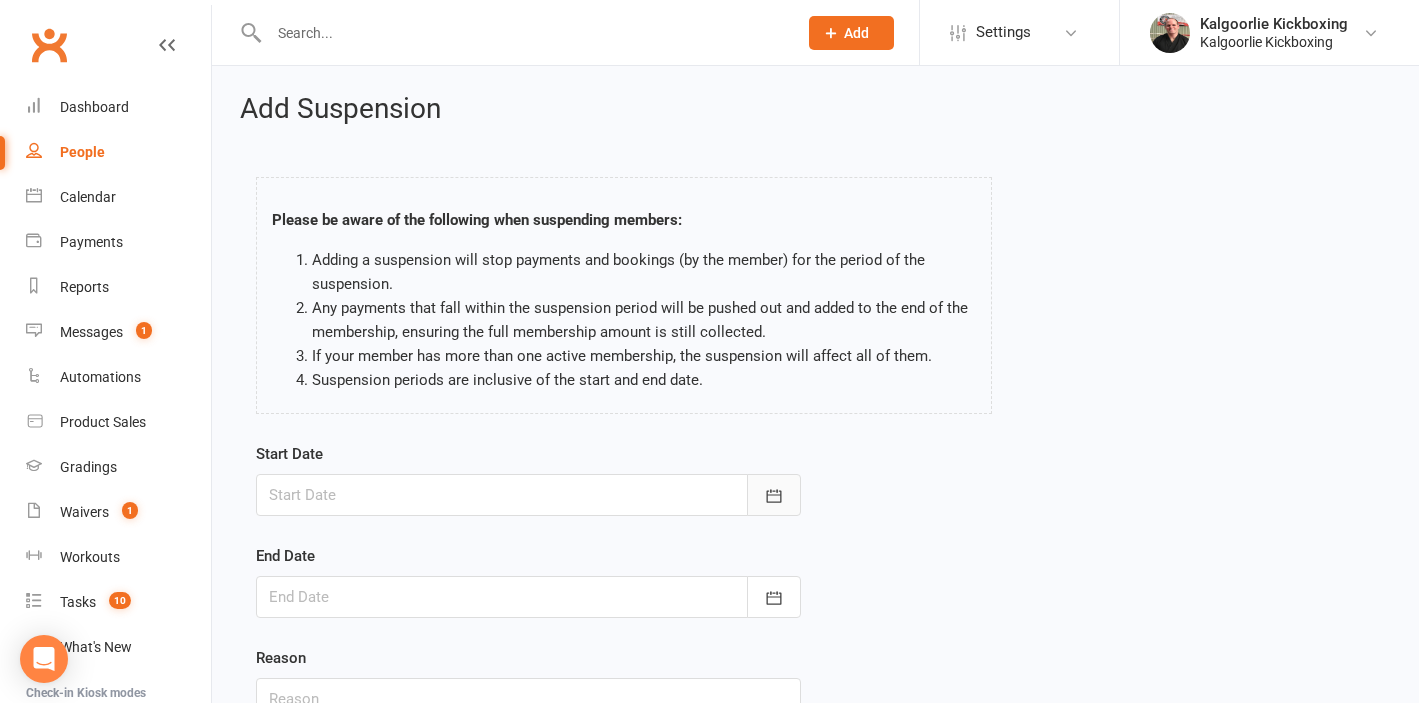 click 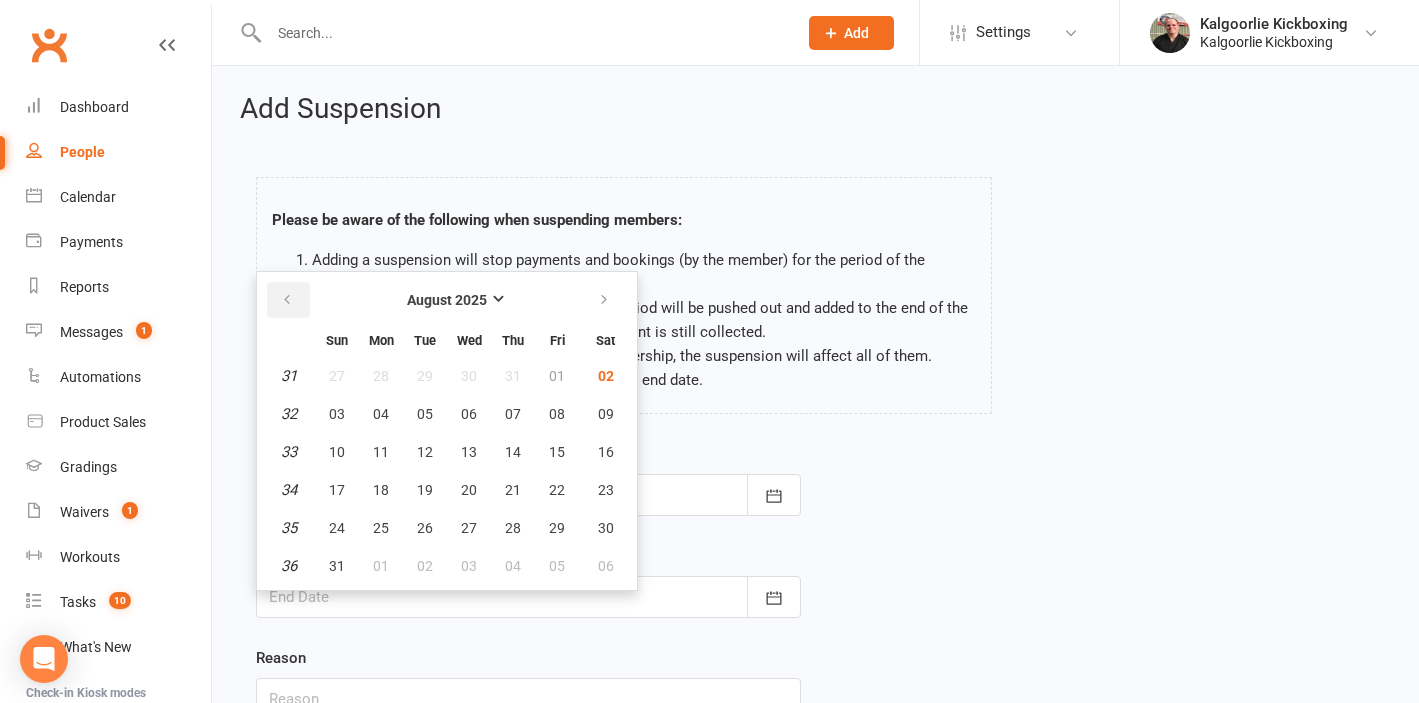 click at bounding box center (287, 300) 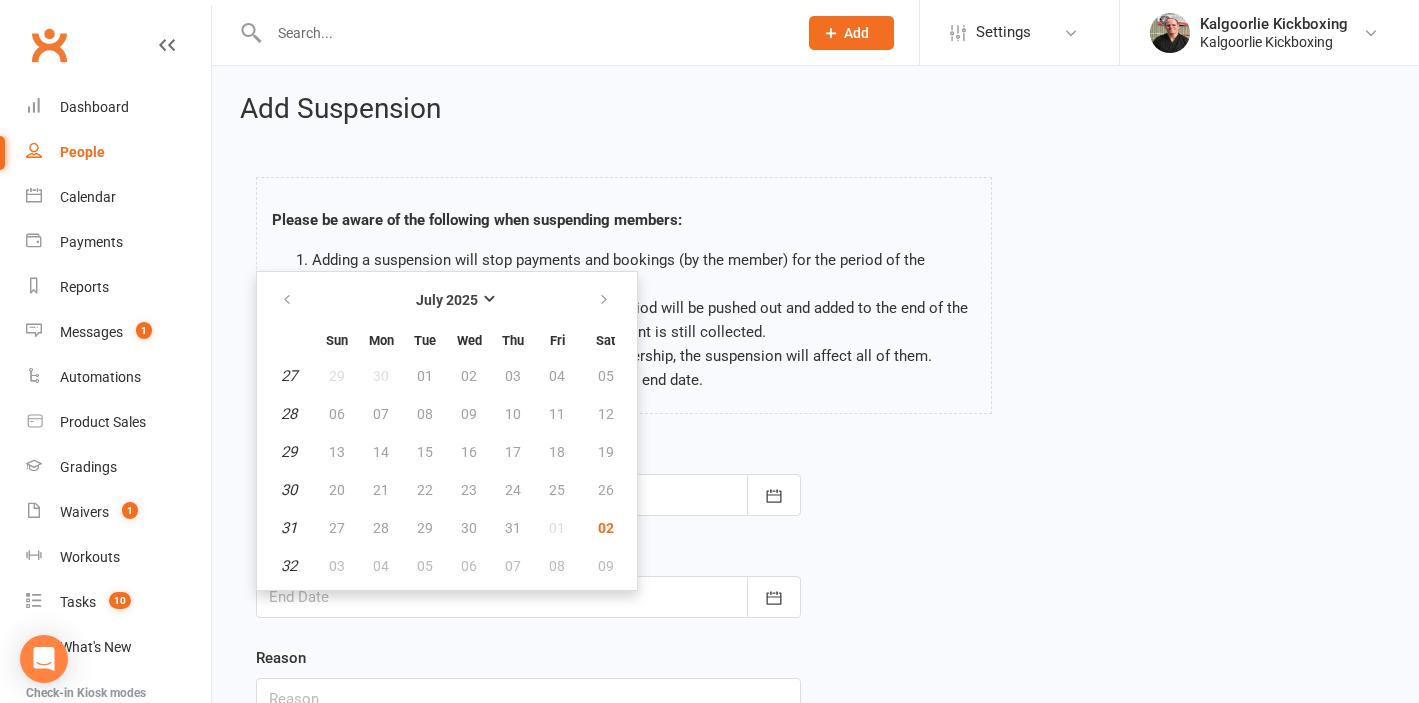 click on "31" at bounding box center [513, 528] 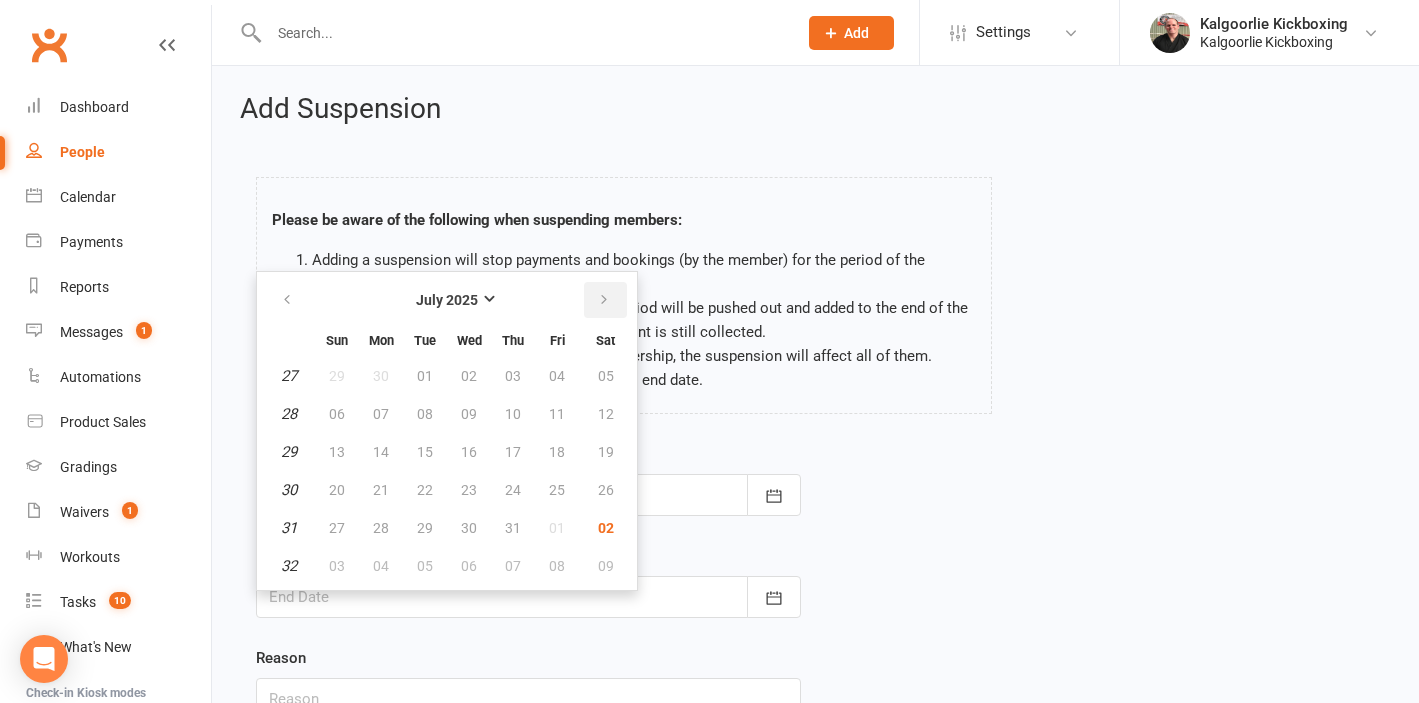 click at bounding box center (604, 300) 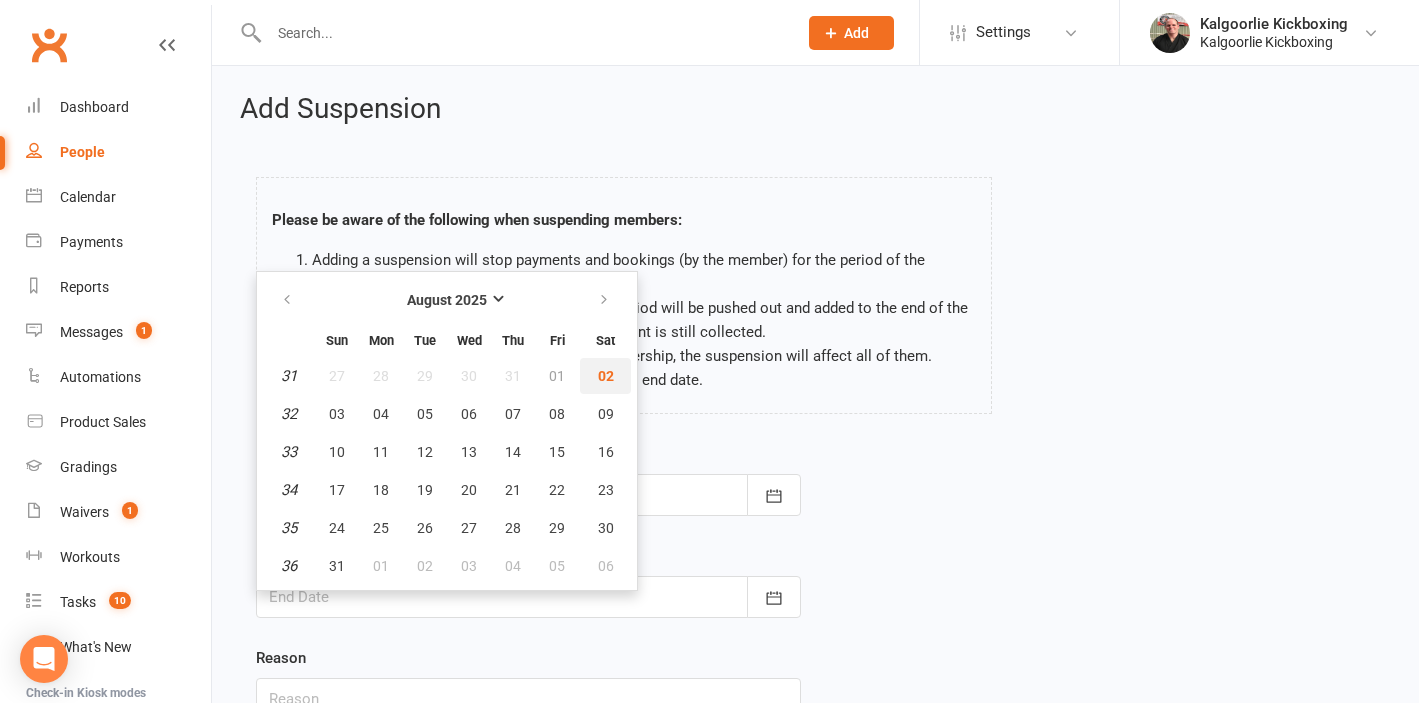 click on "02" at bounding box center (606, 376) 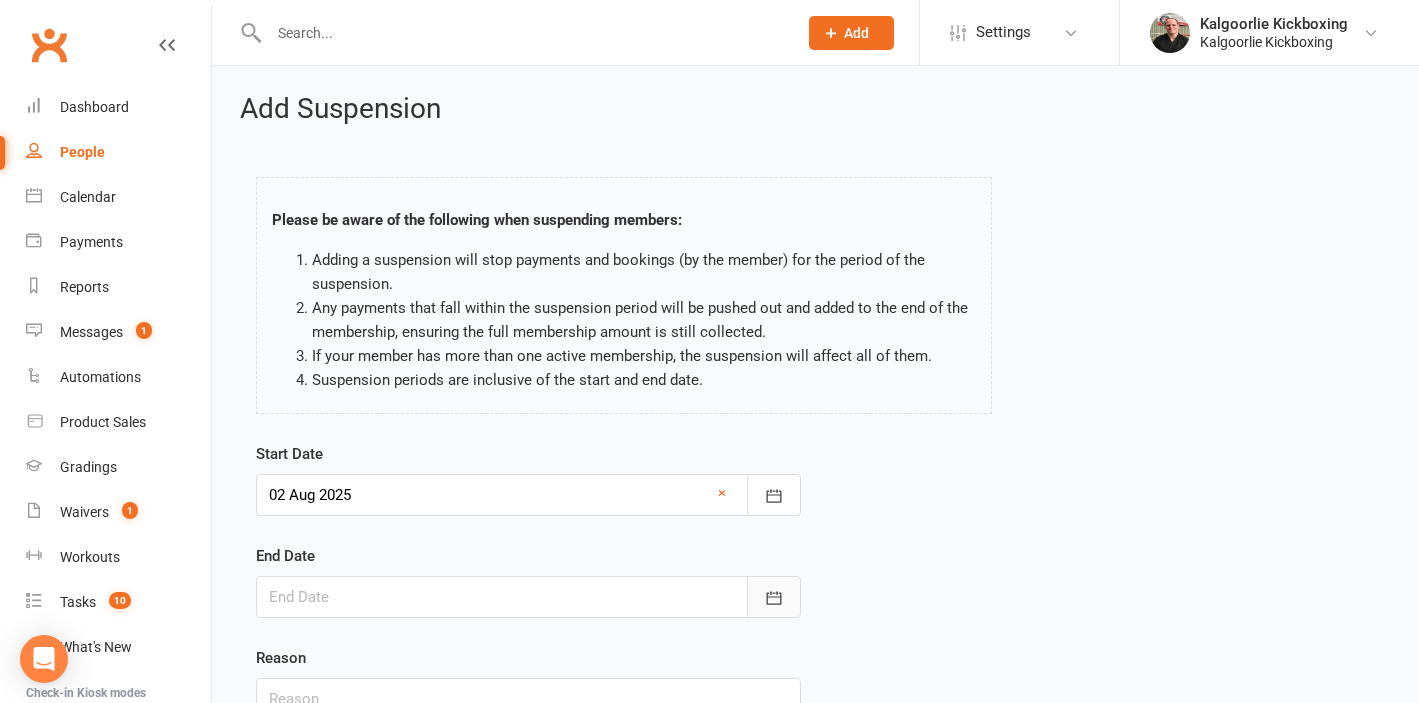 click 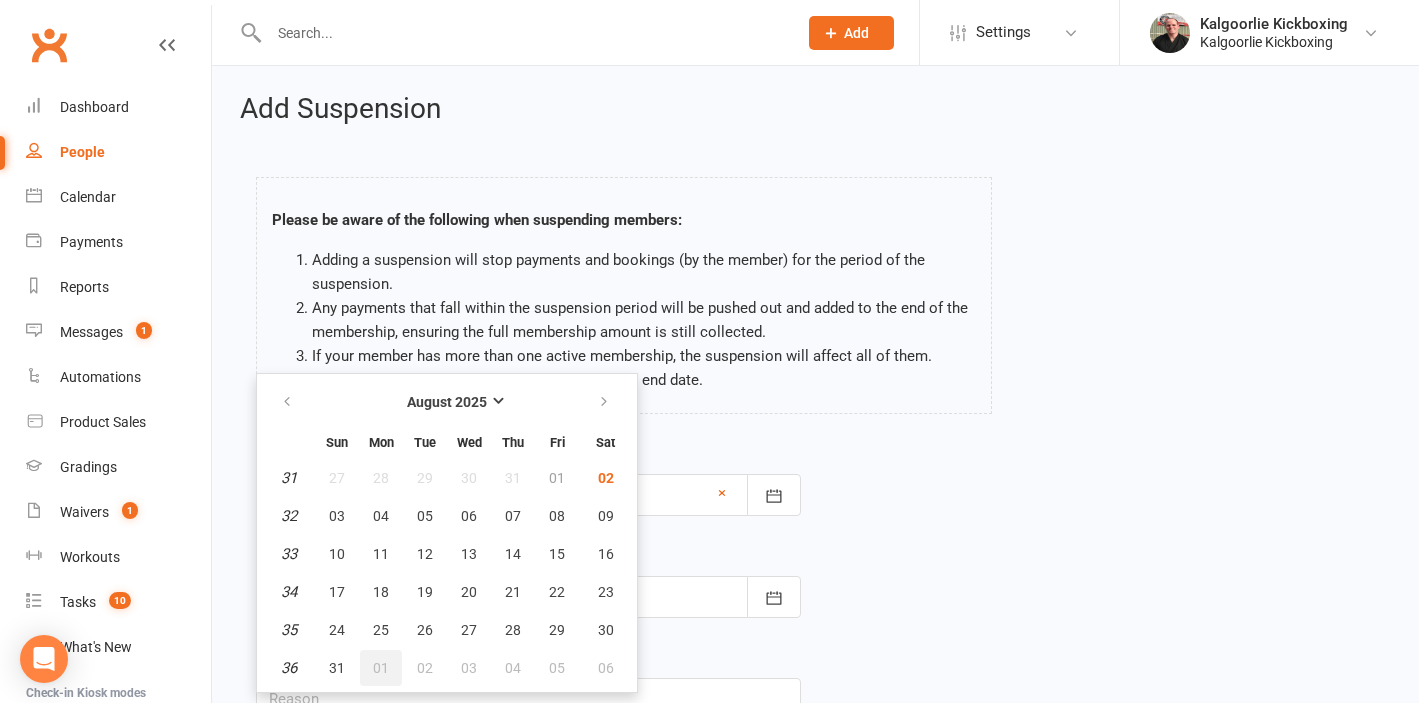 click on "01" at bounding box center [381, 668] 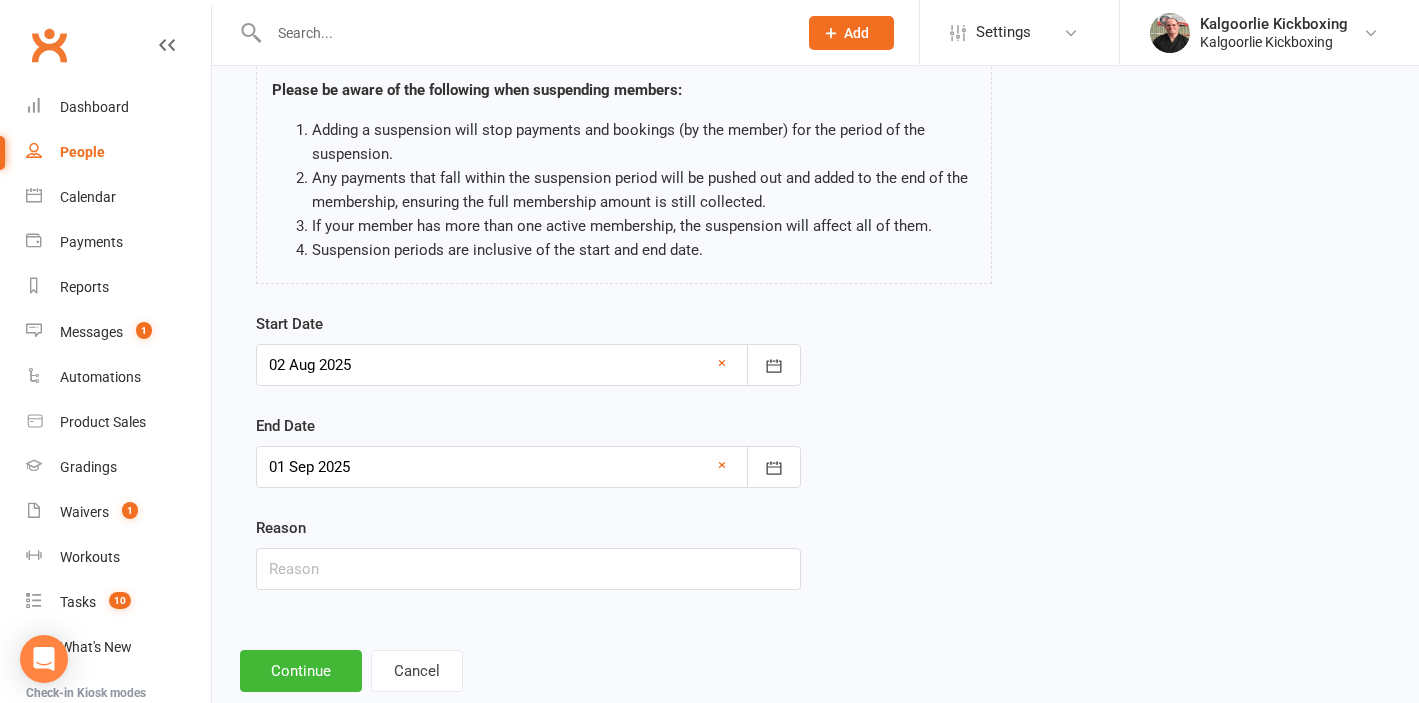 scroll, scrollTop: 176, scrollLeft: 0, axis: vertical 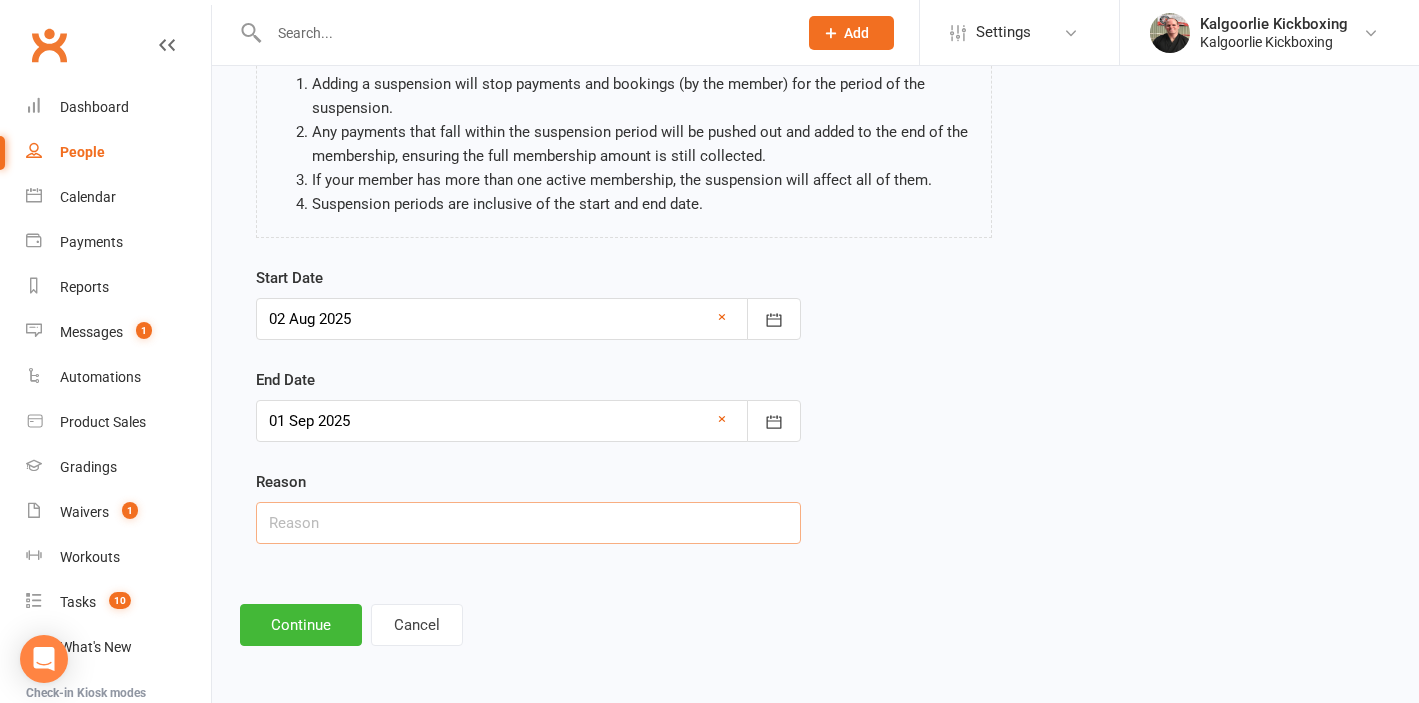 click at bounding box center [528, 523] 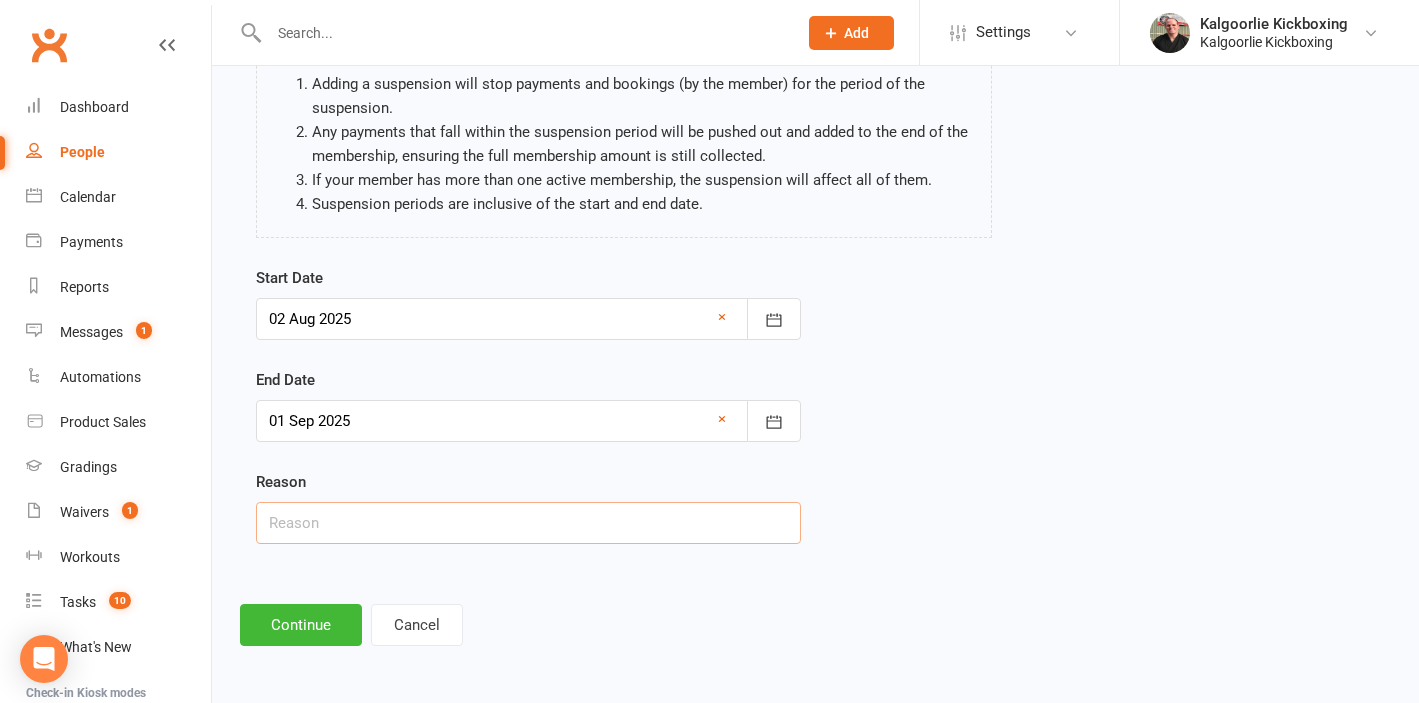 type on "Away" 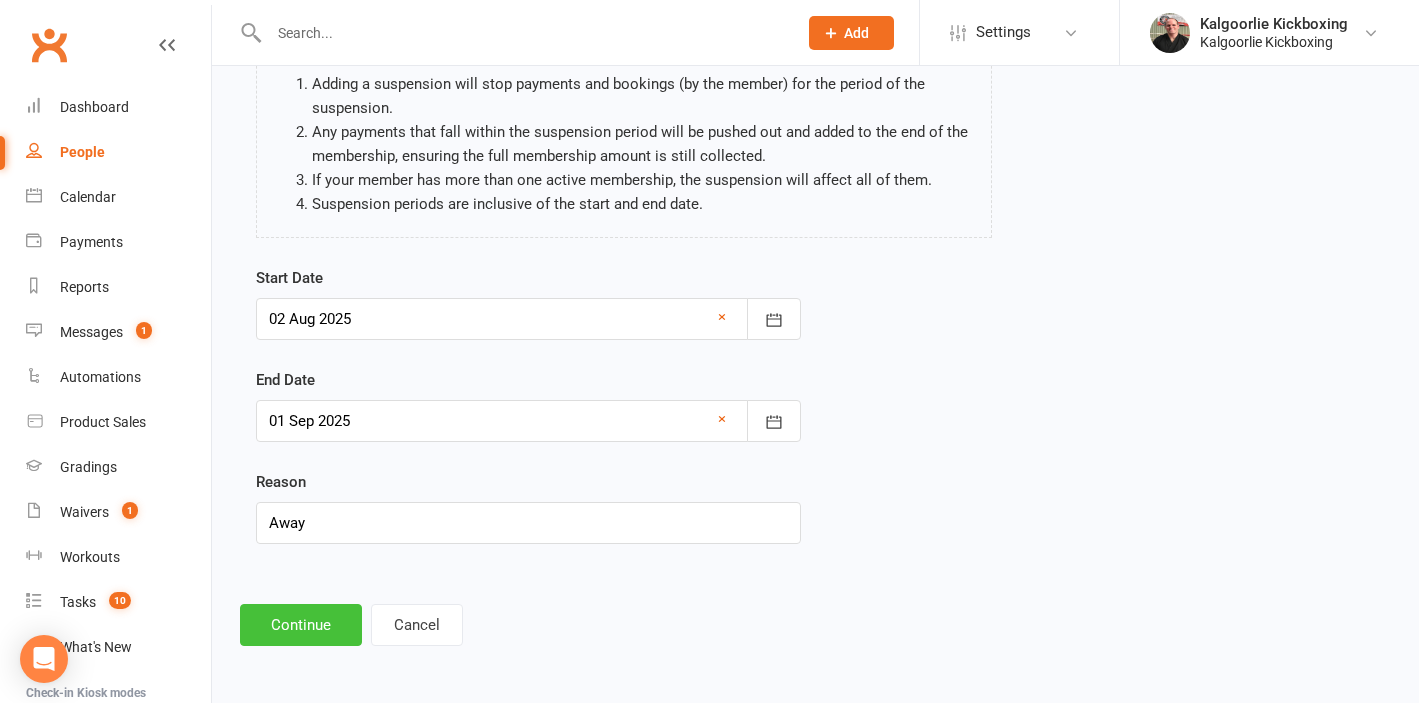 click on "Continue" at bounding box center [301, 625] 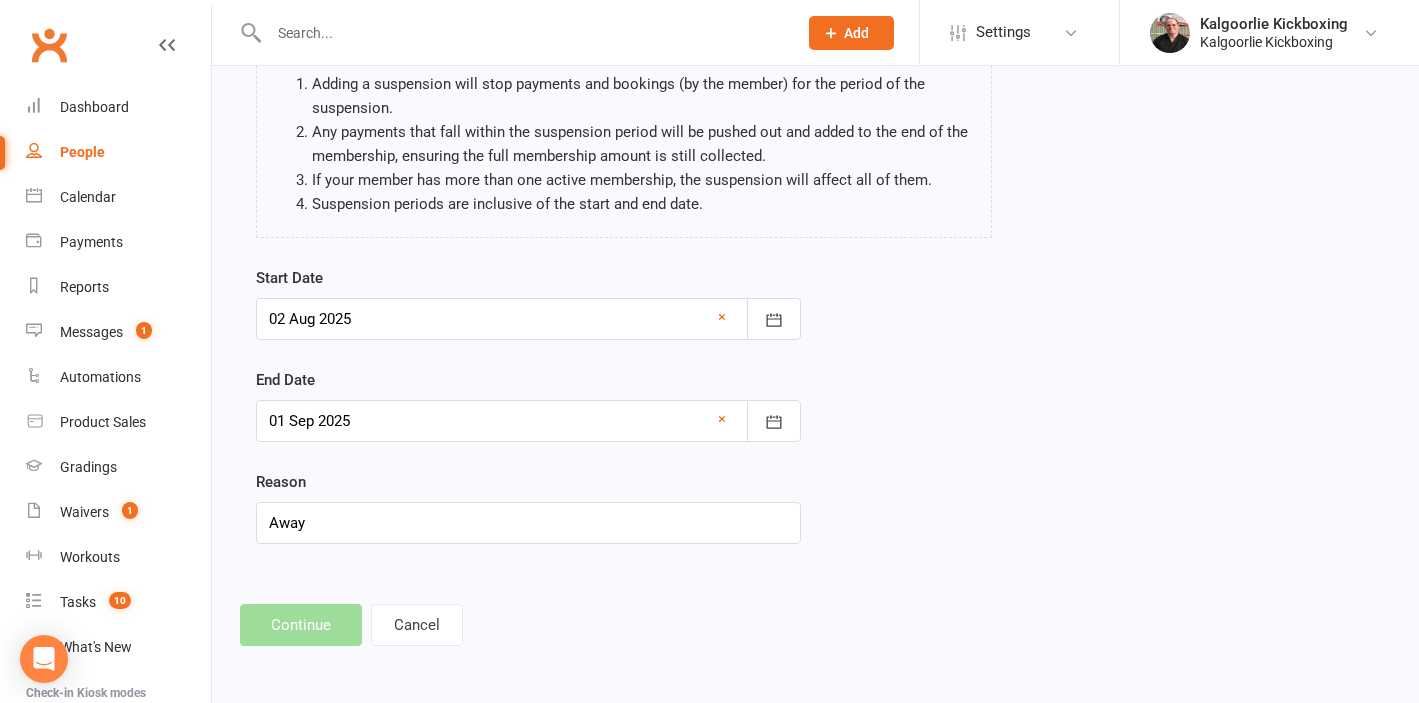 scroll, scrollTop: 0, scrollLeft: 0, axis: both 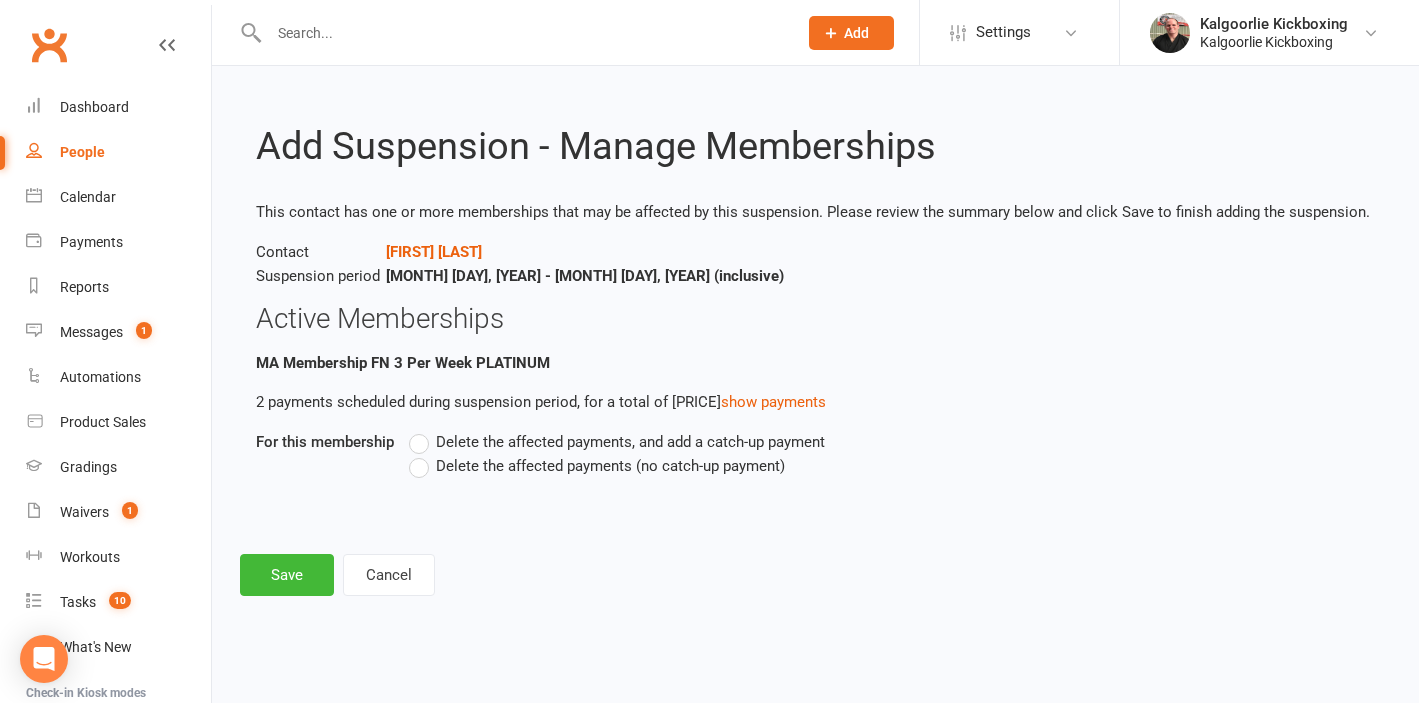 click on "Delete the affected payments (no catch-up payment)" at bounding box center [597, 466] 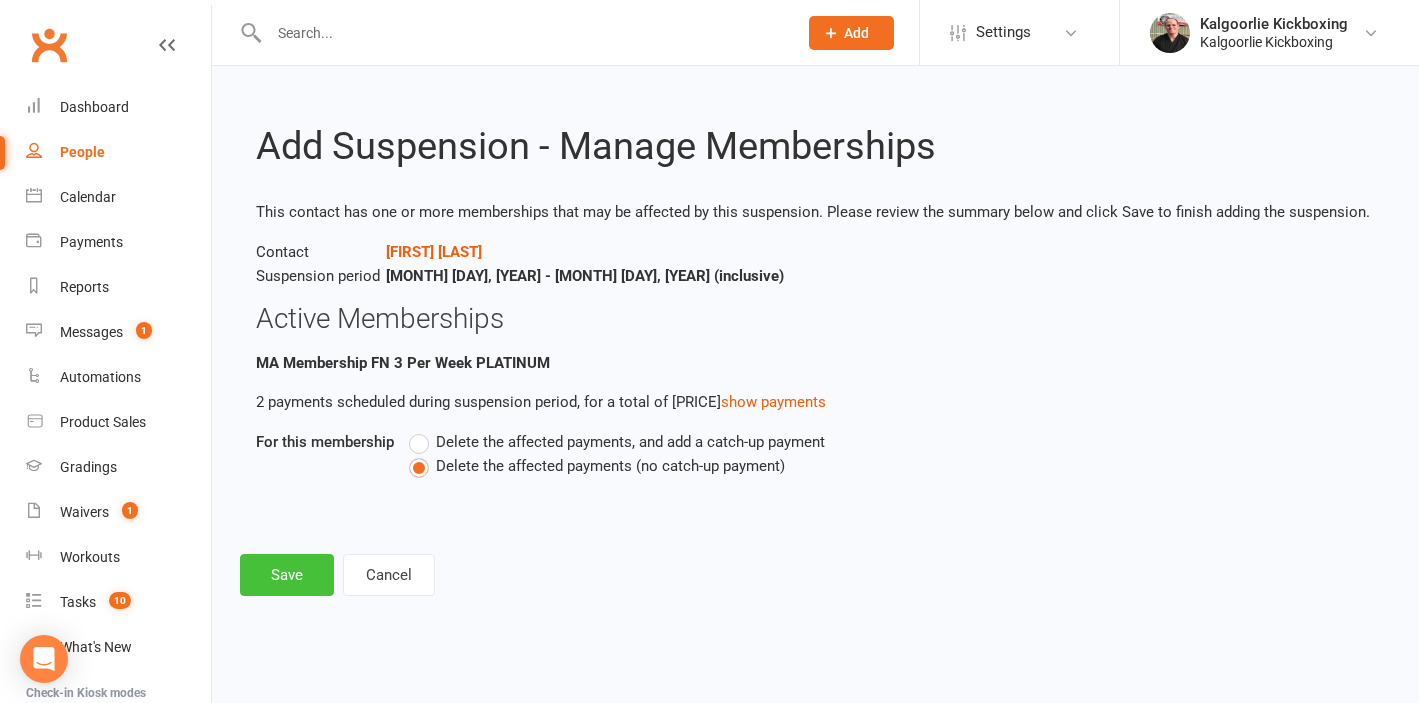 click on "Save" at bounding box center (287, 575) 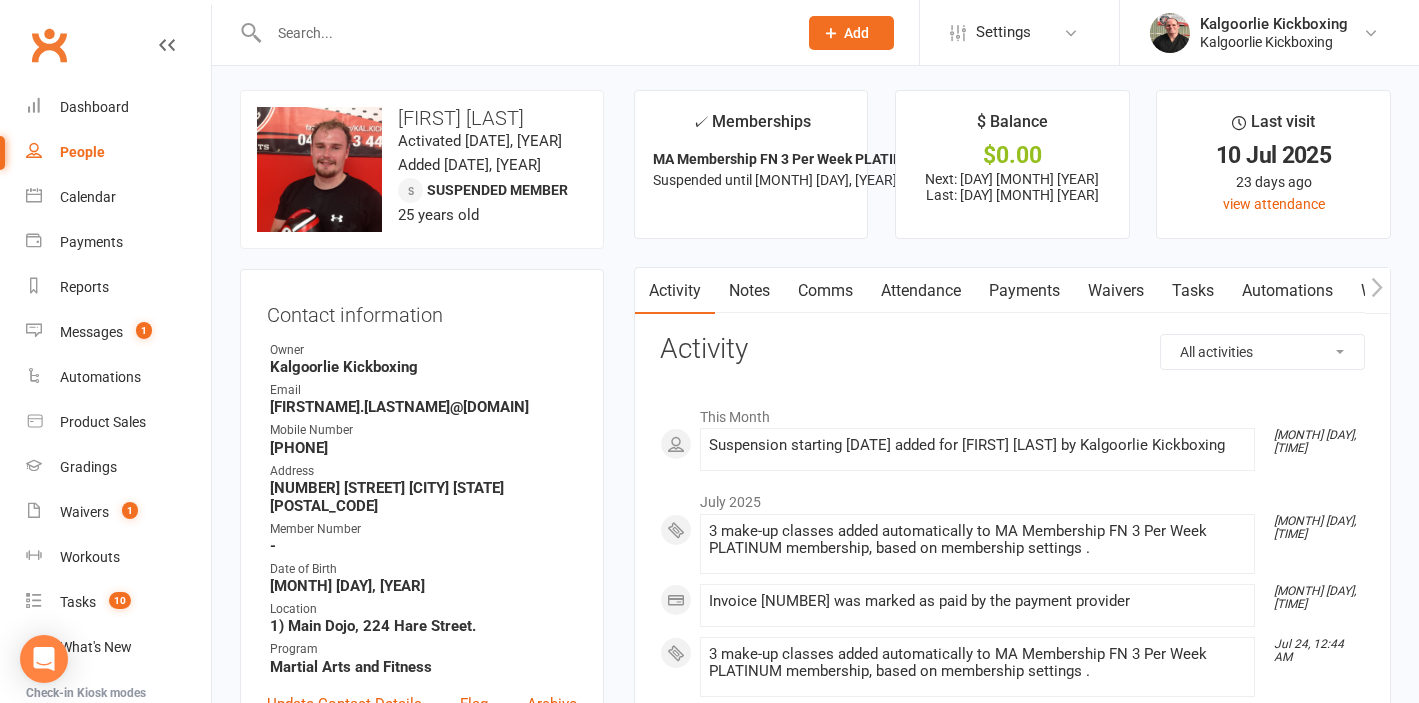 scroll, scrollTop: 0, scrollLeft: 0, axis: both 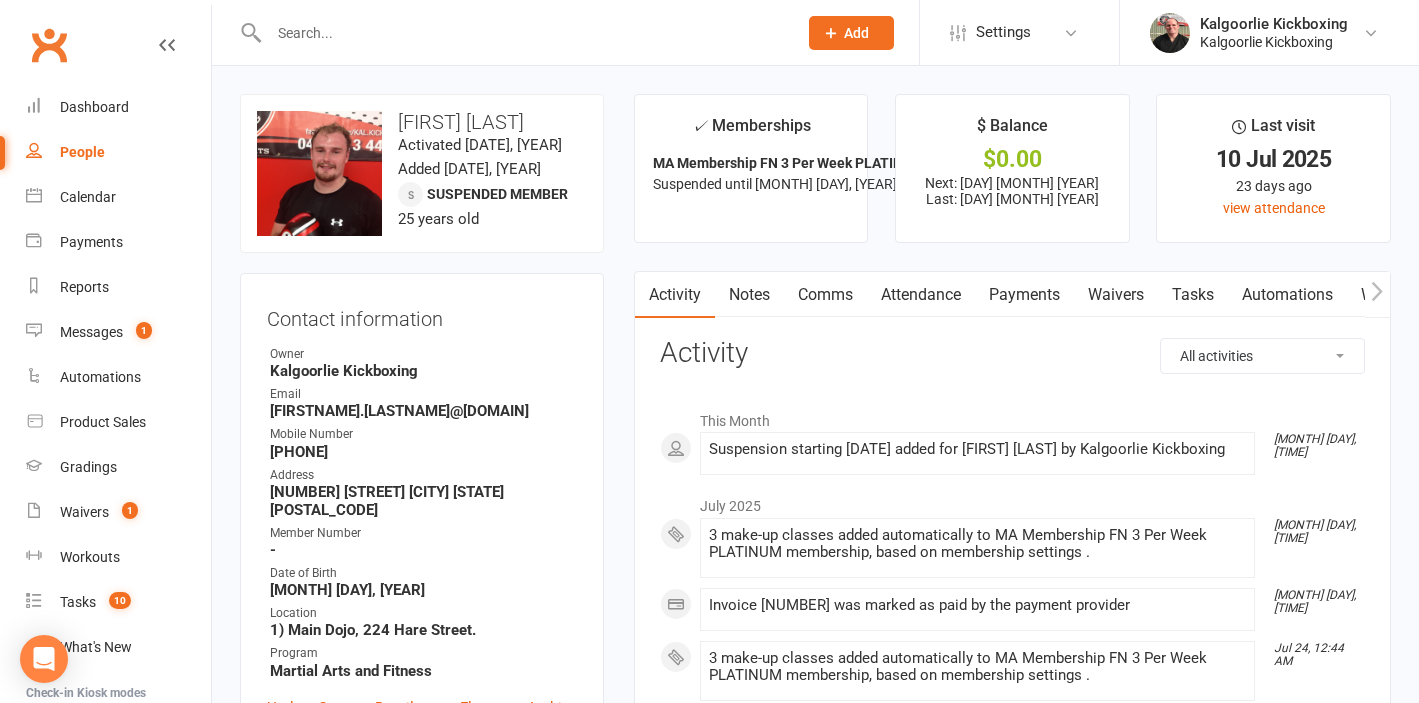 click on "Payments" at bounding box center [1024, 295] 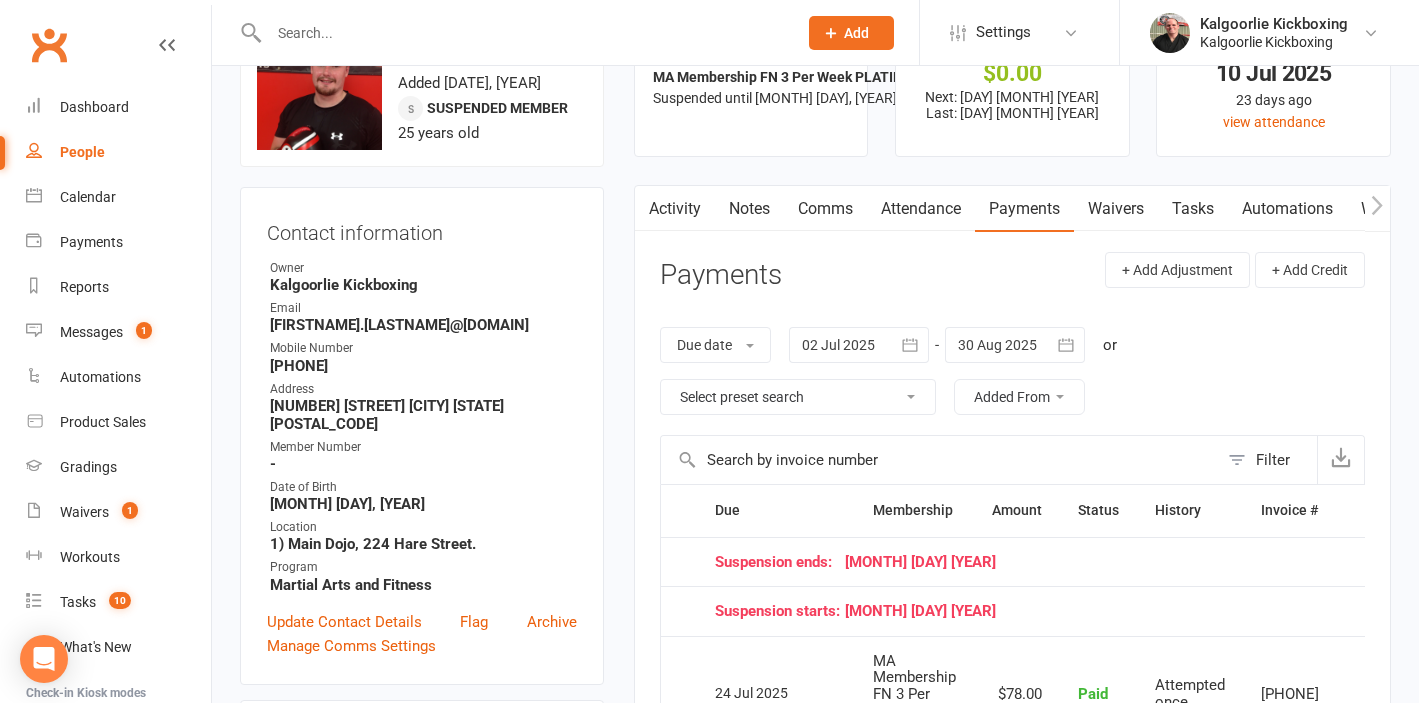scroll, scrollTop: 0, scrollLeft: 0, axis: both 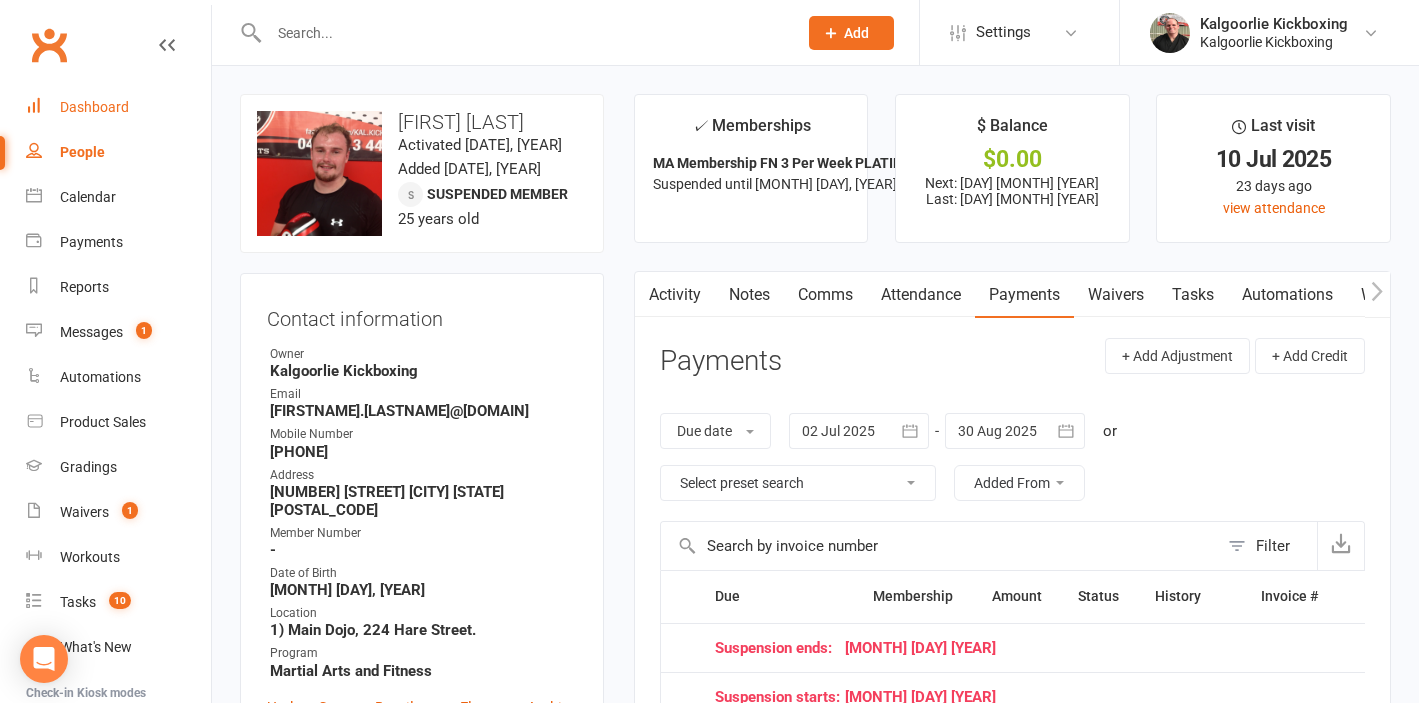 click on "Dashboard" at bounding box center (94, 107) 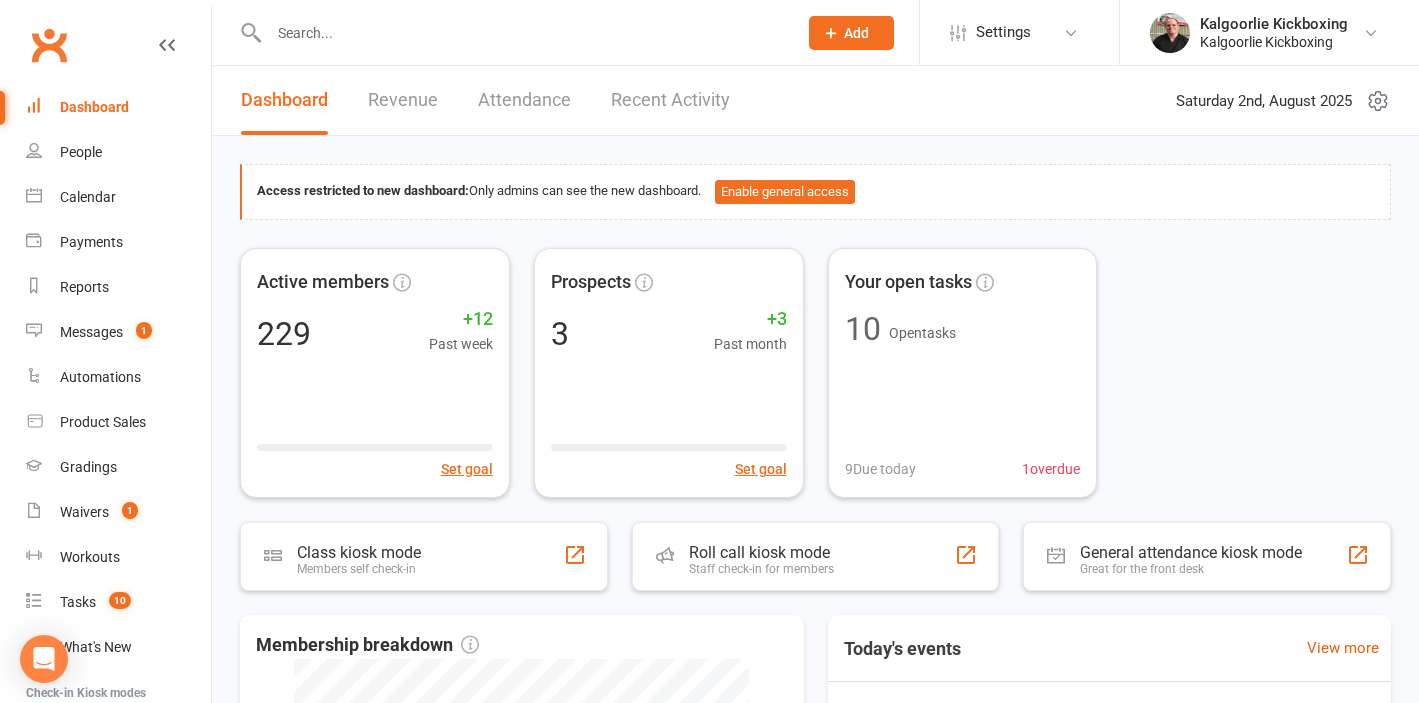 click at bounding box center [523, 33] 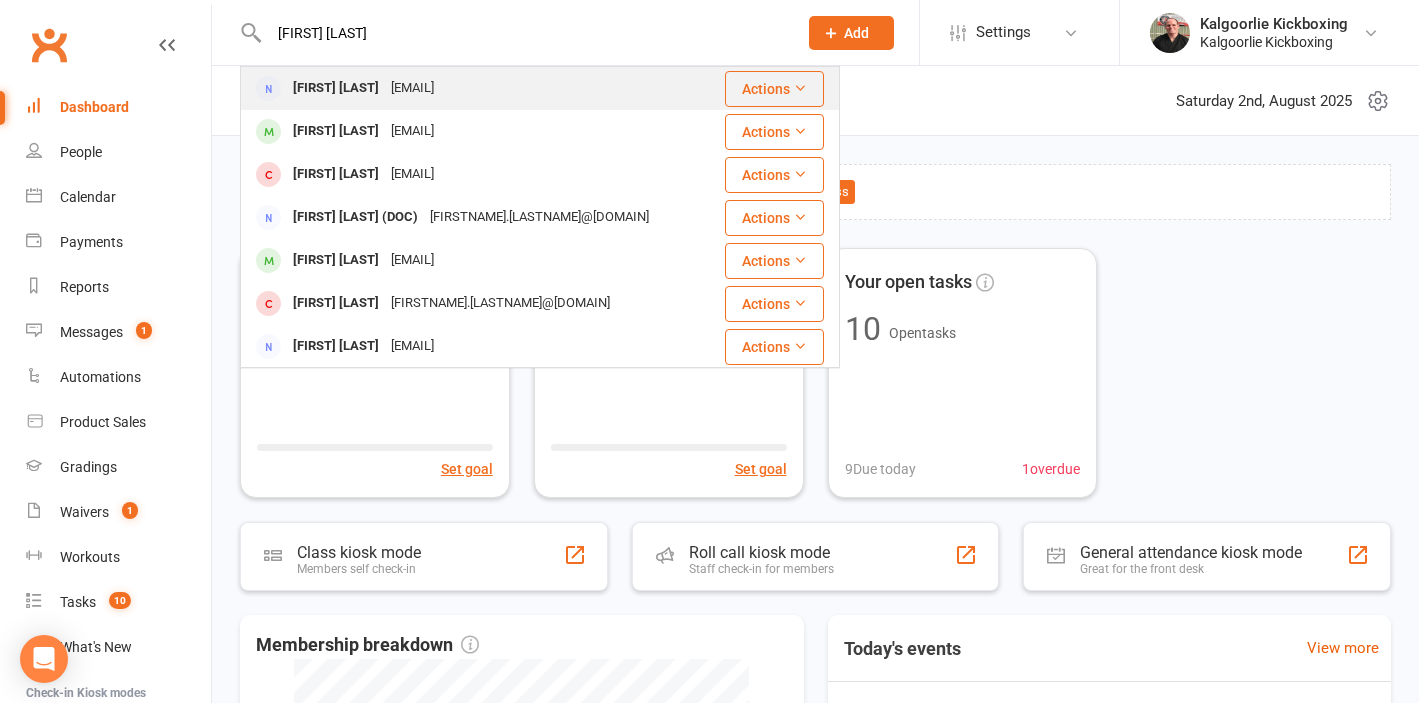 type on "jessie leon" 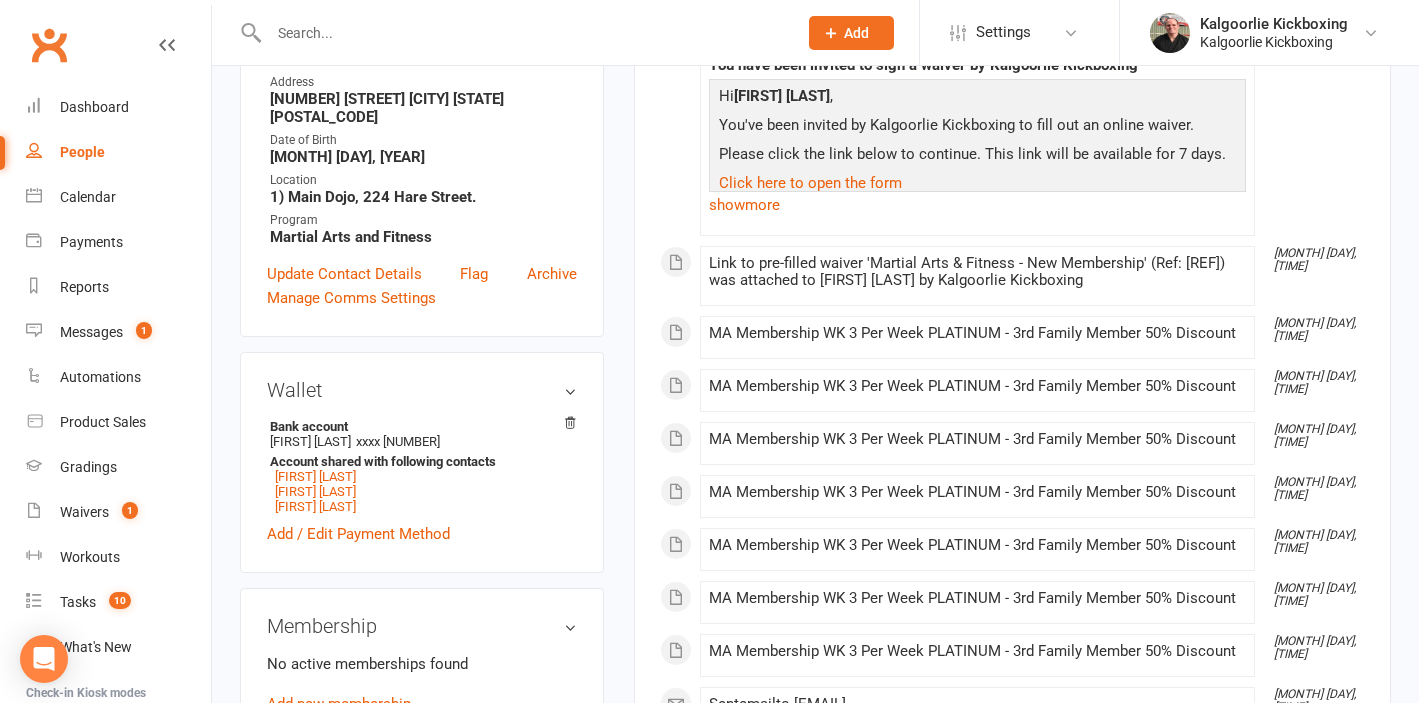 scroll, scrollTop: 412, scrollLeft: 0, axis: vertical 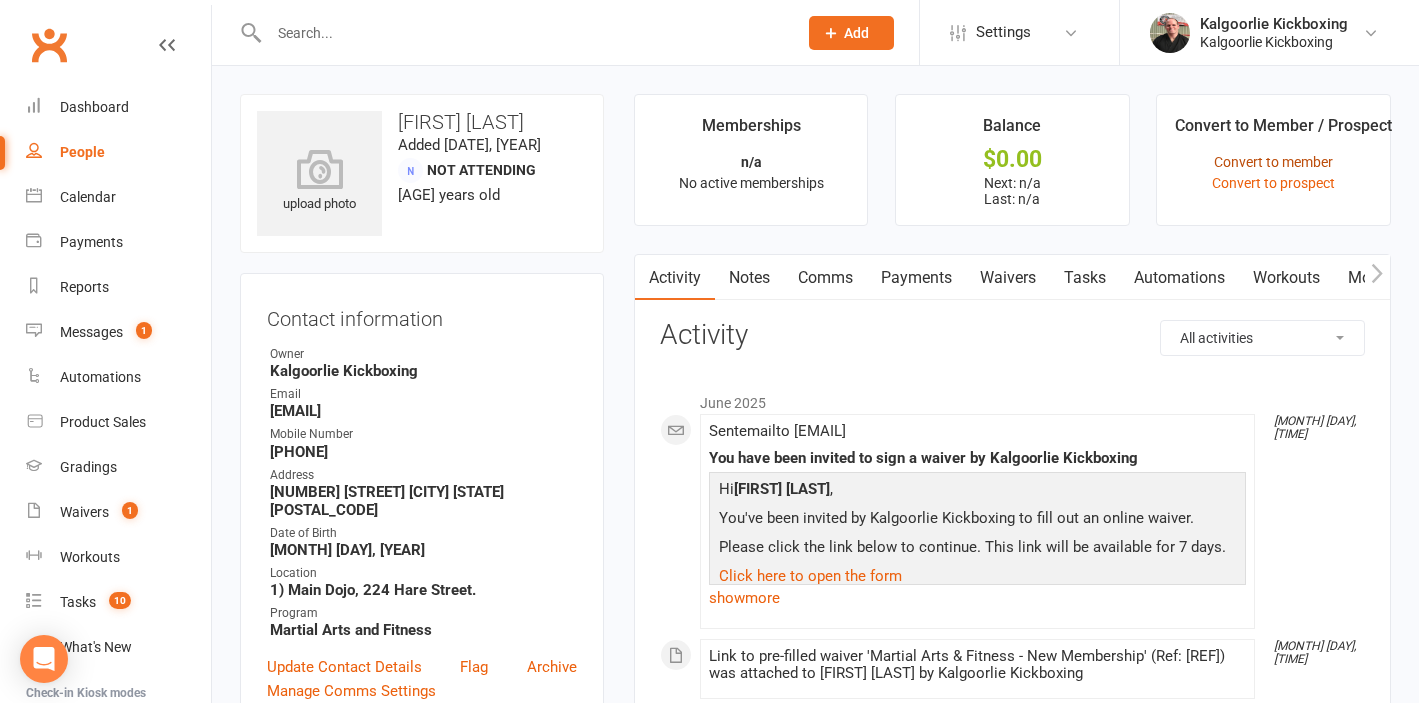click on "Convert to member" at bounding box center [1273, 162] 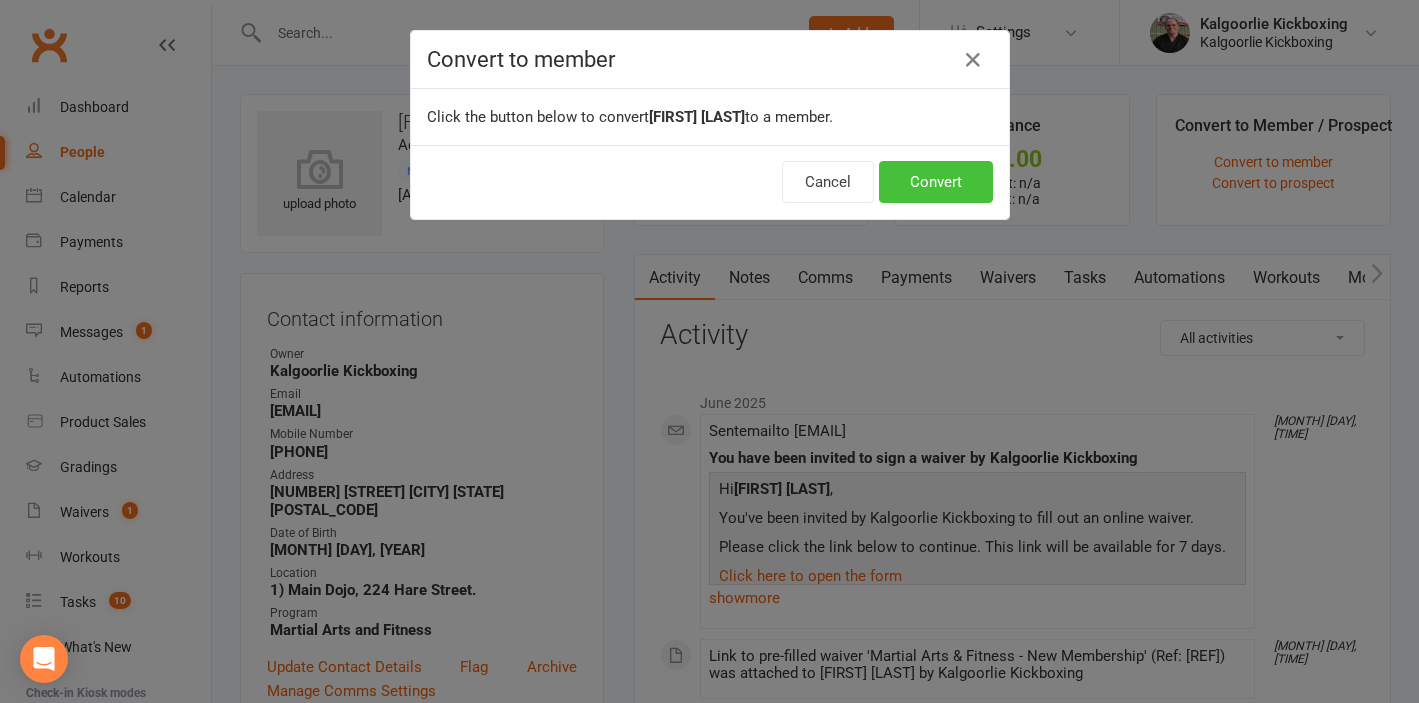 click on "Convert" at bounding box center [936, 182] 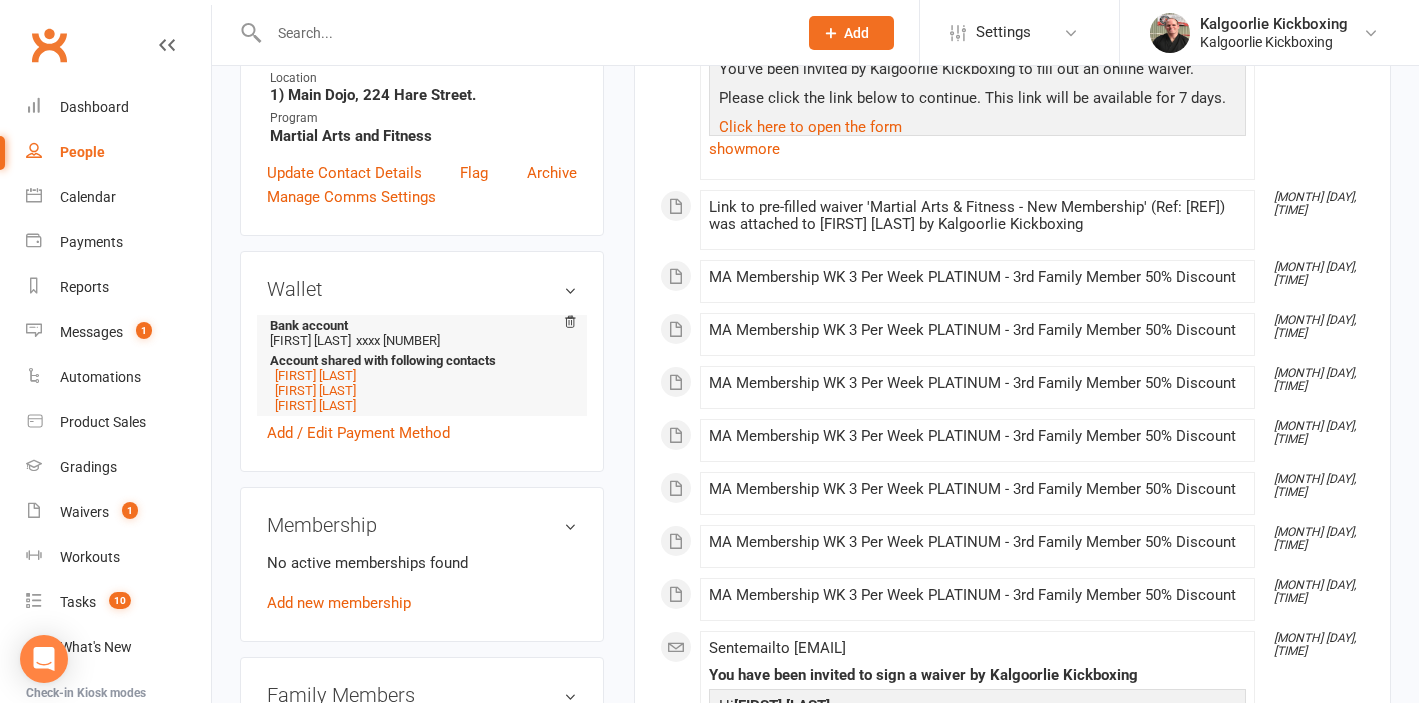 scroll, scrollTop: 552, scrollLeft: 0, axis: vertical 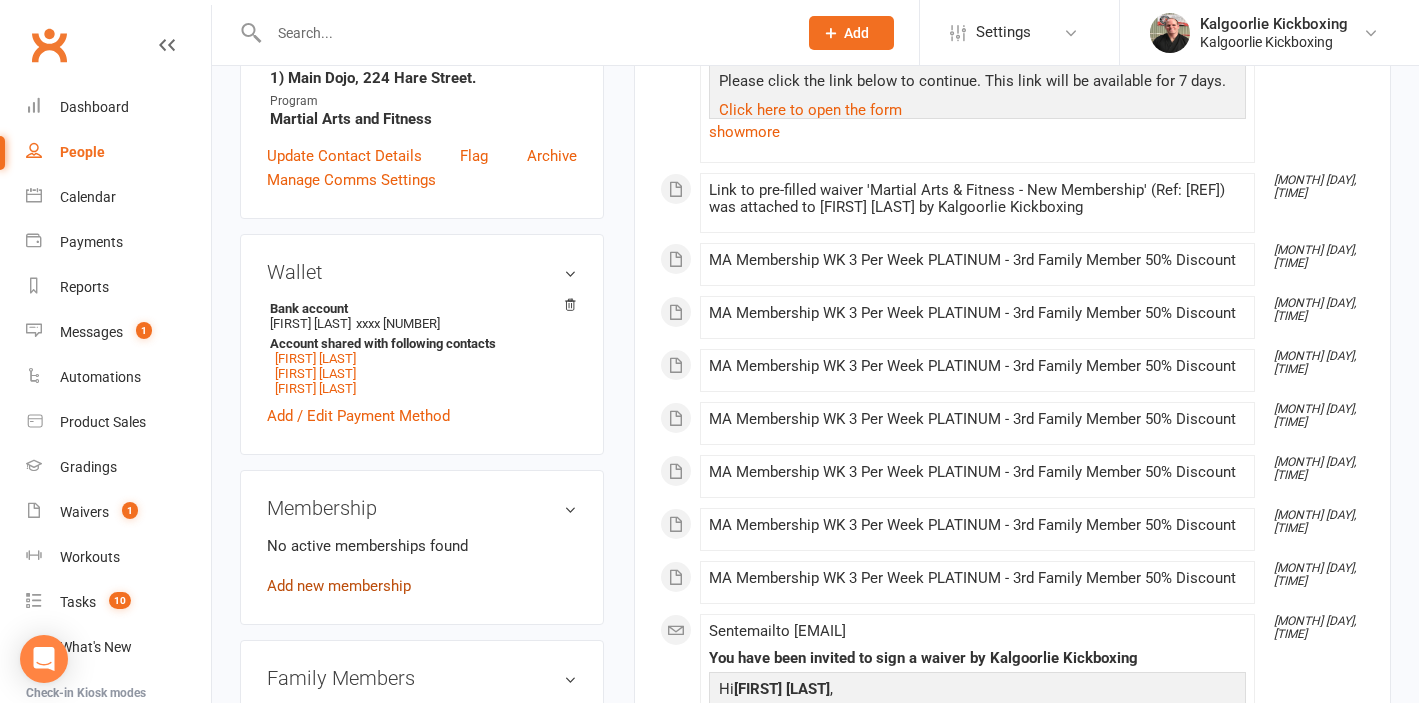 click on "Add new membership" at bounding box center [339, 586] 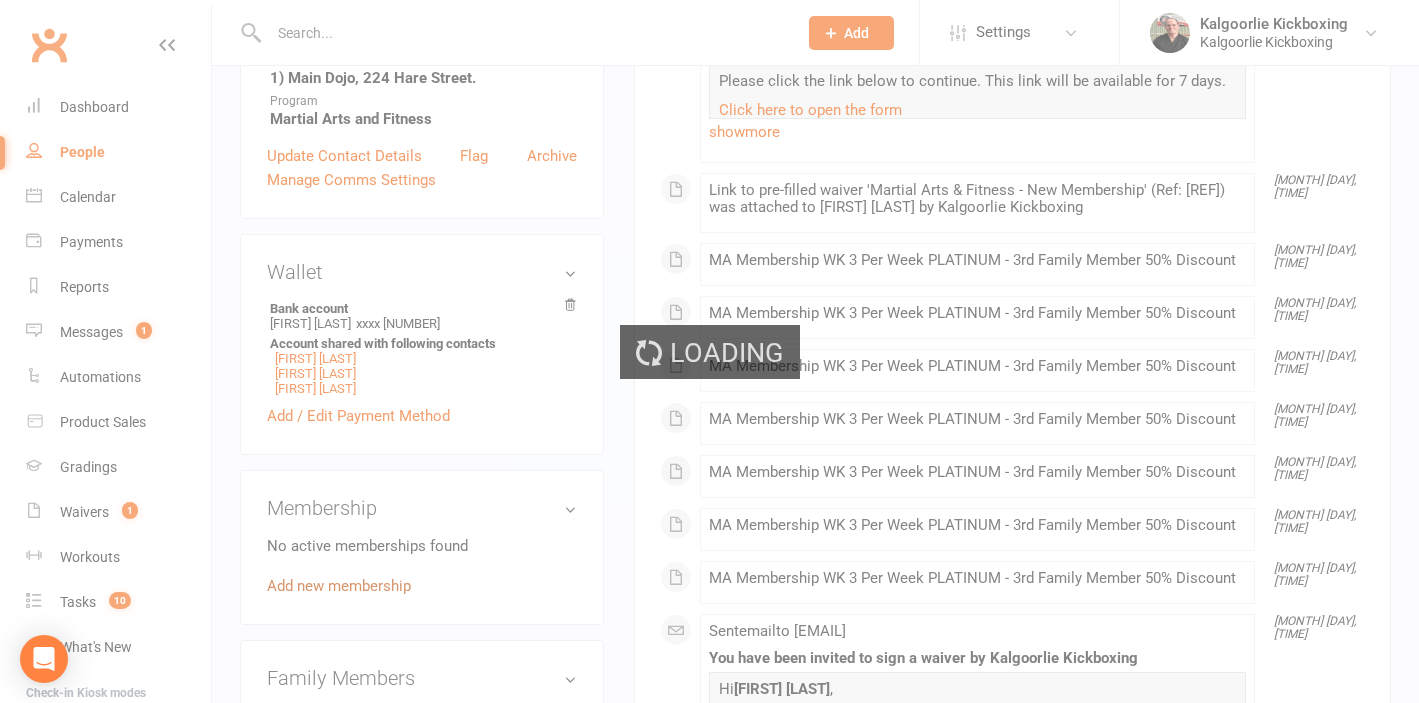 scroll, scrollTop: 0, scrollLeft: 0, axis: both 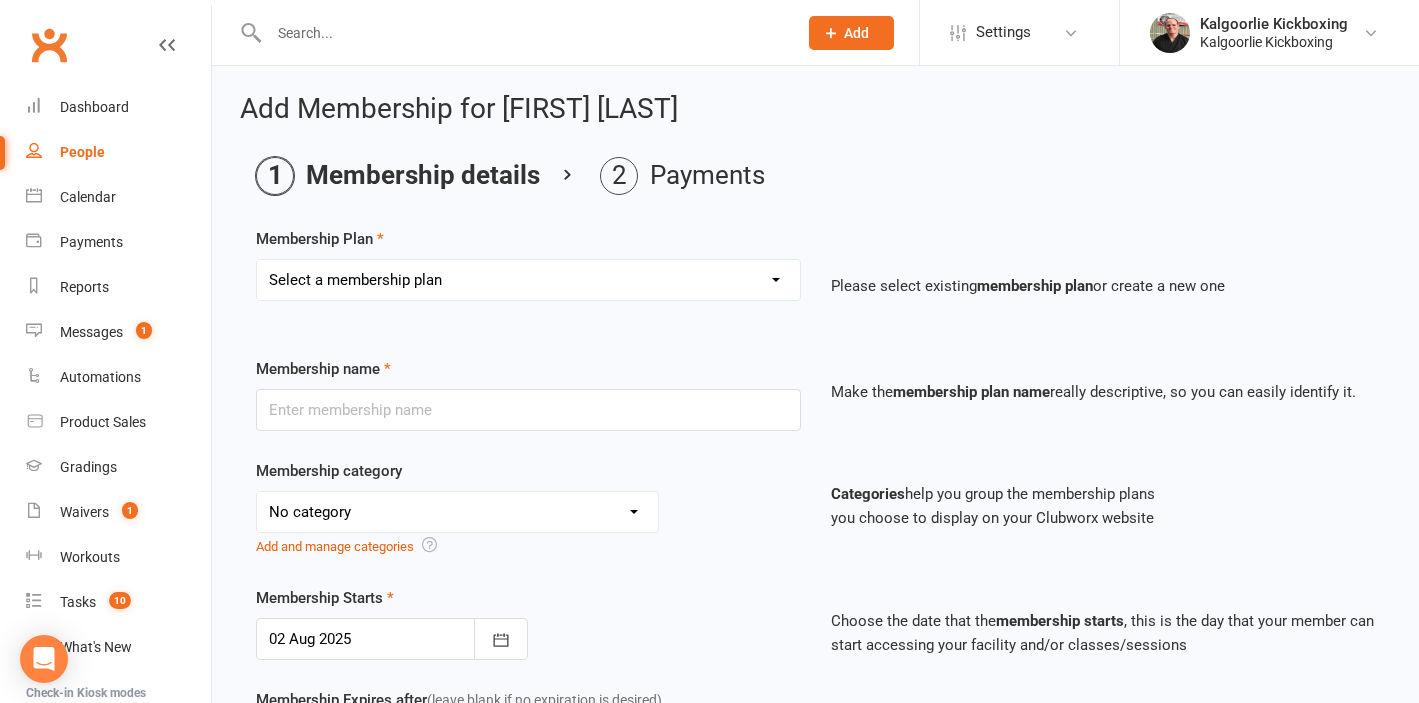 click on "Select a membership plan Create new Membership Plan MA Membership WK 4+ Per Week UNLIMITED MA Membership WK 3 Per Week PLATINUM MA Membership WK 2 Per Week GOLD MA Membership WK 1 Per Week SILVER MA Membership WK 4+ Per Week UNLIMITED - 3rd Family Member 50% Discount MA Membership WK 3 Per Week PLATINUM - 3rd Family Member 50% Discount MA Membership WK 2 Per Week GOLD - 3rd Family Member 50% Discount MA Membership WK 4+ Per Week UNLIMITED - 4th Family Member 100% Discount MA Membership WK 3 Per Week PLATINUM - 4th Family Member 100% Discount MA Membership WK 2 Per Week GOLD - 4th Family Member 100% Discount Dog Training Level 1 $300 Dog Training Level 2 $200 MA Membership FN 4+ Per Week UNLIMITED MA Membership FN 3 Per Week PLATINUM MA Membership FN 2 Per Week GOLD MA Membership FN 1 Per Week SILVER MA Membership FN 4+ Per Week UNLIMITED - 3rd Family Member 50% Discount MA Membership FN 3 Per Week PLATINUM - 3rd Family Member 50% Discount MA Membership FN 2 Per Week GOLD - 3rd Family Member 50% Discount" at bounding box center (528, 280) 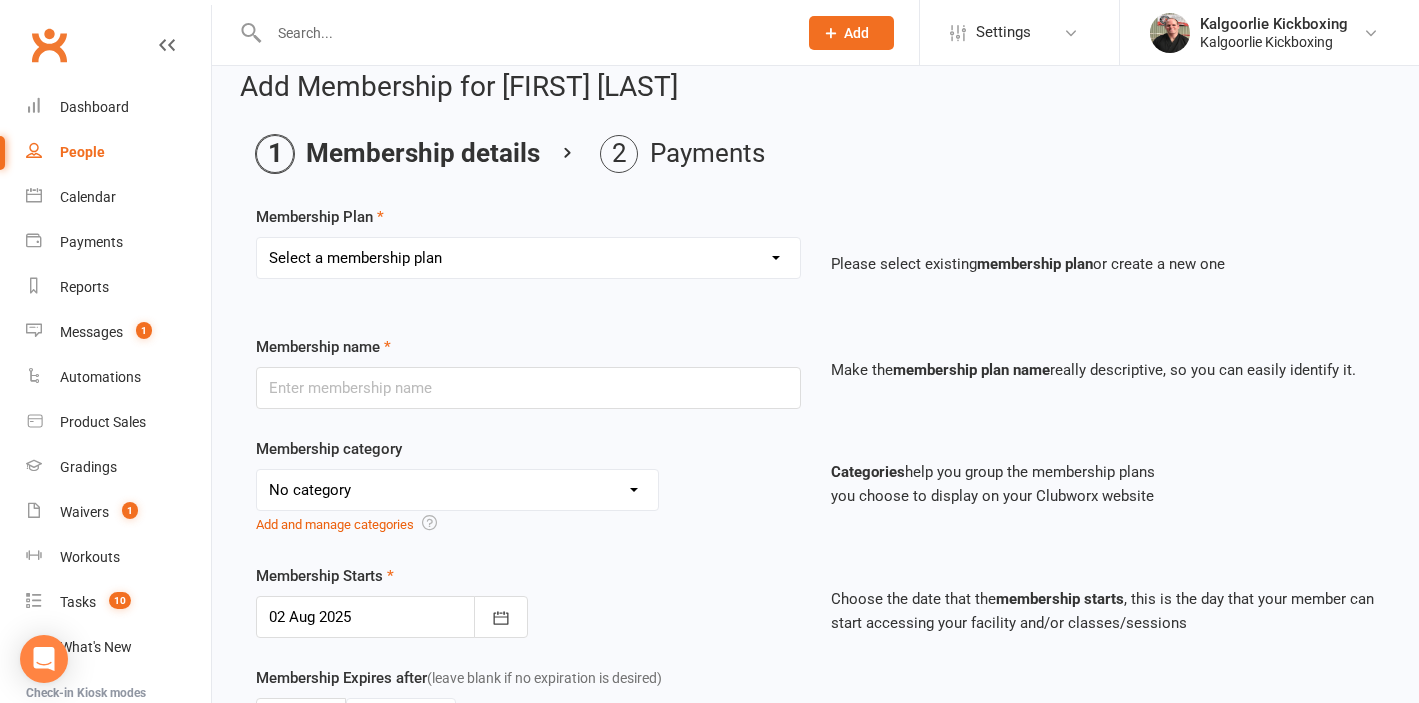 scroll, scrollTop: 16, scrollLeft: 0, axis: vertical 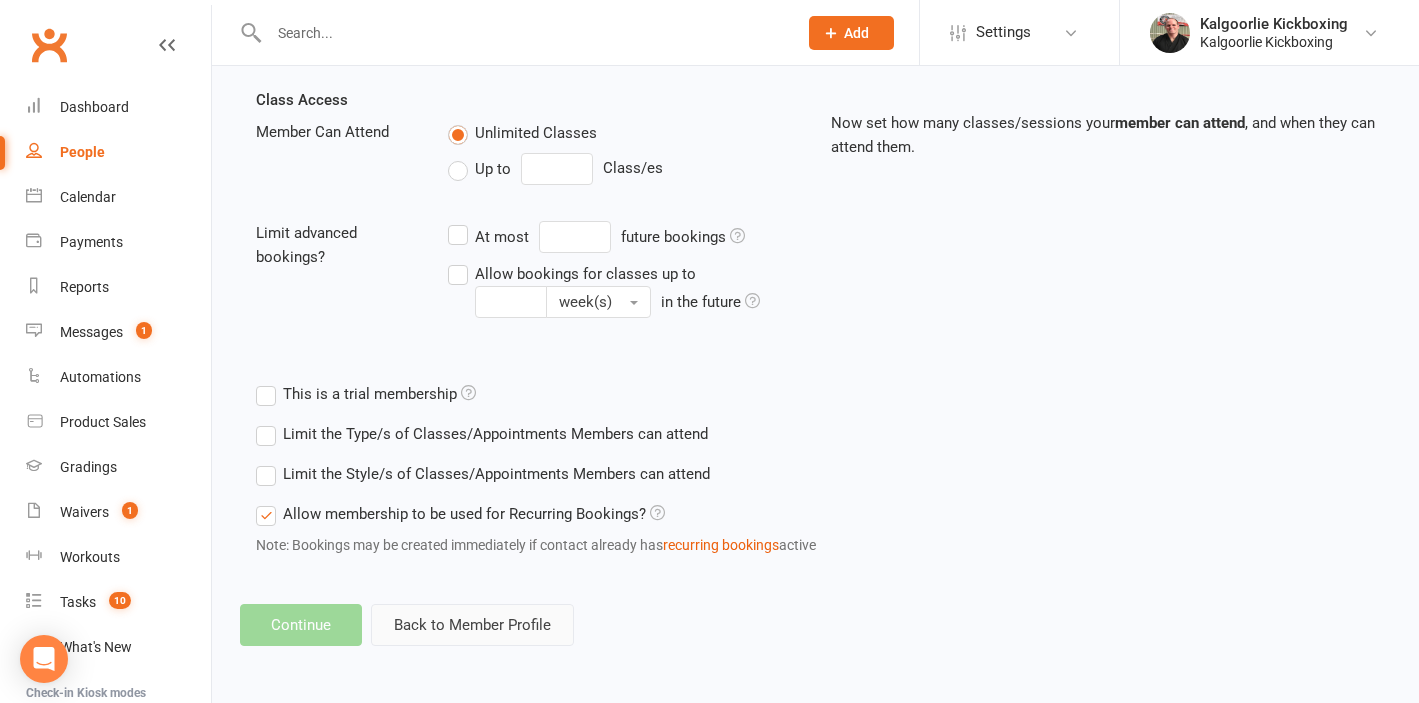 click on "Back to Member Profile" at bounding box center (472, 625) 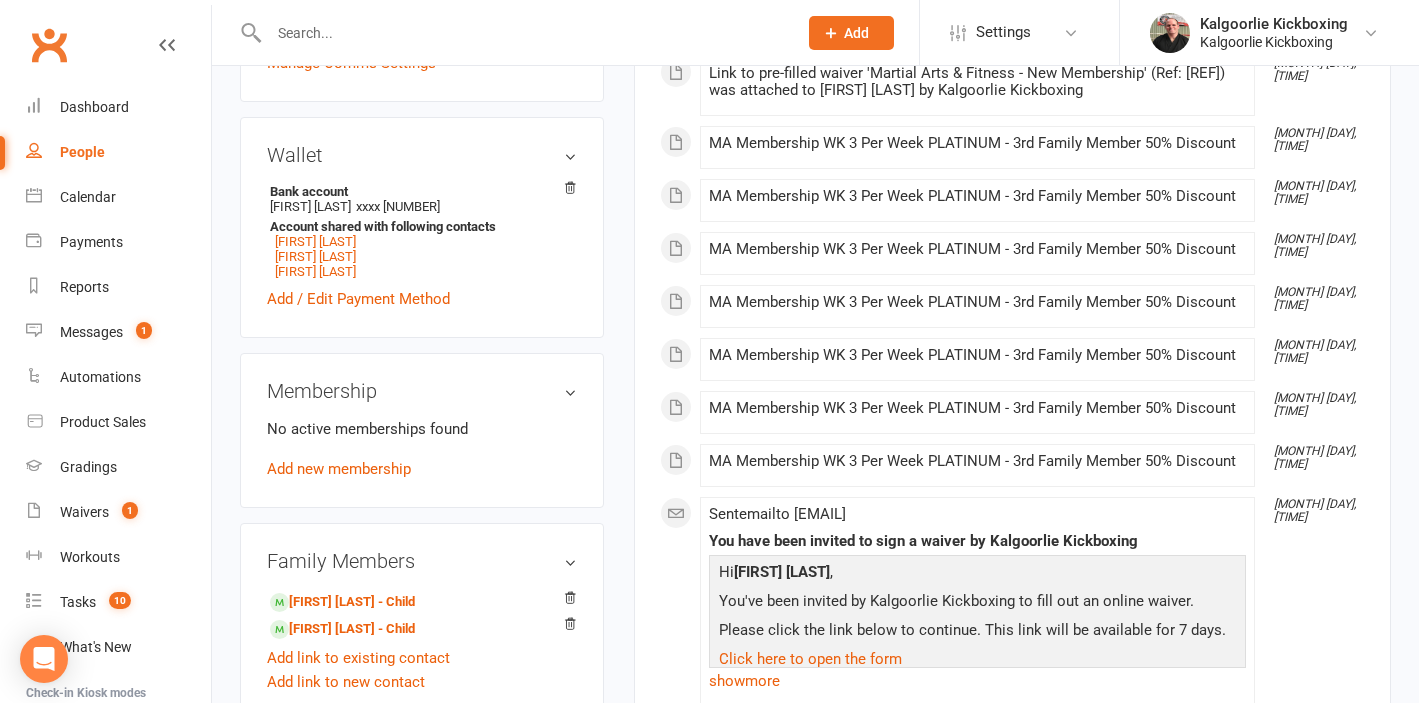 scroll, scrollTop: 686, scrollLeft: 0, axis: vertical 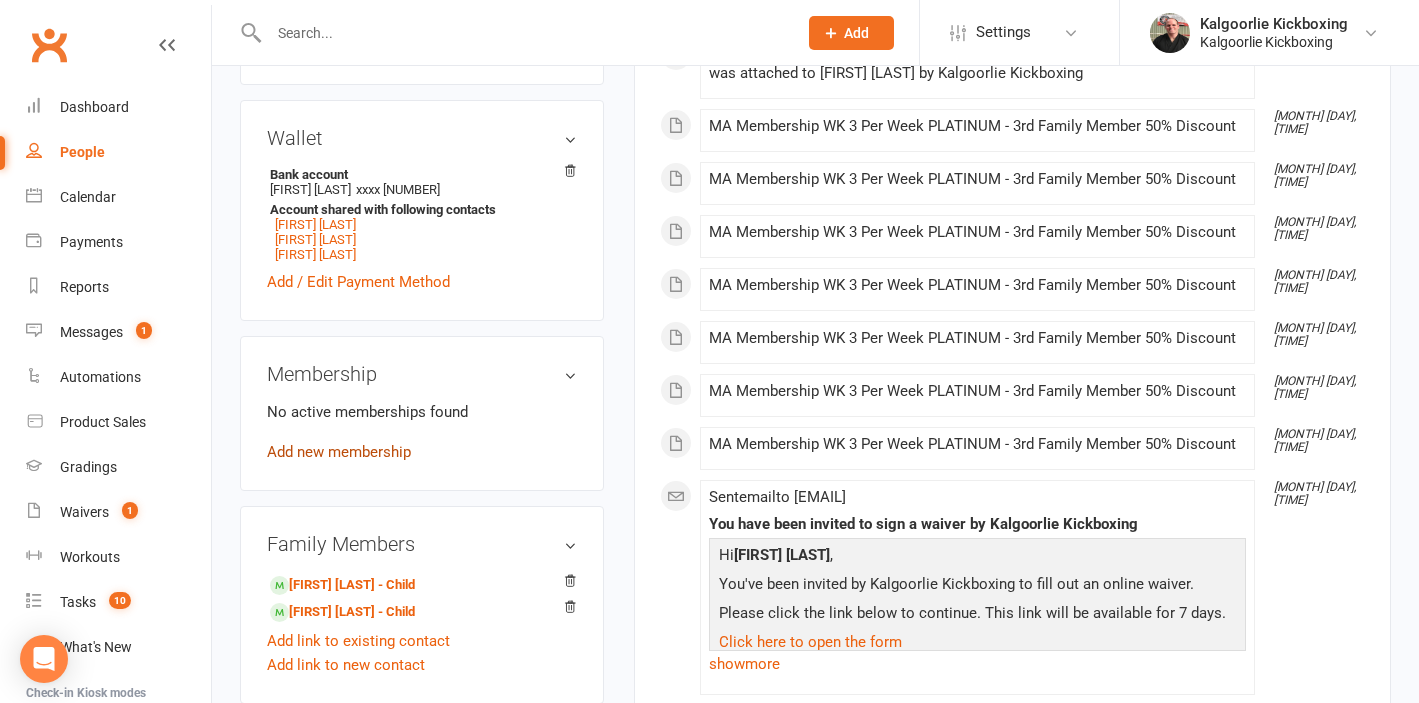 click on "Add new membership" at bounding box center [339, 452] 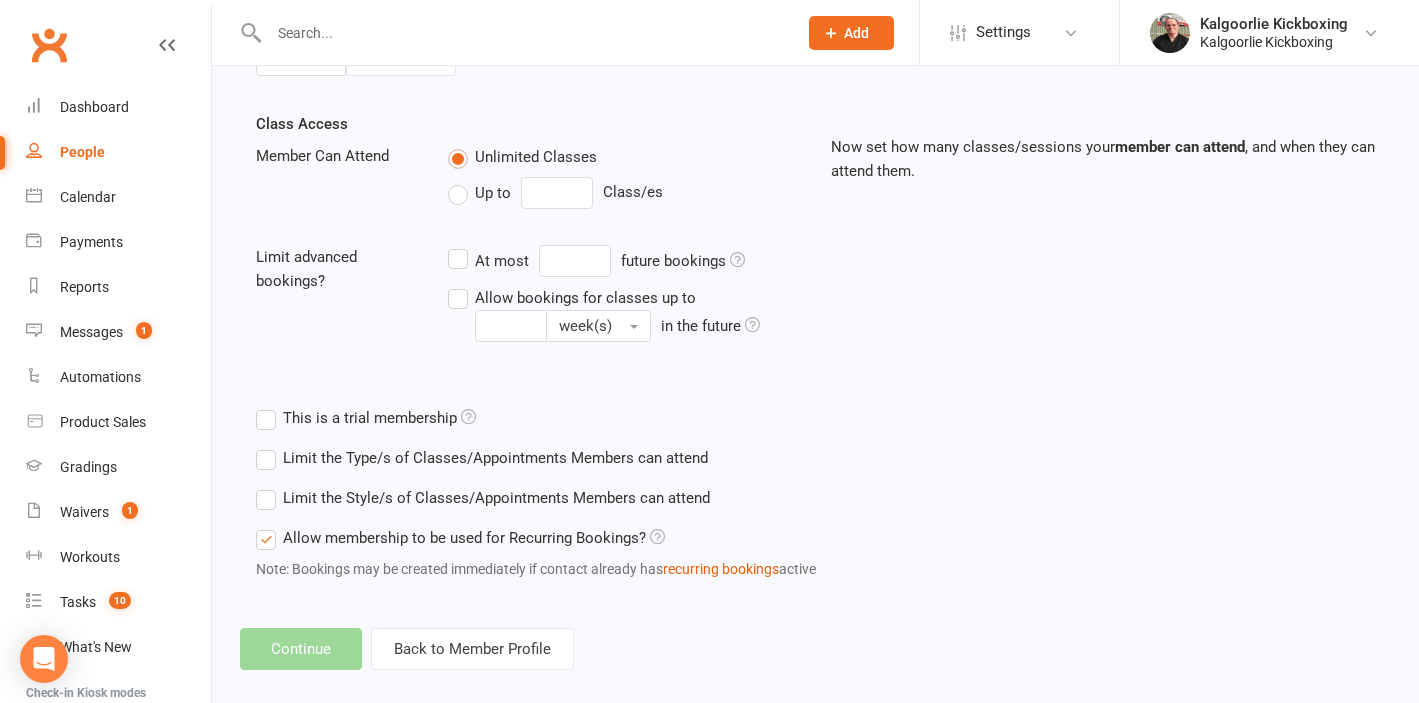 scroll, scrollTop: 0, scrollLeft: 0, axis: both 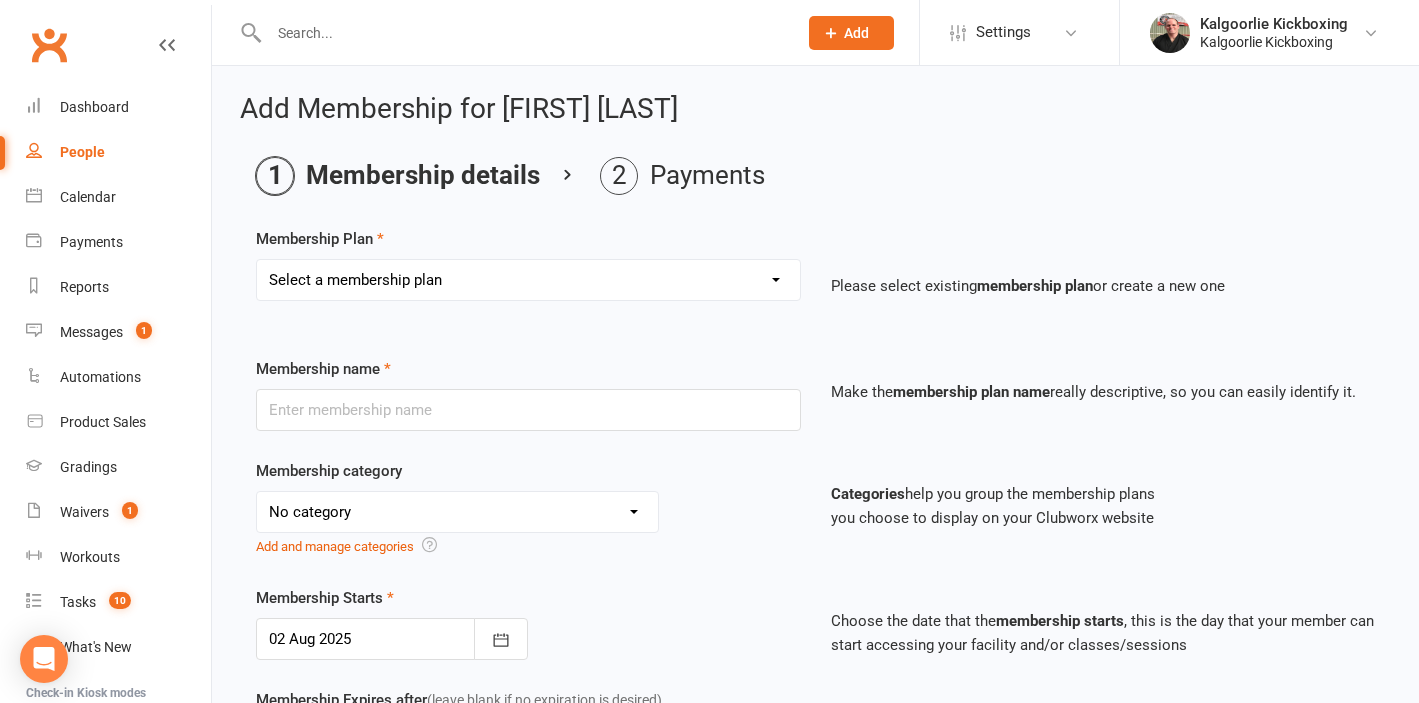 click on "Select a membership plan Create new Membership Plan MA Membership WK 4+ Per Week UNLIMITED MA Membership WK 3 Per Week PLATINUM MA Membership WK 2 Per Week GOLD MA Membership WK 1 Per Week SILVER MA Membership WK 4+ Per Week UNLIMITED - 3rd Family Member 50% Discount MA Membership WK 3 Per Week PLATINUM - 3rd Family Member 50% Discount MA Membership WK 2 Per Week GOLD - 3rd Family Member 50% Discount MA Membership WK 4+ Per Week UNLIMITED - 4th Family Member 100% Discount MA Membership WK 3 Per Week PLATINUM - 4th Family Member 100% Discount MA Membership WK 2 Per Week GOLD - 4th Family Member 100% Discount Dog Training Level 1 $300 Dog Training Level 2 $200 MA Membership FN 4+ Per Week UNLIMITED MA Membership FN 3 Per Week PLATINUM MA Membership FN 2 Per Week GOLD MA Membership FN 1 Per Week SILVER MA Membership FN 4+ Per Week UNLIMITED - 3rd Family Member 50% Discount MA Membership FN 3 Per Week PLATINUM - 3rd Family Member 50% Discount MA Membership FN 2 Per Week GOLD - 3rd Family Member 50% Discount" at bounding box center [528, 280] 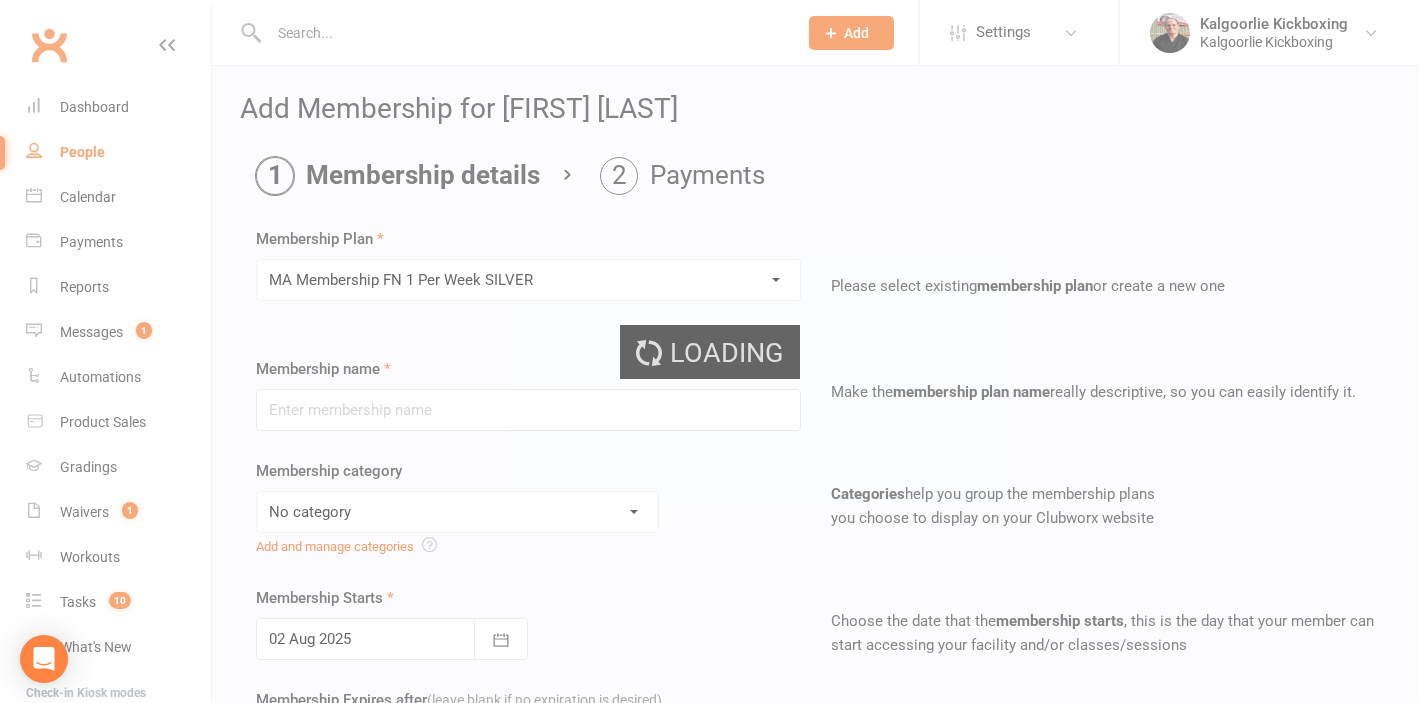 type on "MA Membership FN 1 Per Week SILVER" 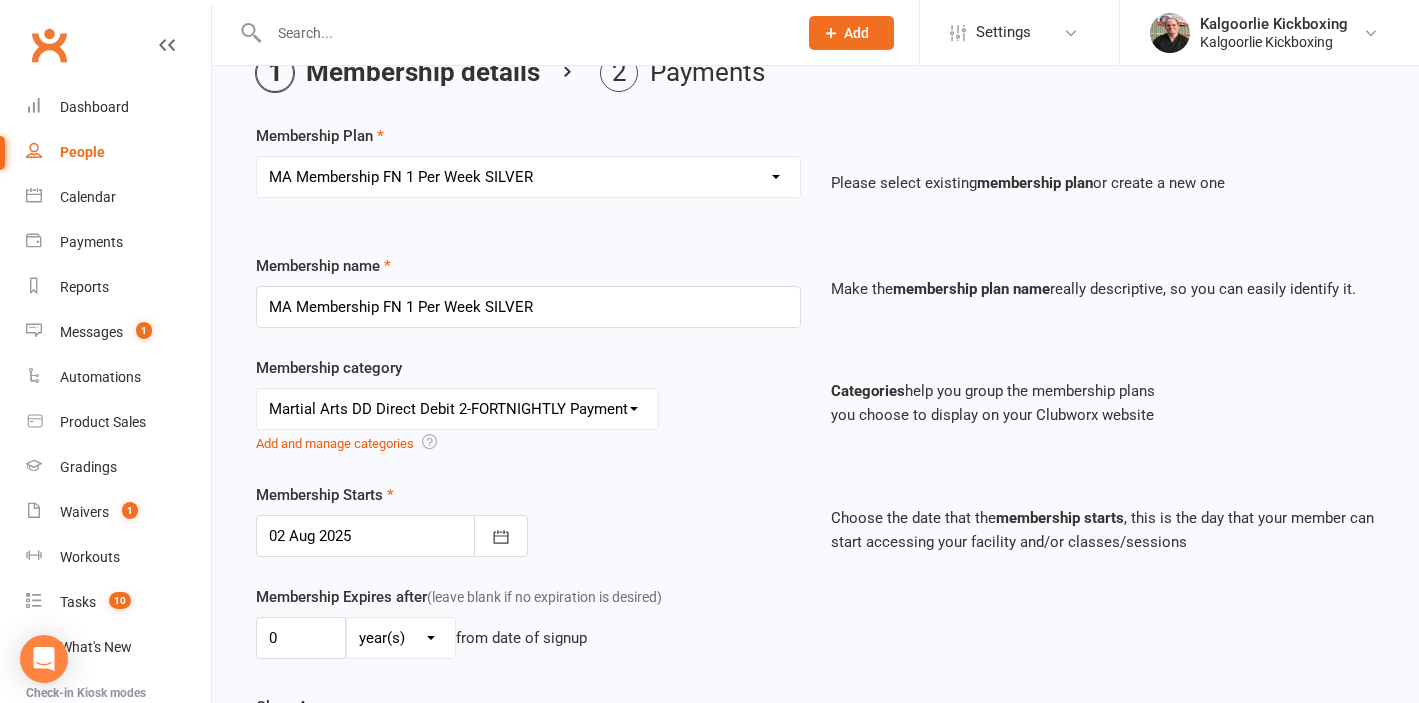 scroll, scrollTop: 112, scrollLeft: 0, axis: vertical 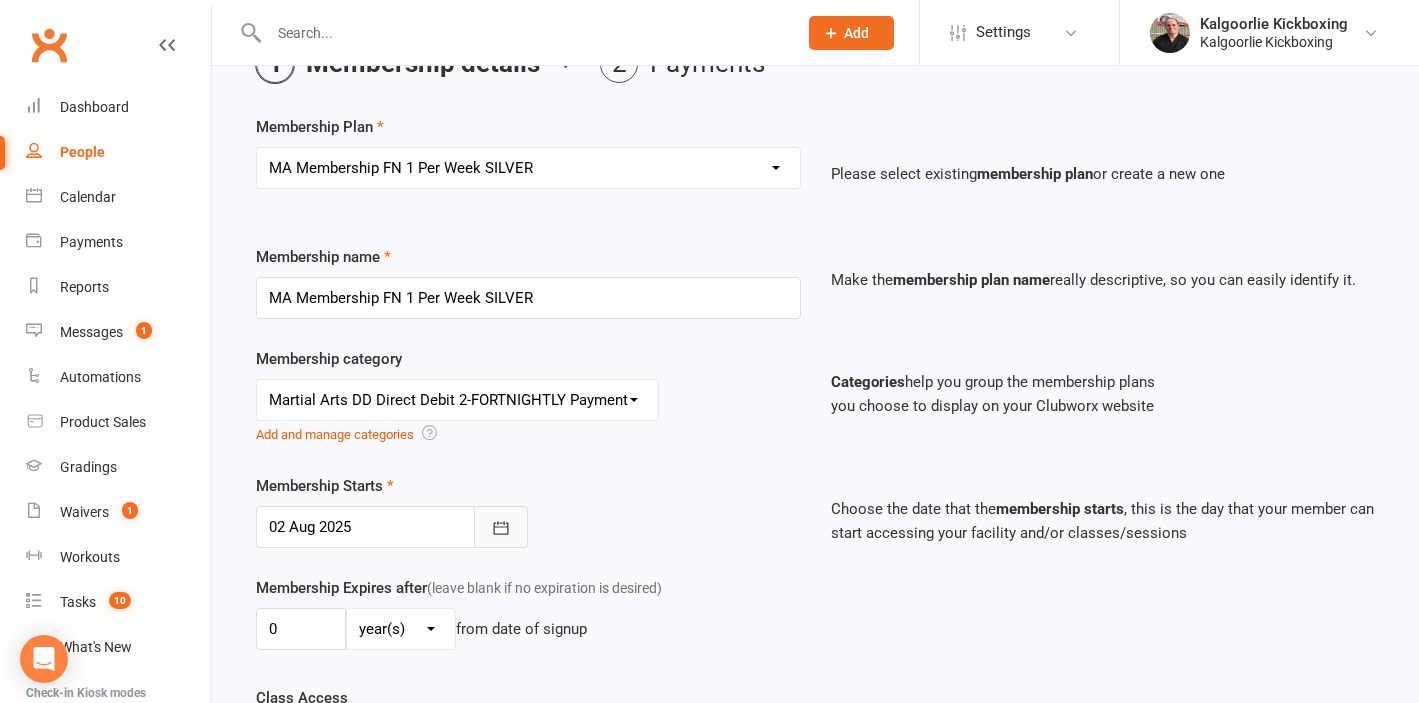 click 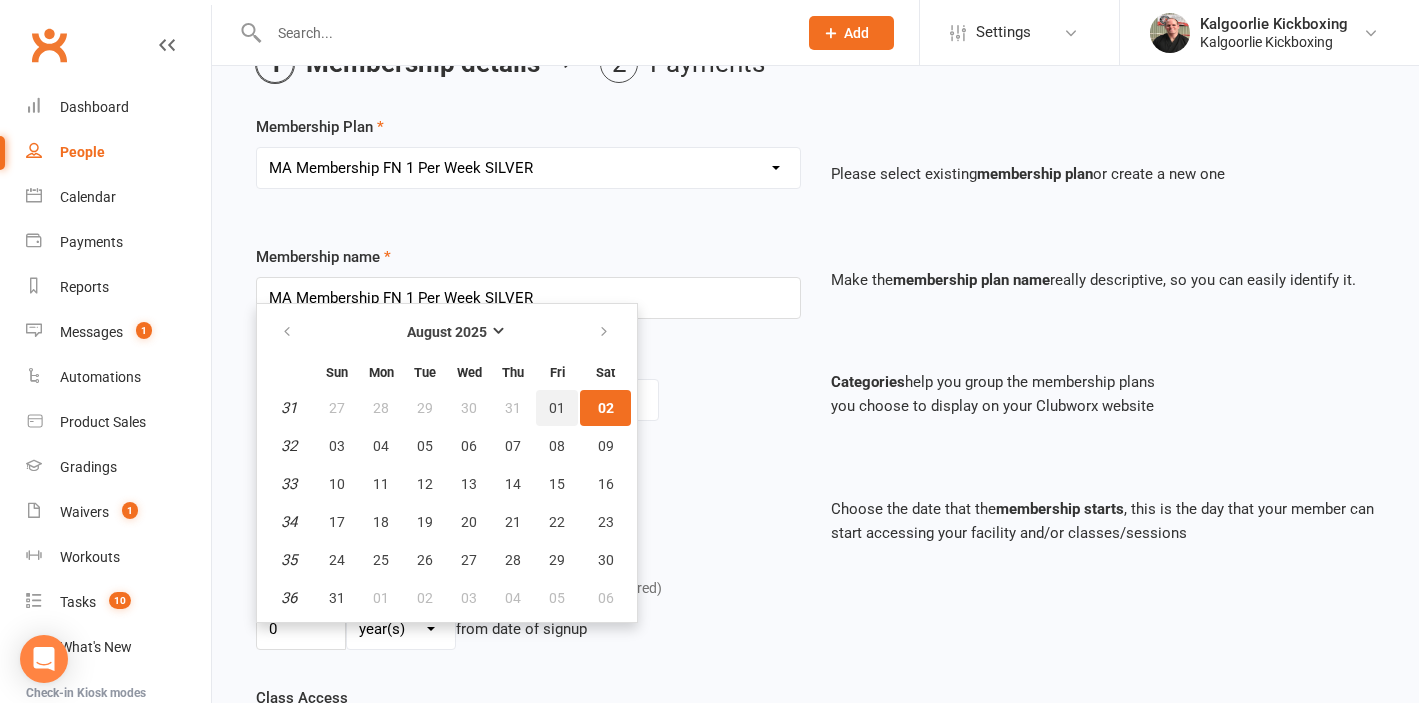 click on "01" at bounding box center (557, 408) 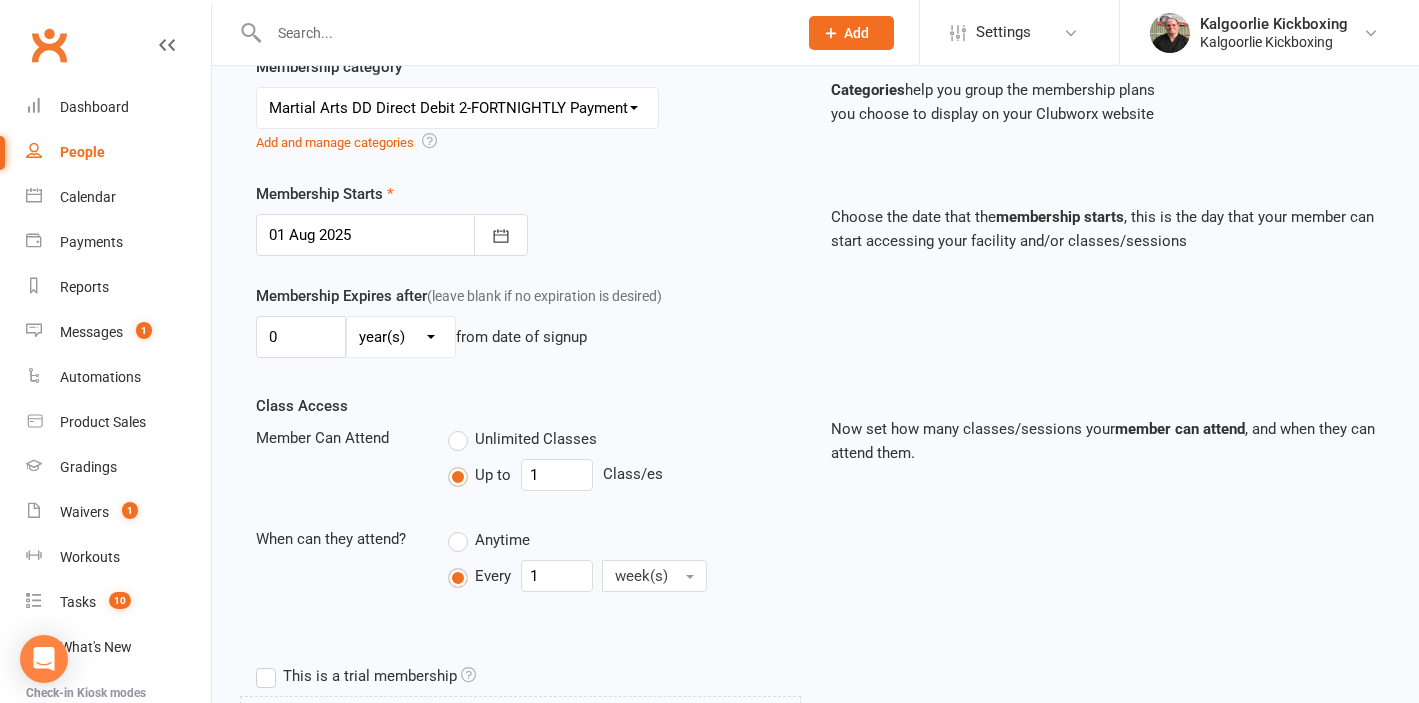 scroll, scrollTop: 416, scrollLeft: 0, axis: vertical 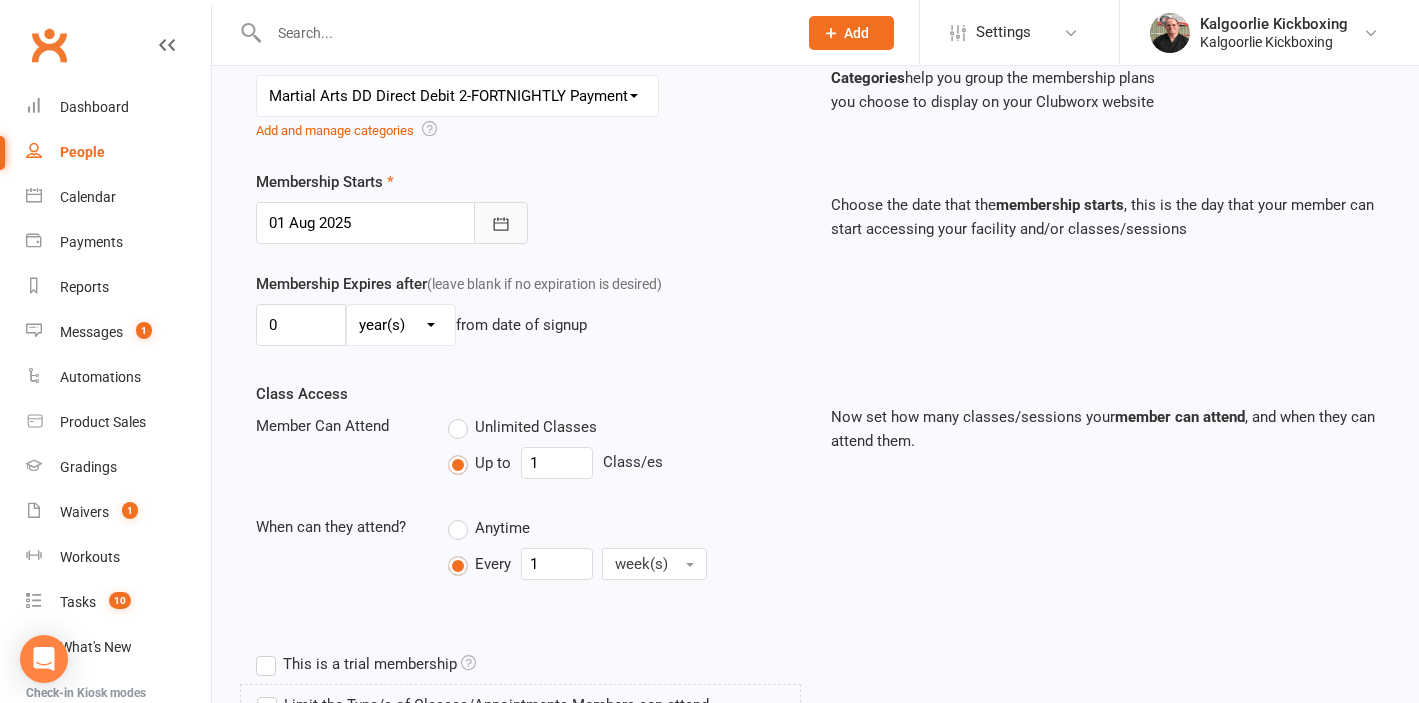 click 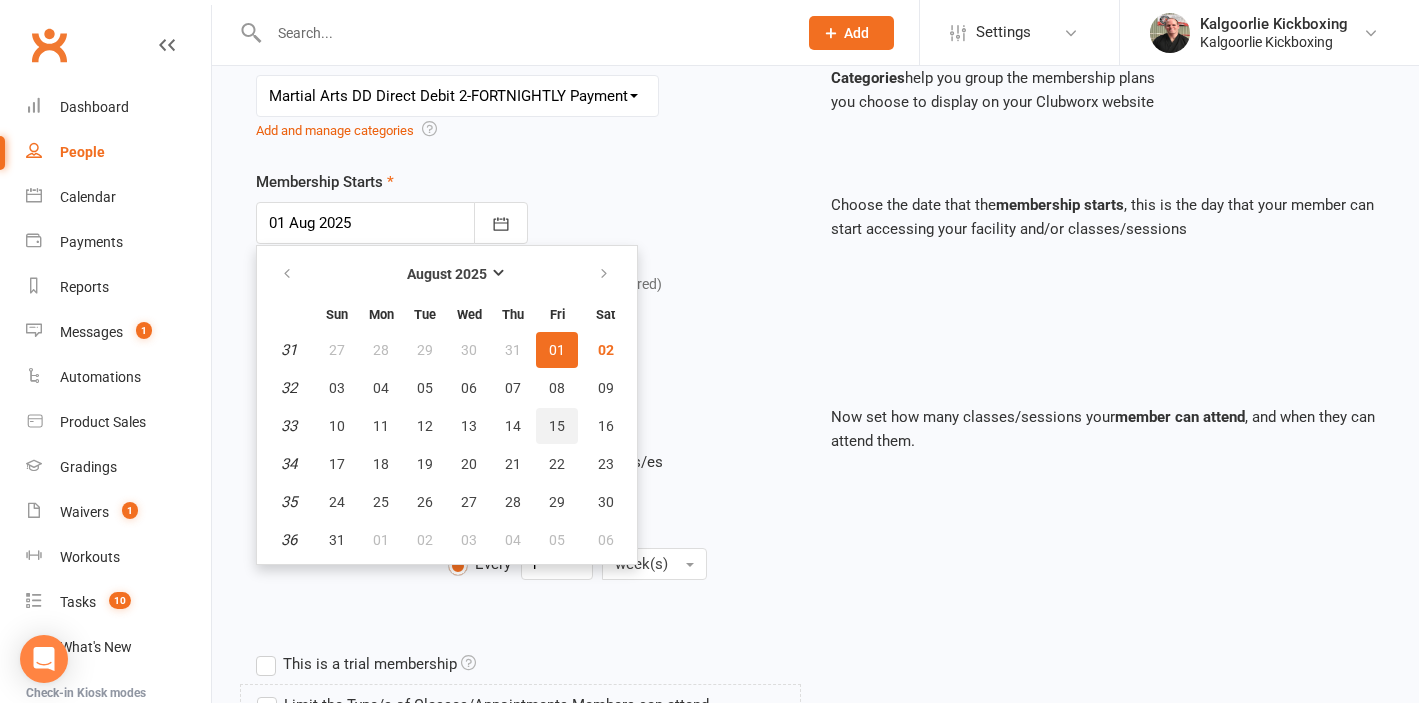 click on "15" at bounding box center [557, 426] 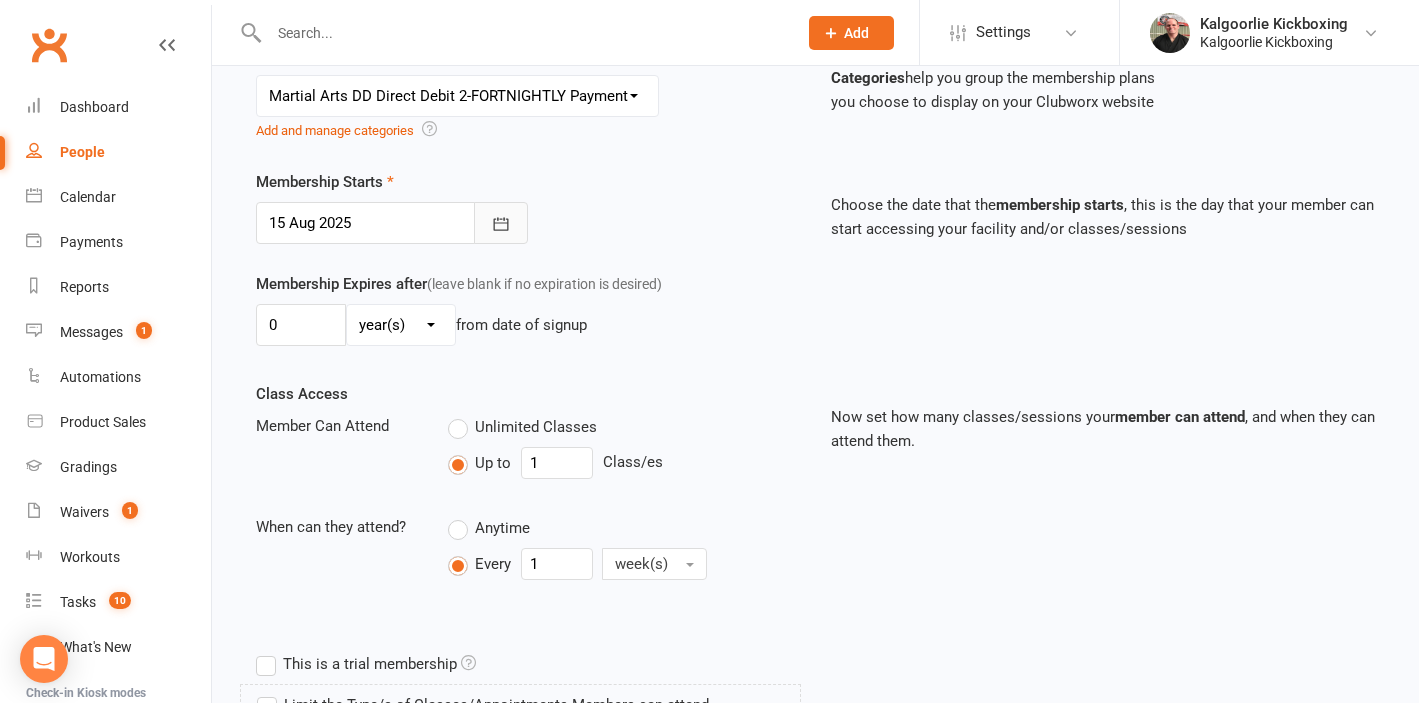click 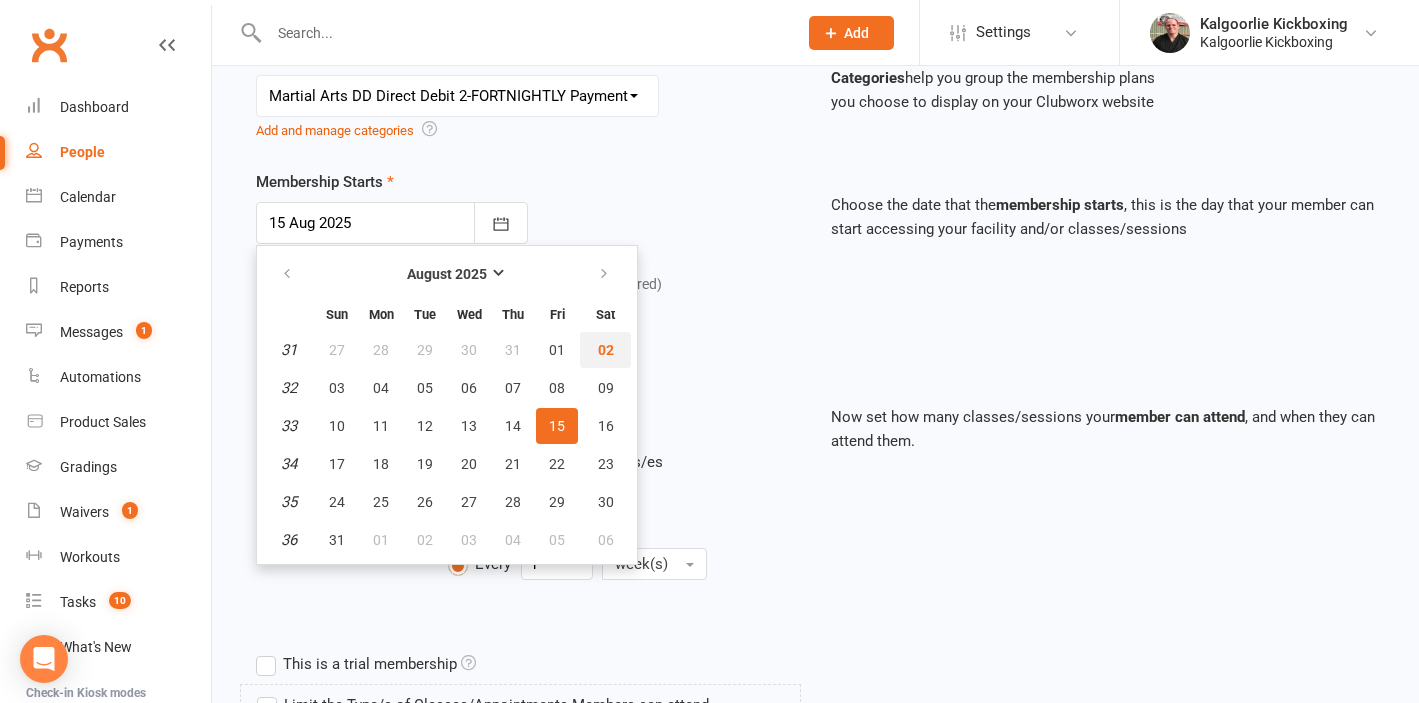 click on "02" at bounding box center (606, 350) 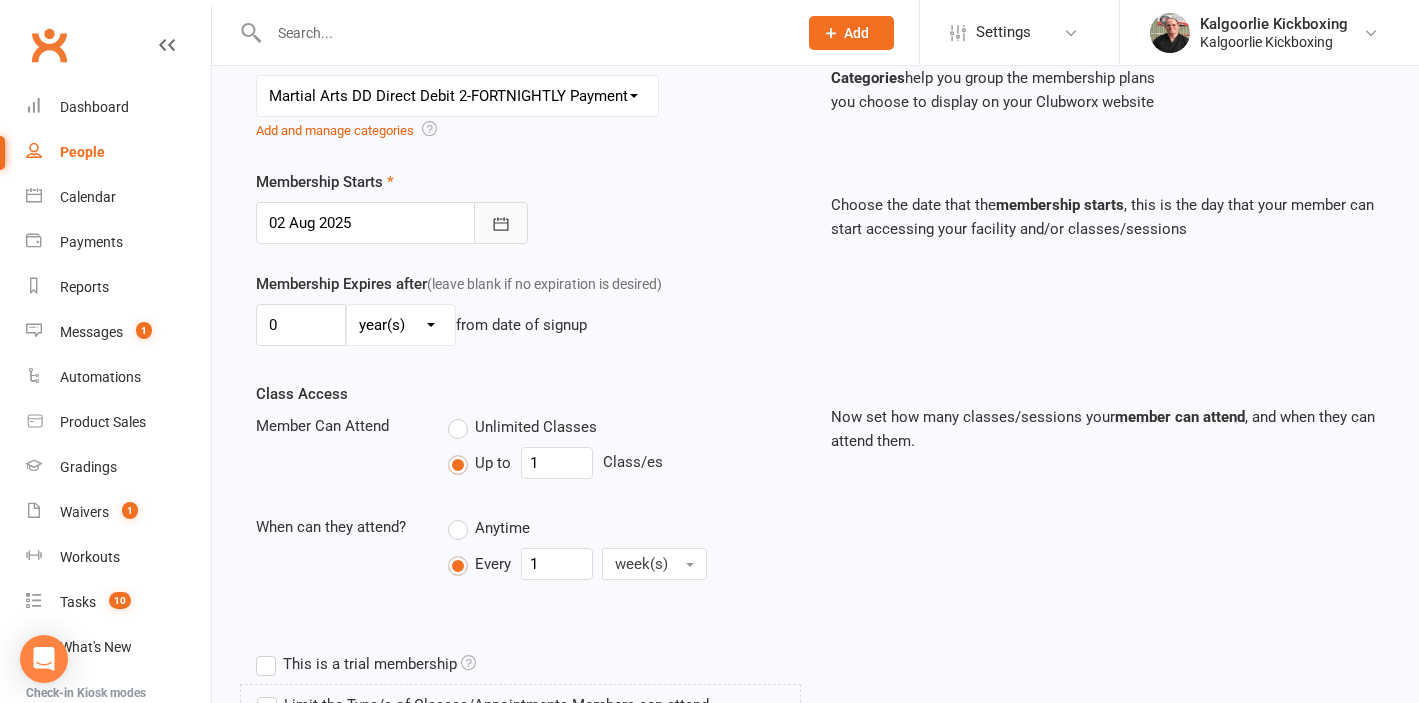 click 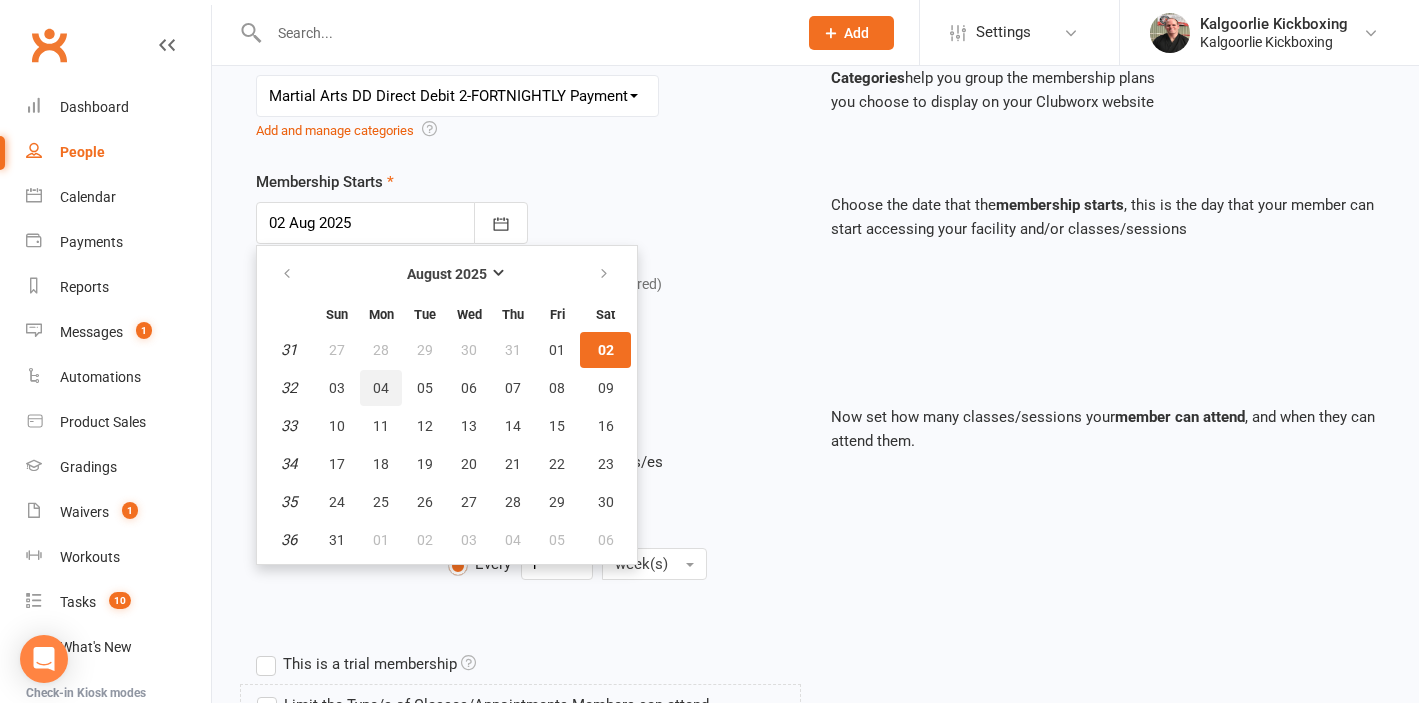 click on "04" at bounding box center (381, 388) 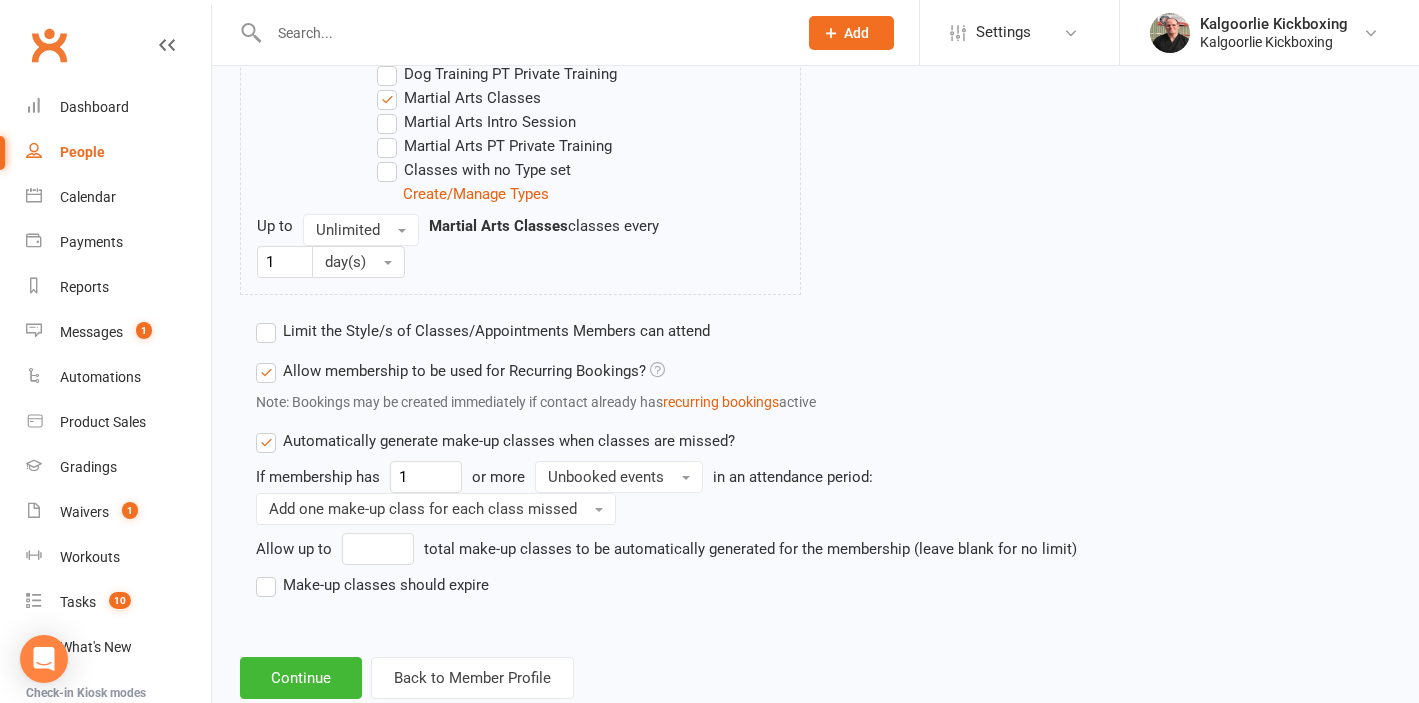 scroll, scrollTop: 1180, scrollLeft: 0, axis: vertical 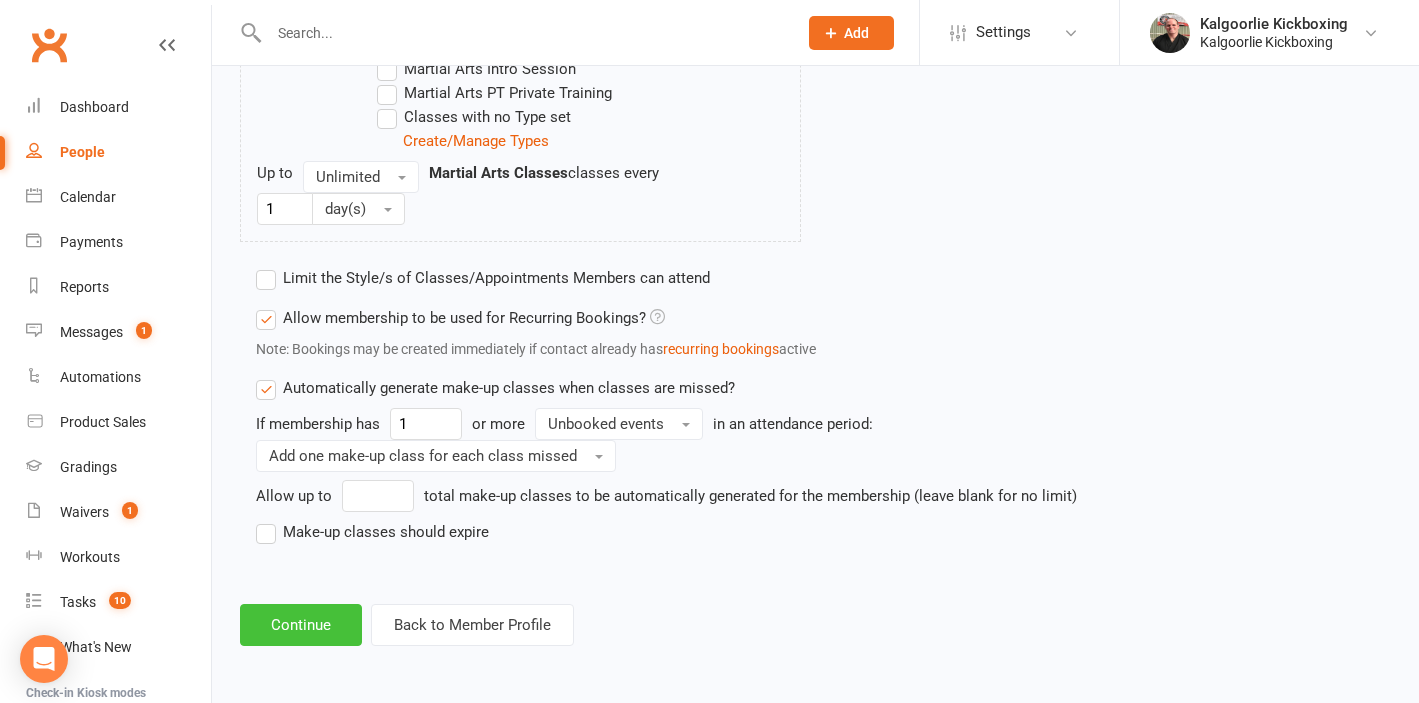 click on "Continue" at bounding box center [301, 625] 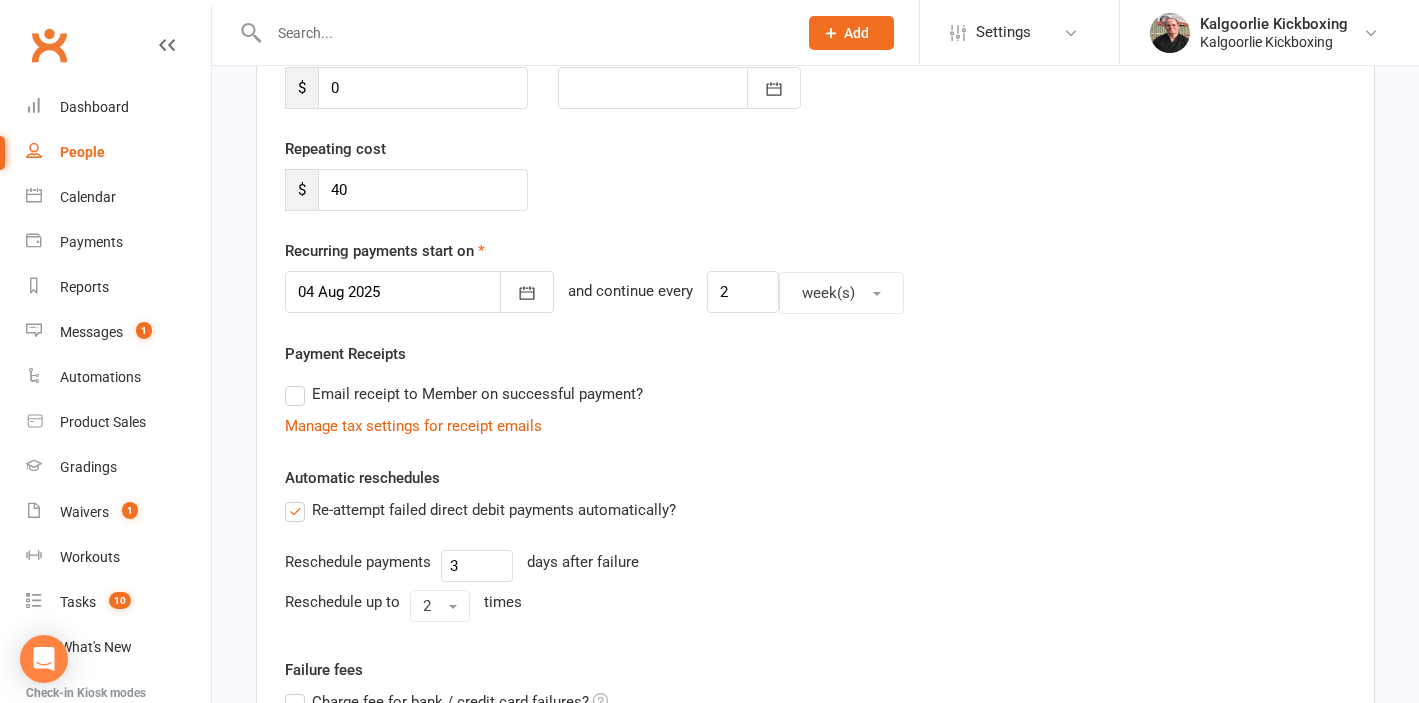scroll, scrollTop: 315, scrollLeft: 0, axis: vertical 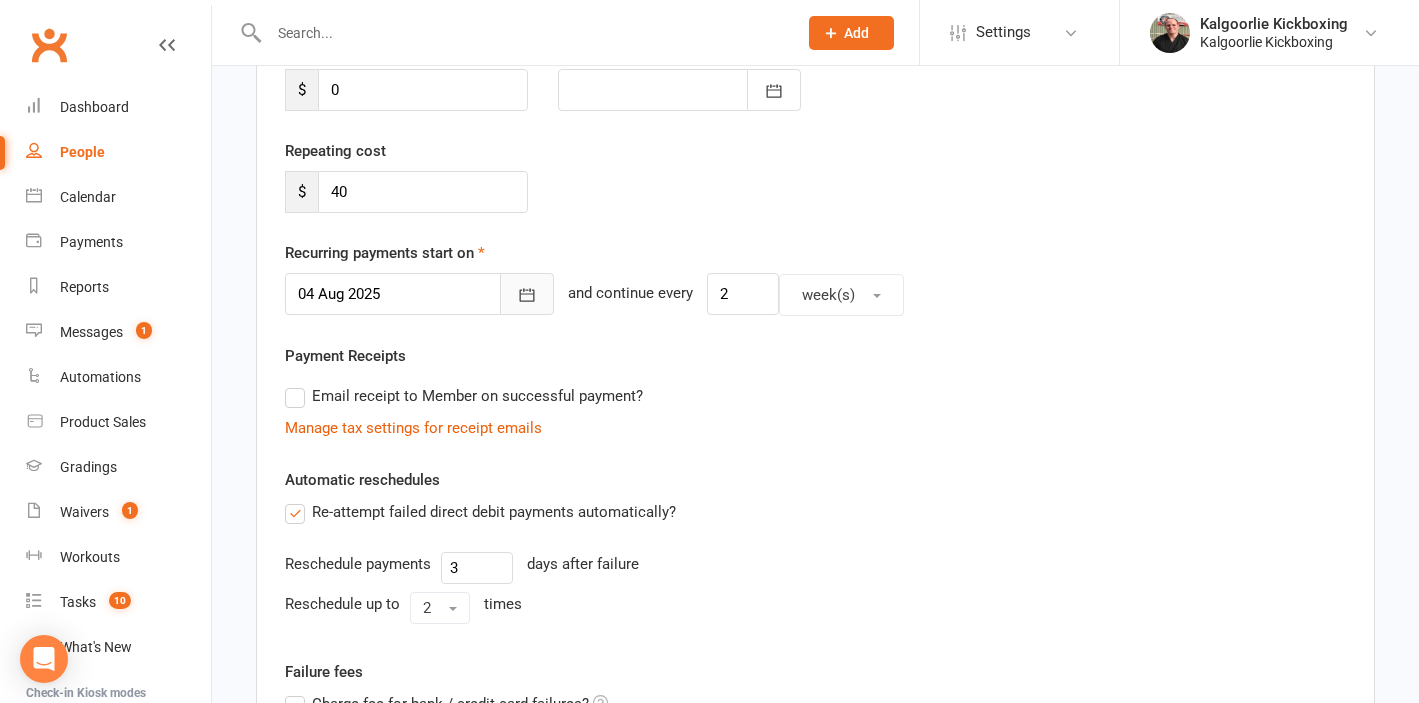 click 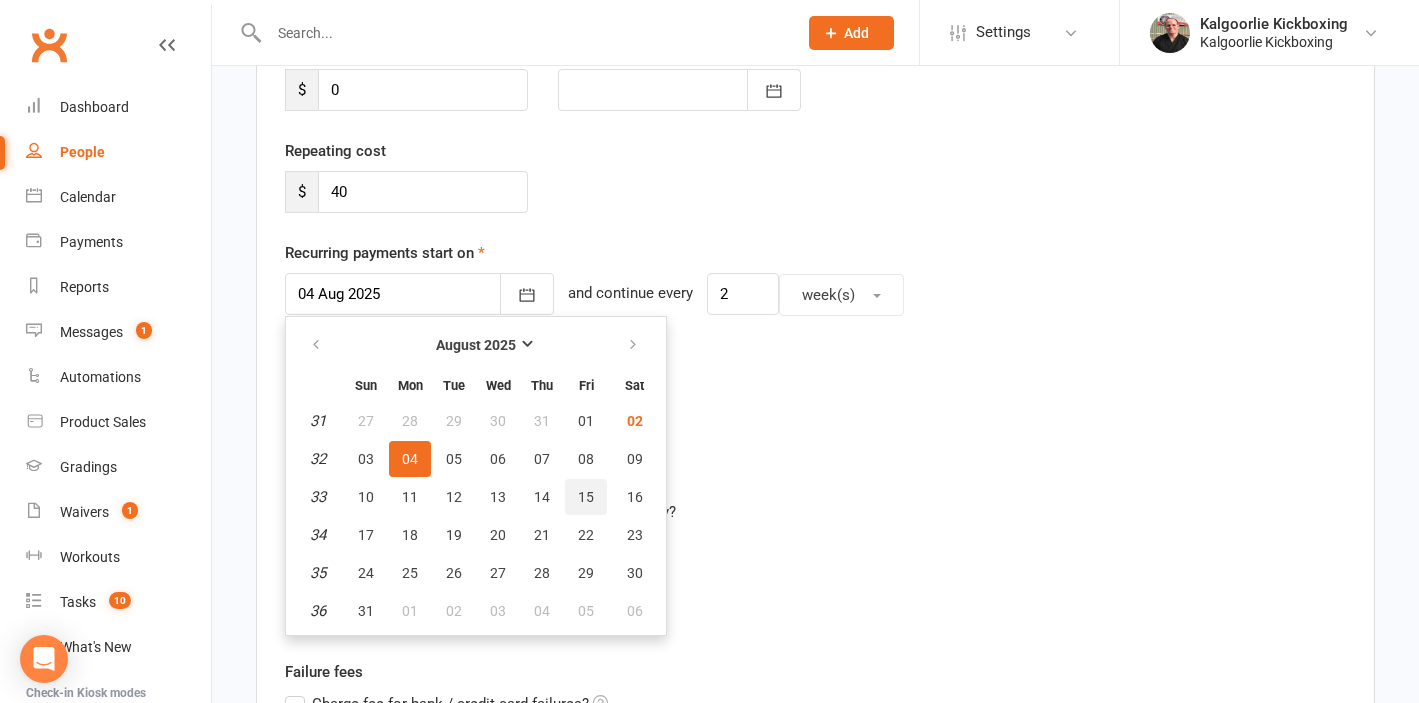 click on "15" at bounding box center (586, 497) 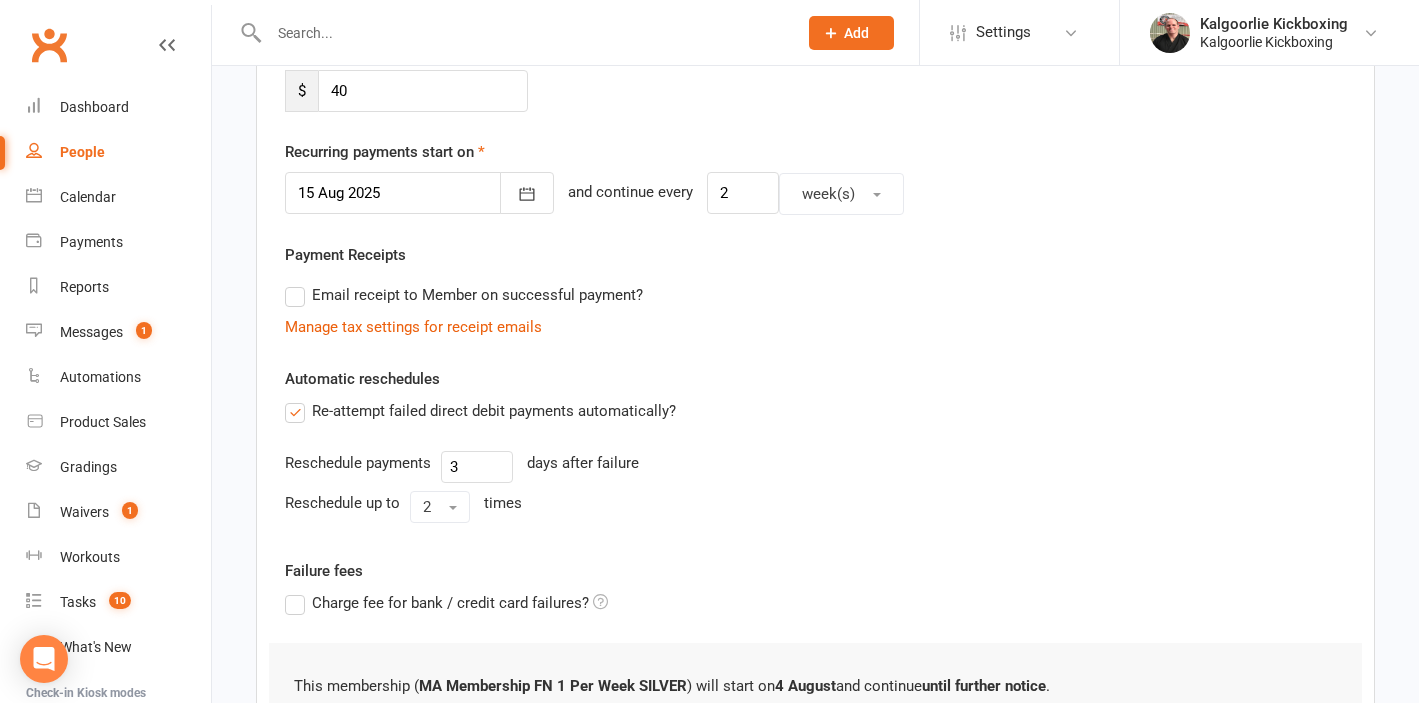 scroll, scrollTop: 414, scrollLeft: 0, axis: vertical 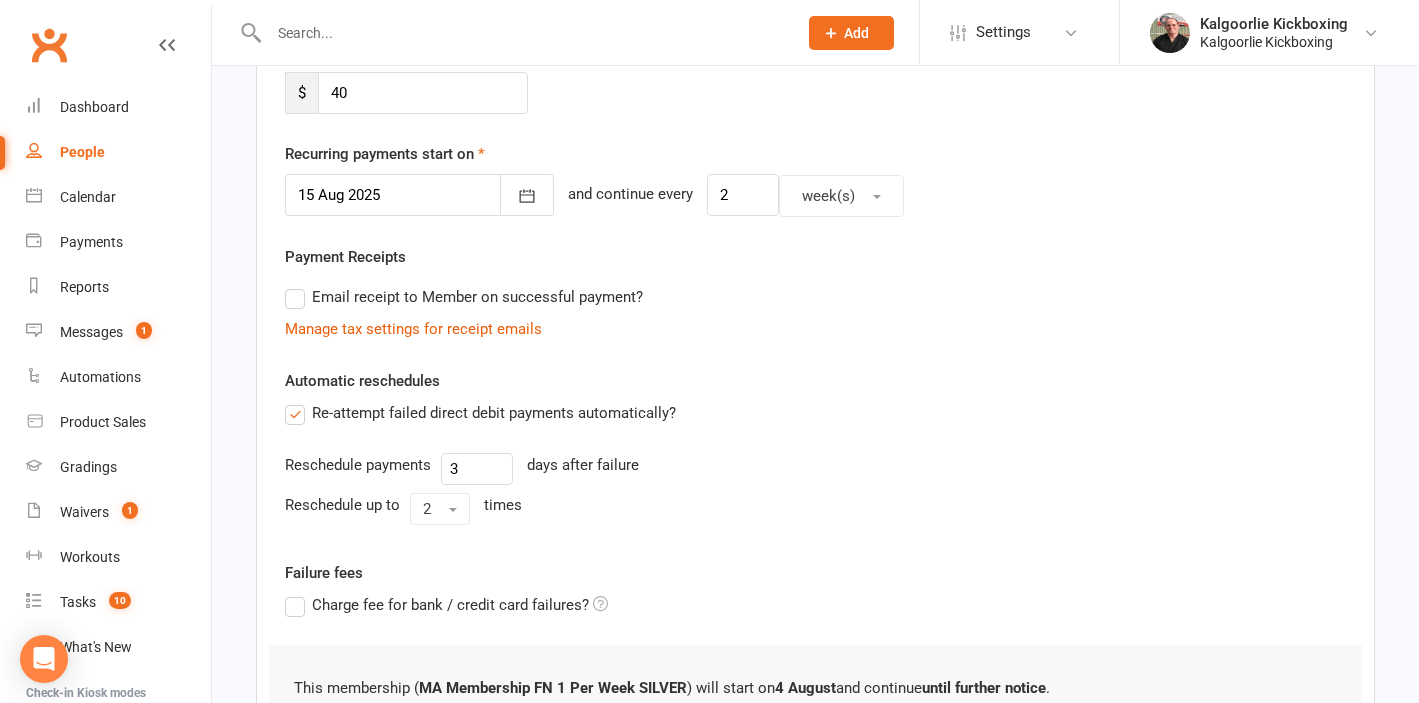 click on "Email receipt to Member on successful payment?" at bounding box center [464, 297] 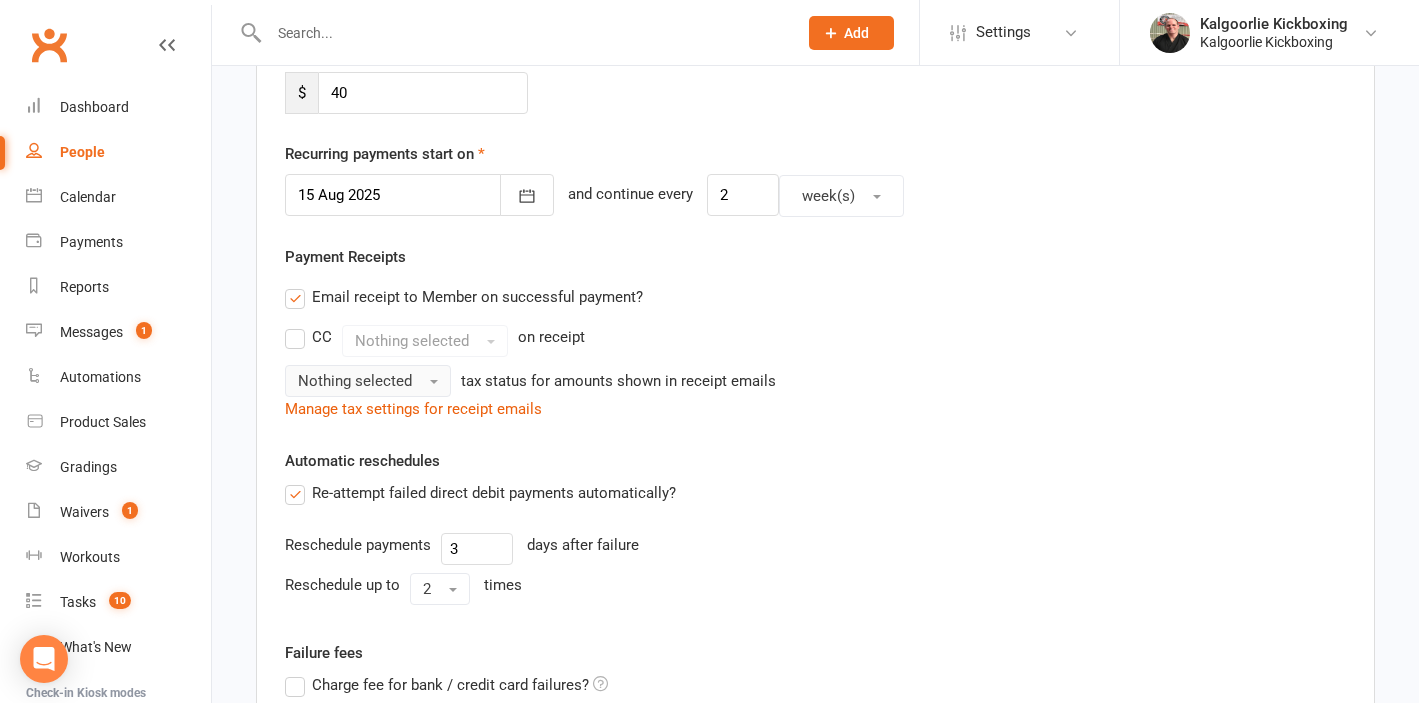 click at bounding box center (434, 382) 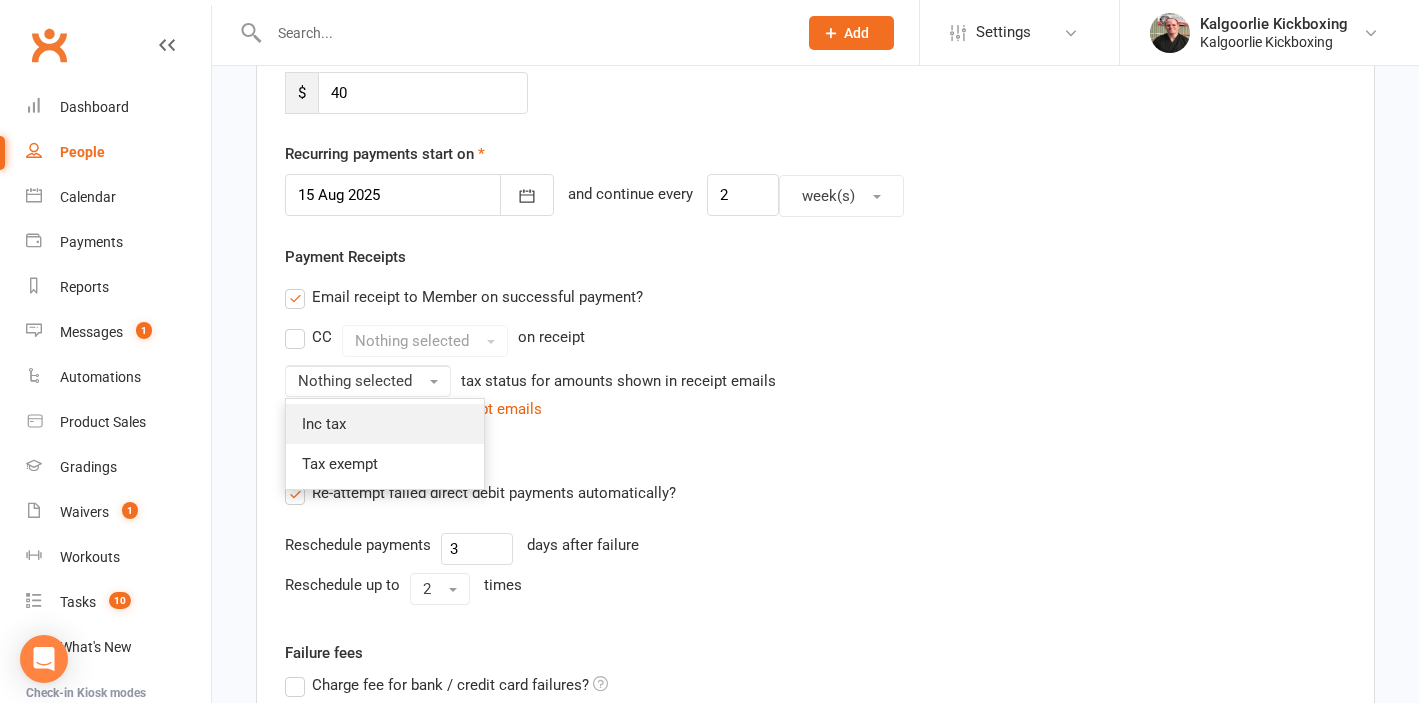 click on "Inc tax" at bounding box center [385, 424] 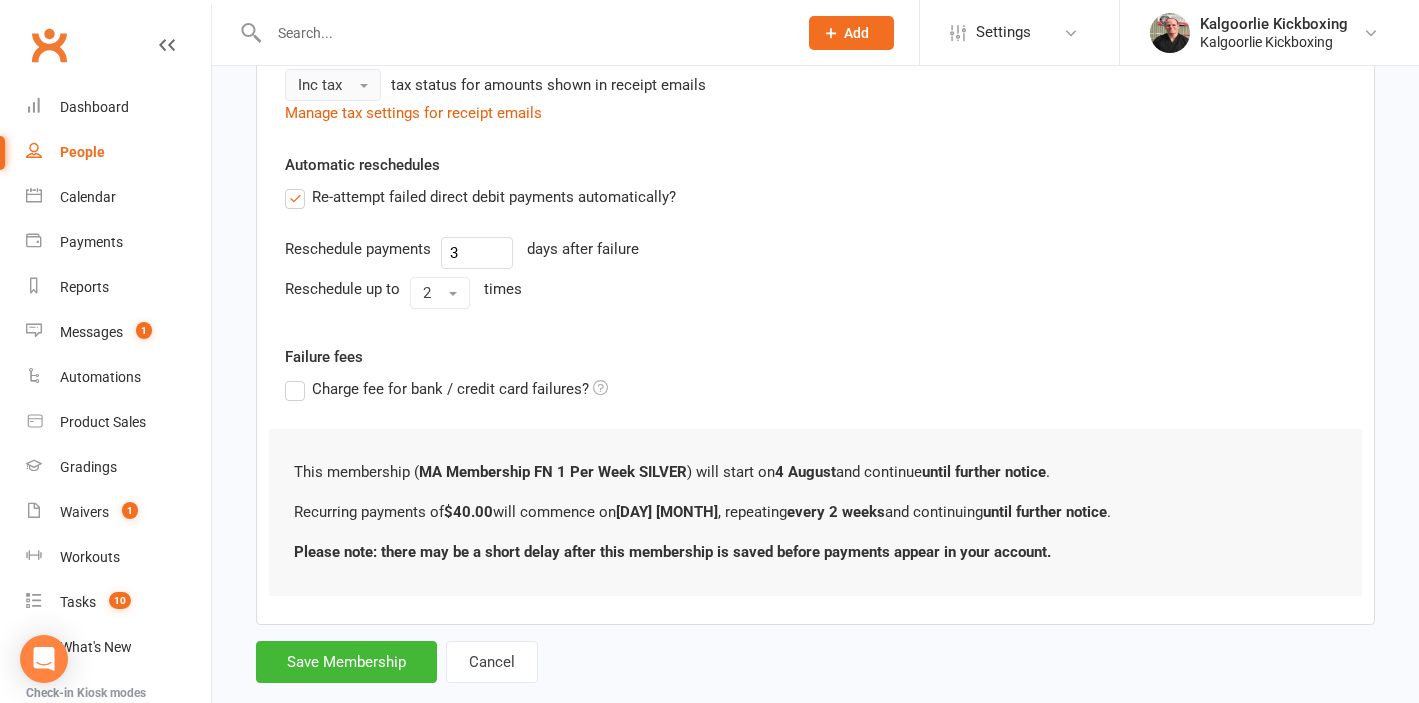 scroll, scrollTop: 751, scrollLeft: 0, axis: vertical 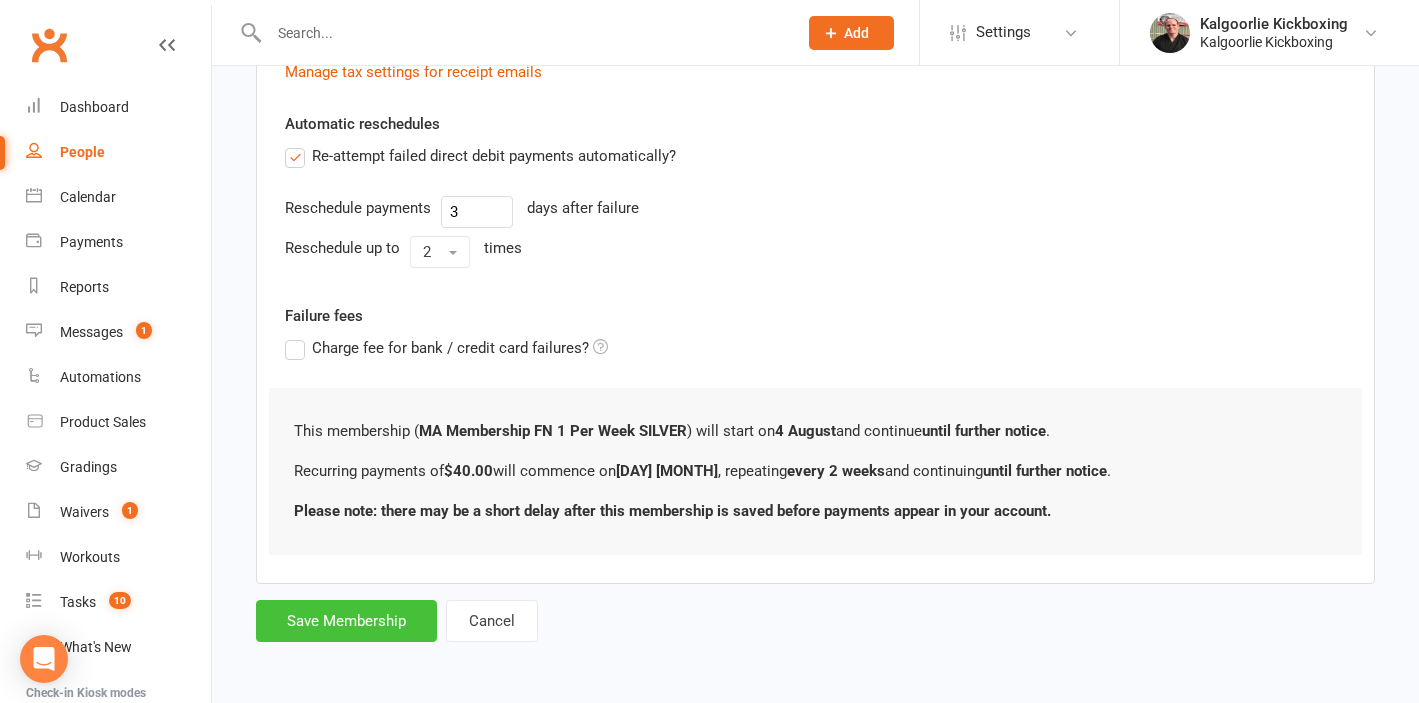 click on "Save Membership" at bounding box center [346, 621] 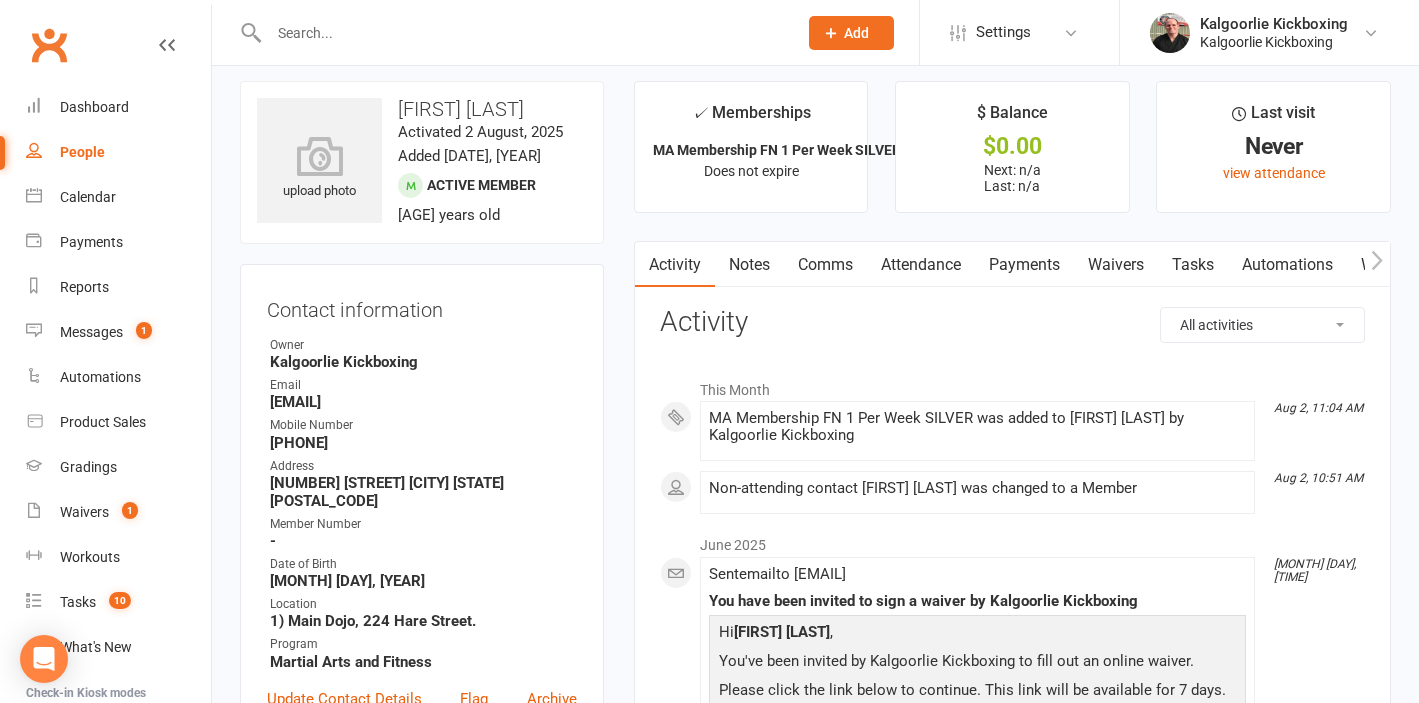 scroll, scrollTop: 0, scrollLeft: 0, axis: both 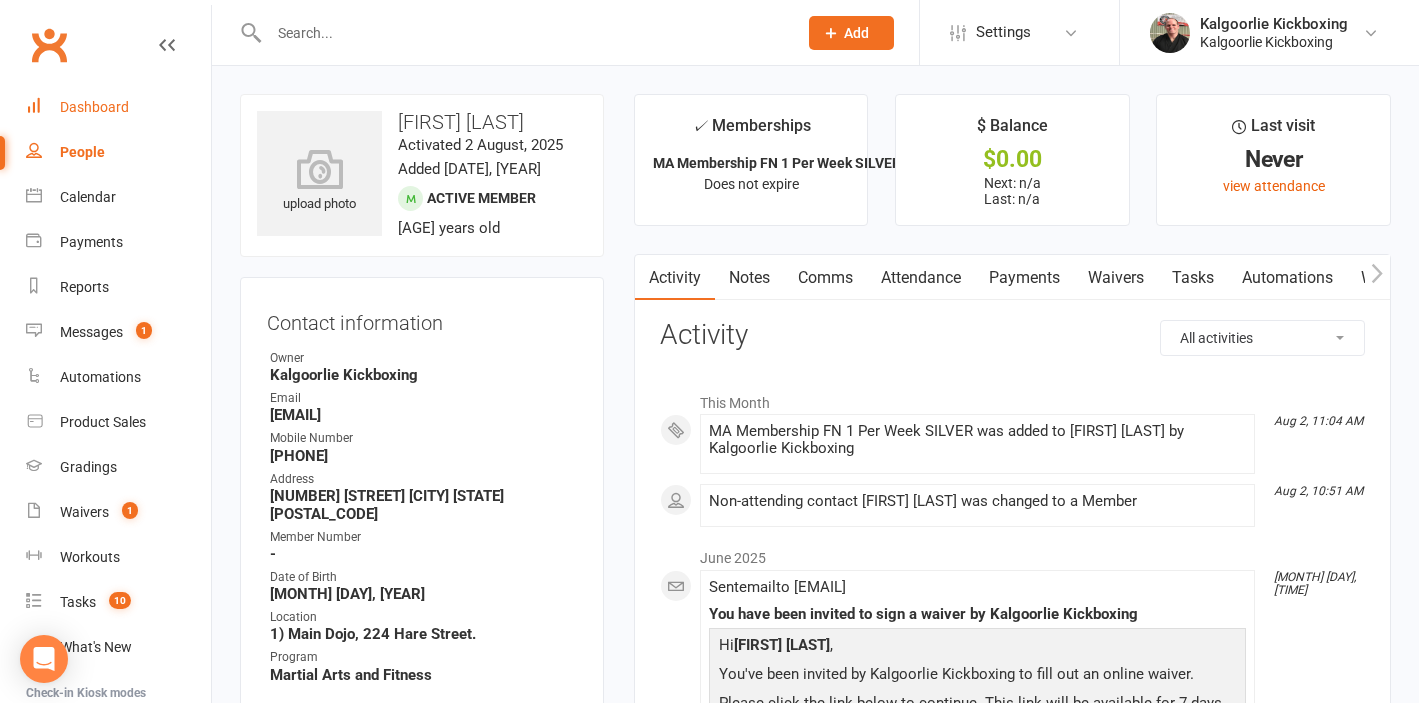 click on "Dashboard" at bounding box center [94, 107] 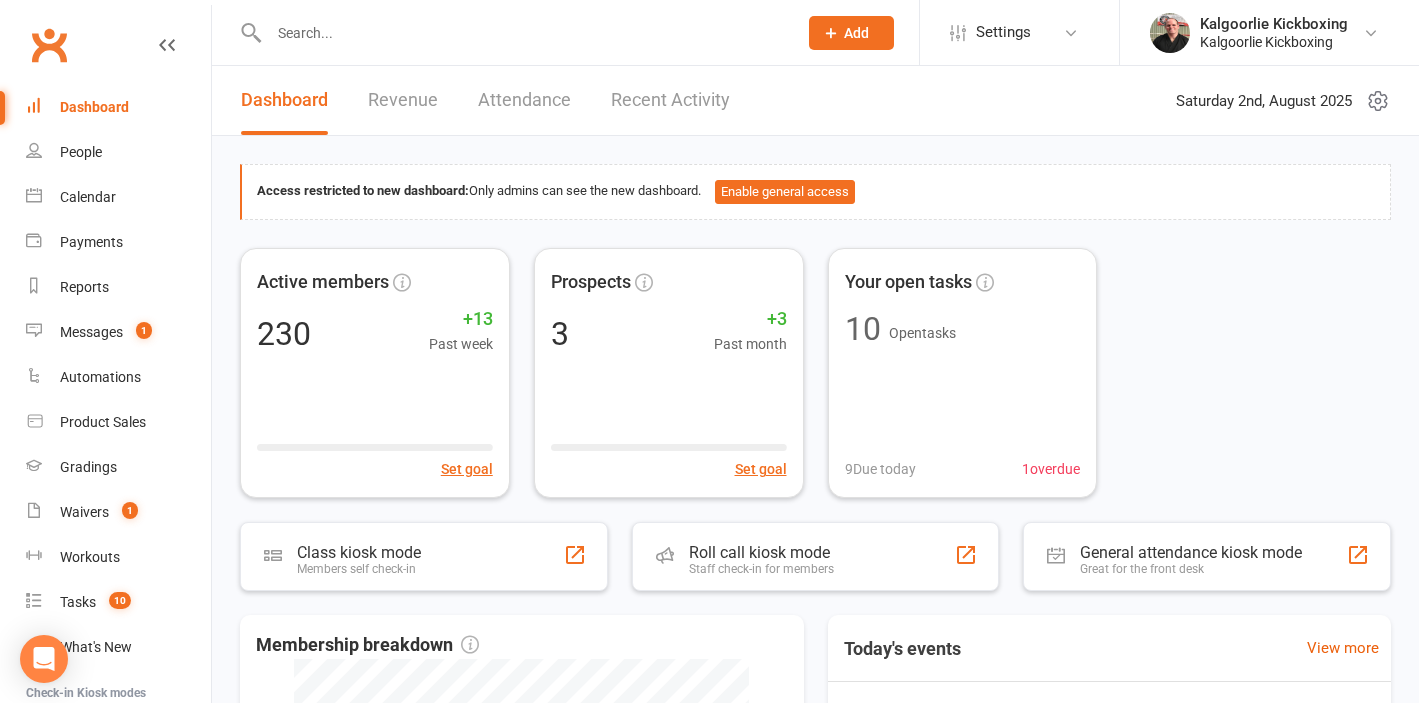 click at bounding box center [523, 33] 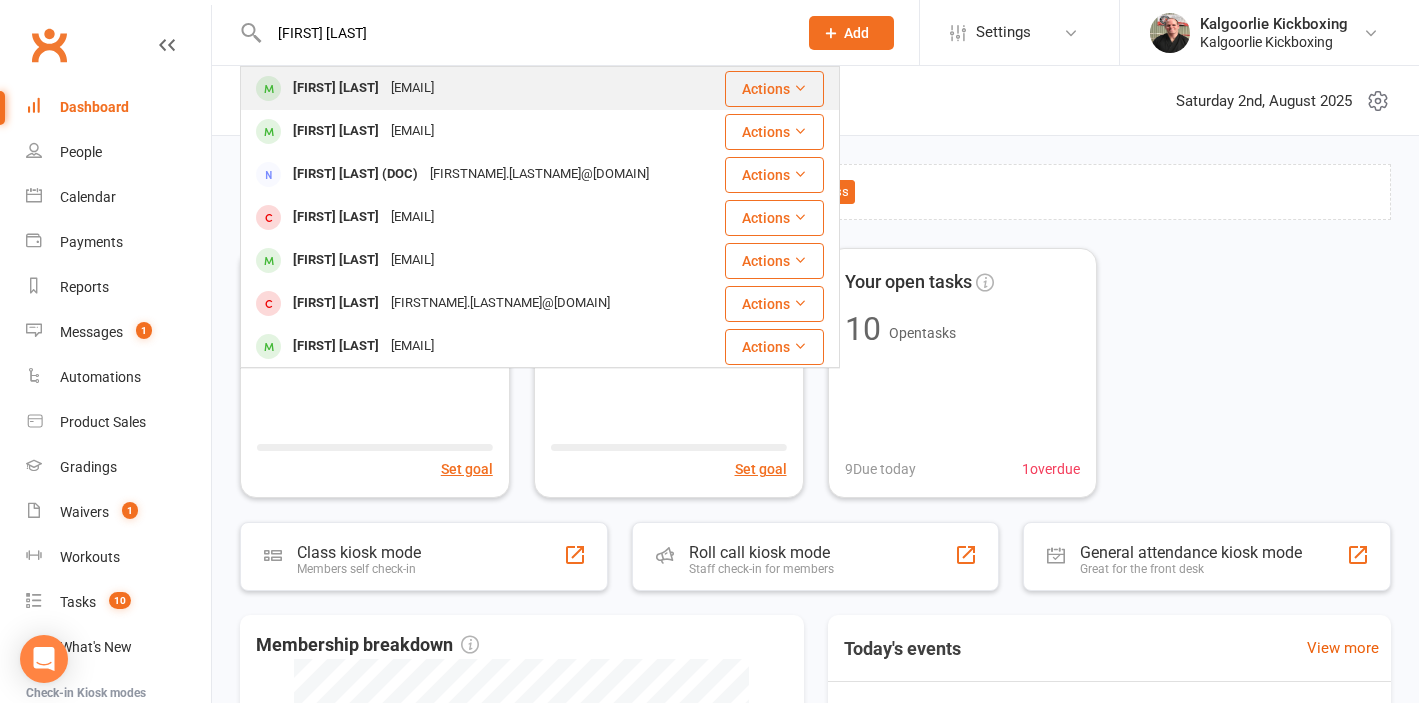 type on "jesse leon" 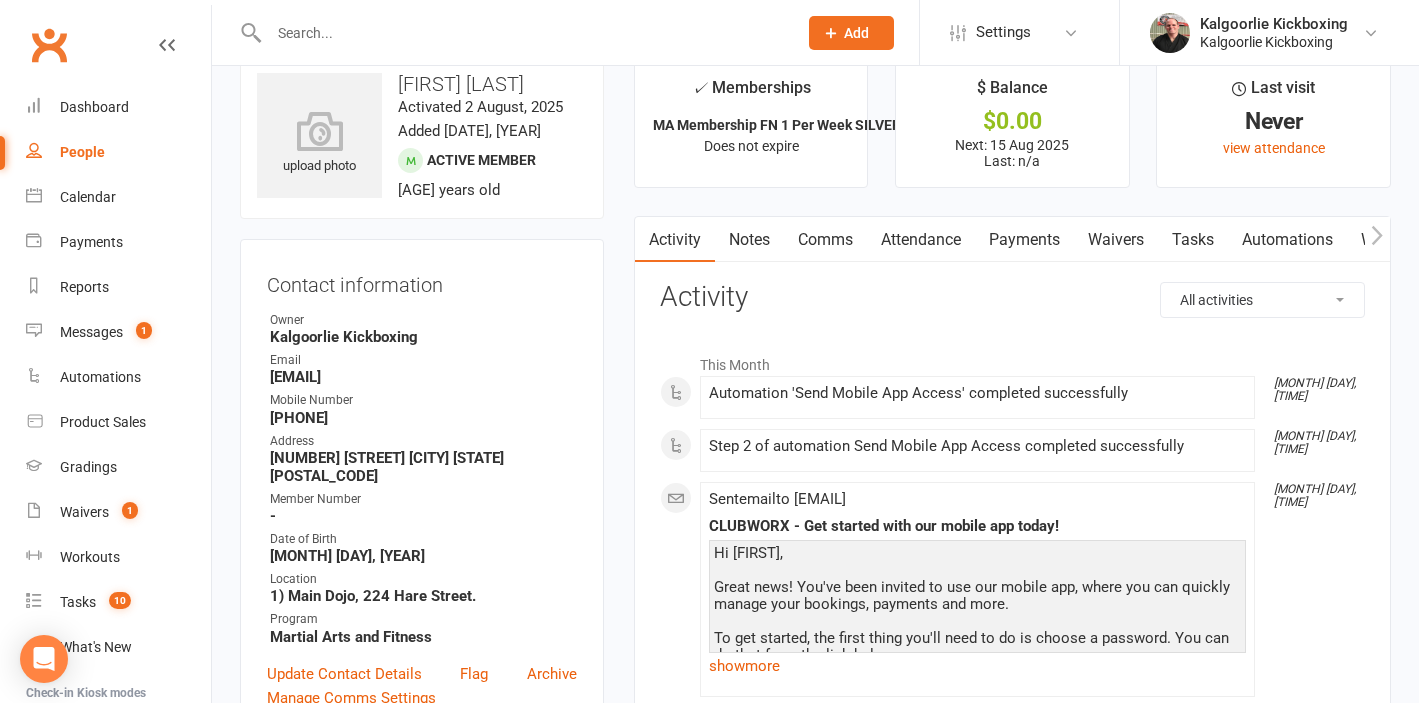 scroll, scrollTop: 44, scrollLeft: 0, axis: vertical 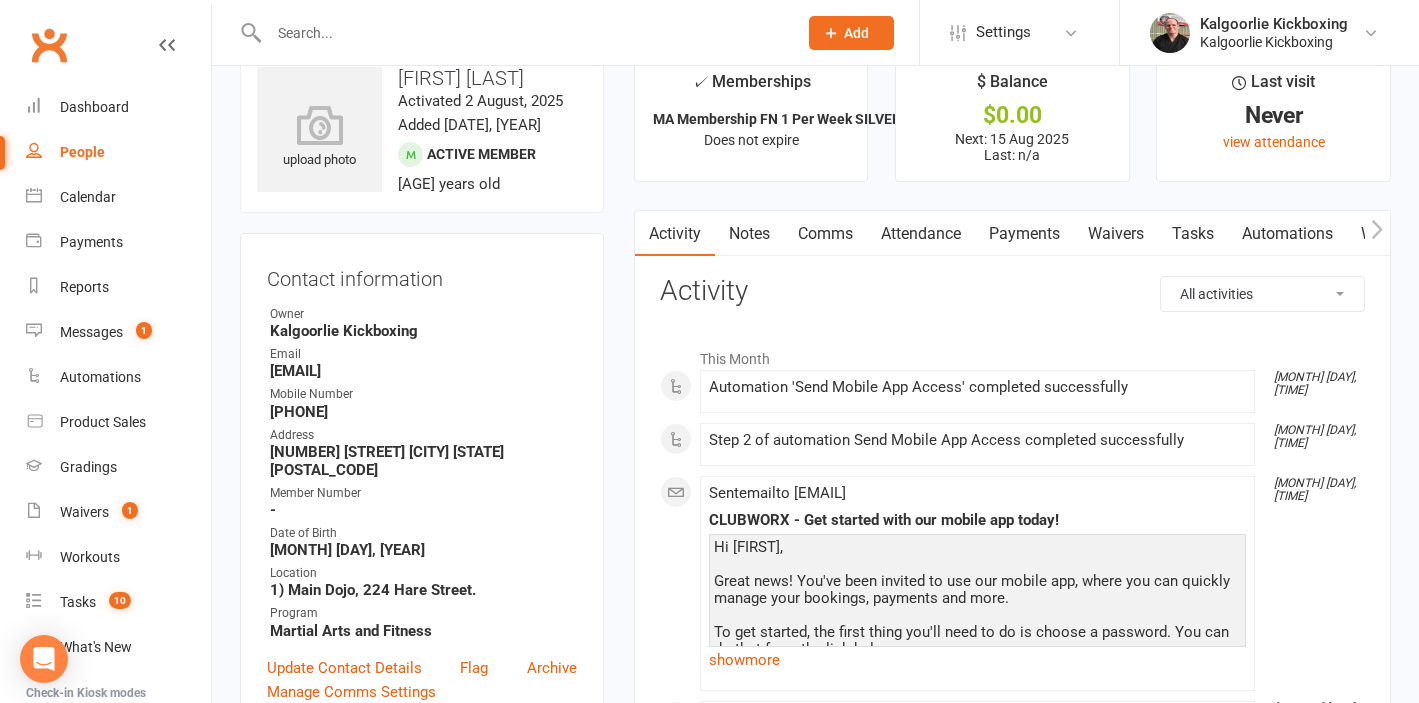 click on "Payments" at bounding box center (1024, 234) 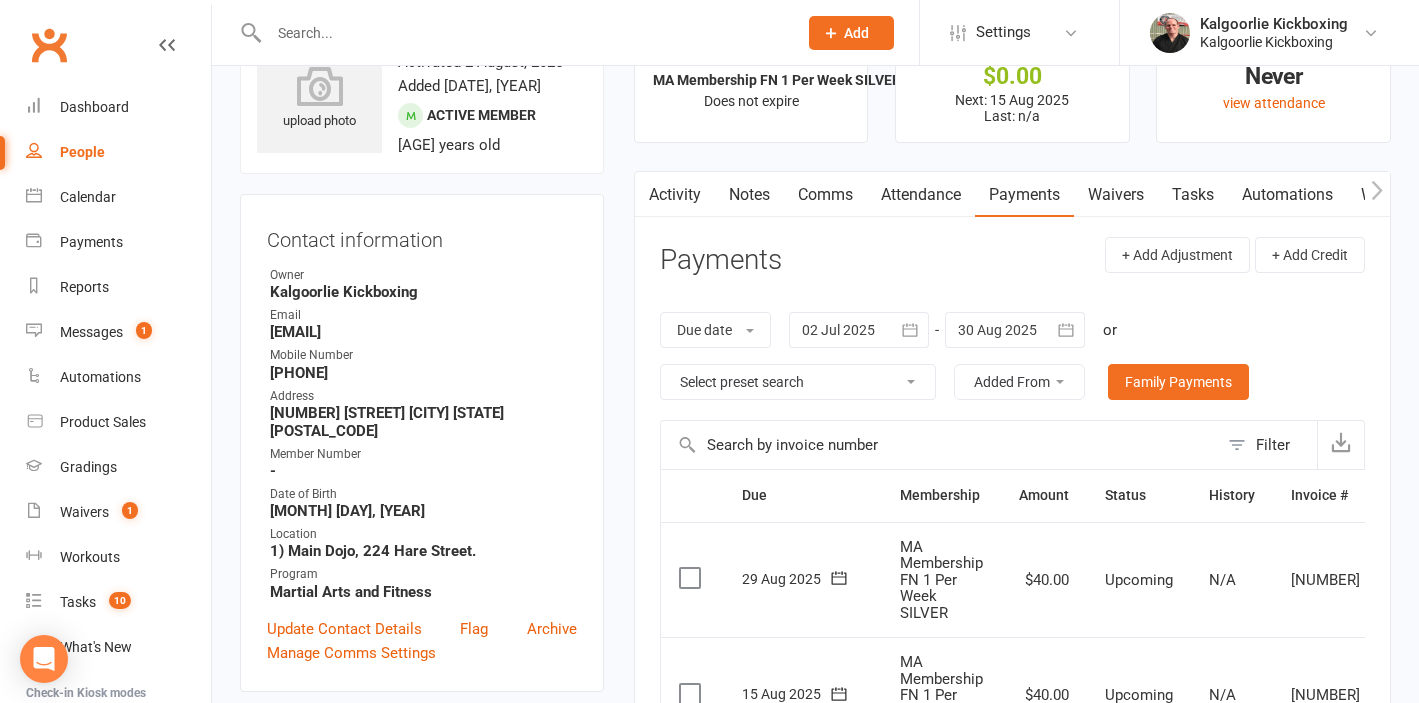 scroll, scrollTop: 81, scrollLeft: 0, axis: vertical 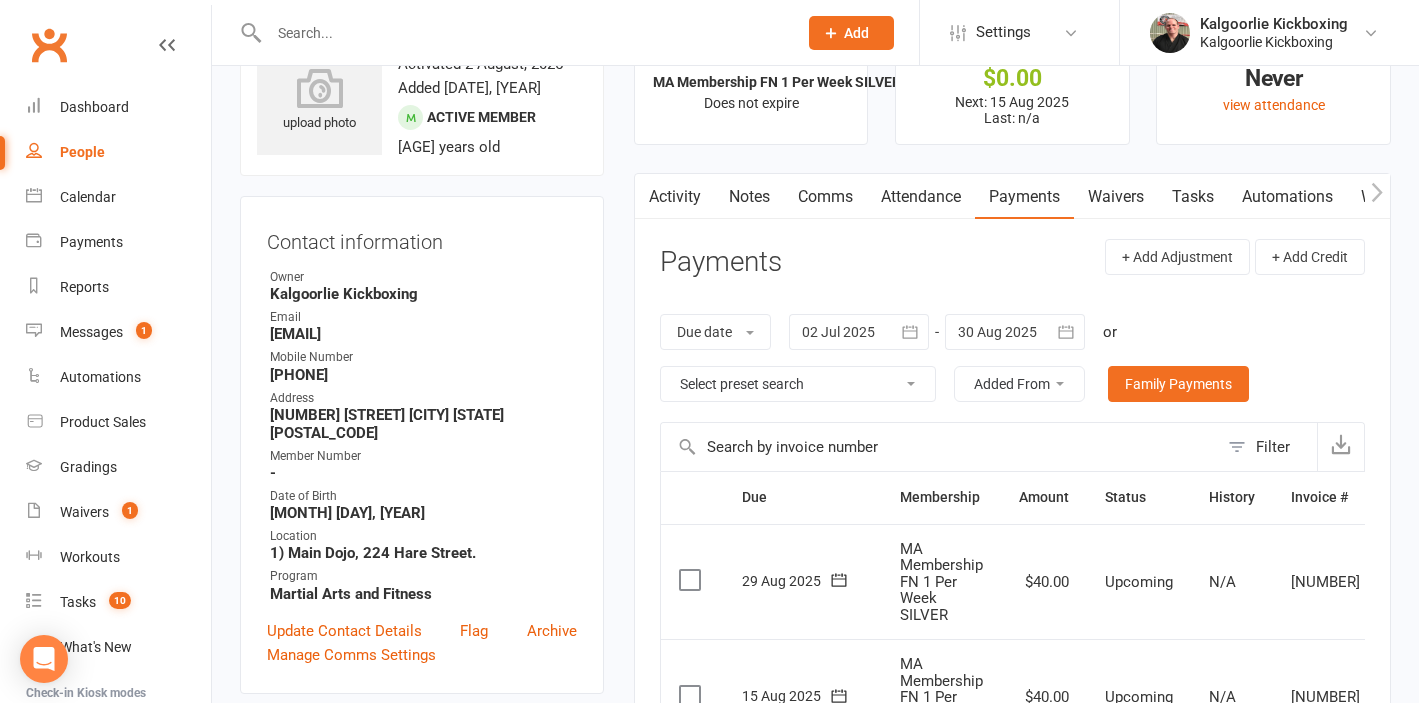 click on "Attendance" at bounding box center (921, 197) 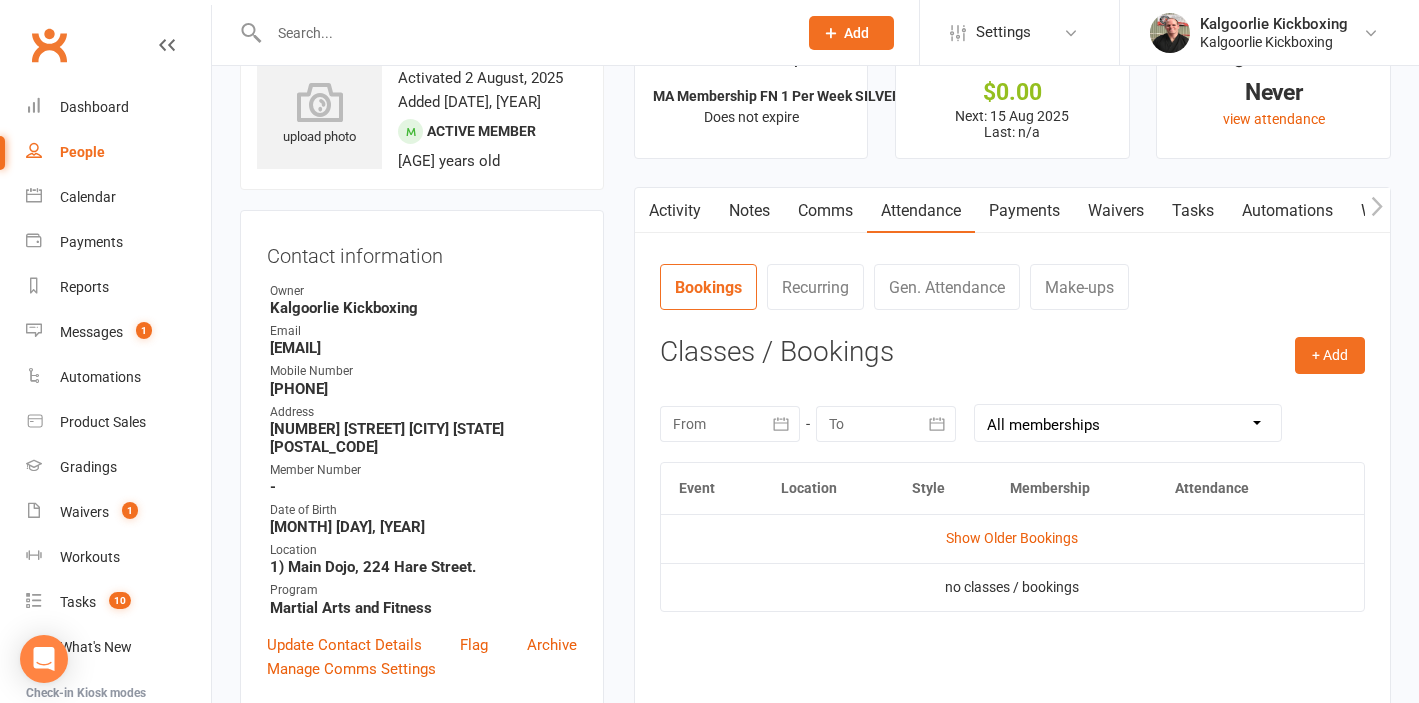 scroll, scrollTop: 62, scrollLeft: 0, axis: vertical 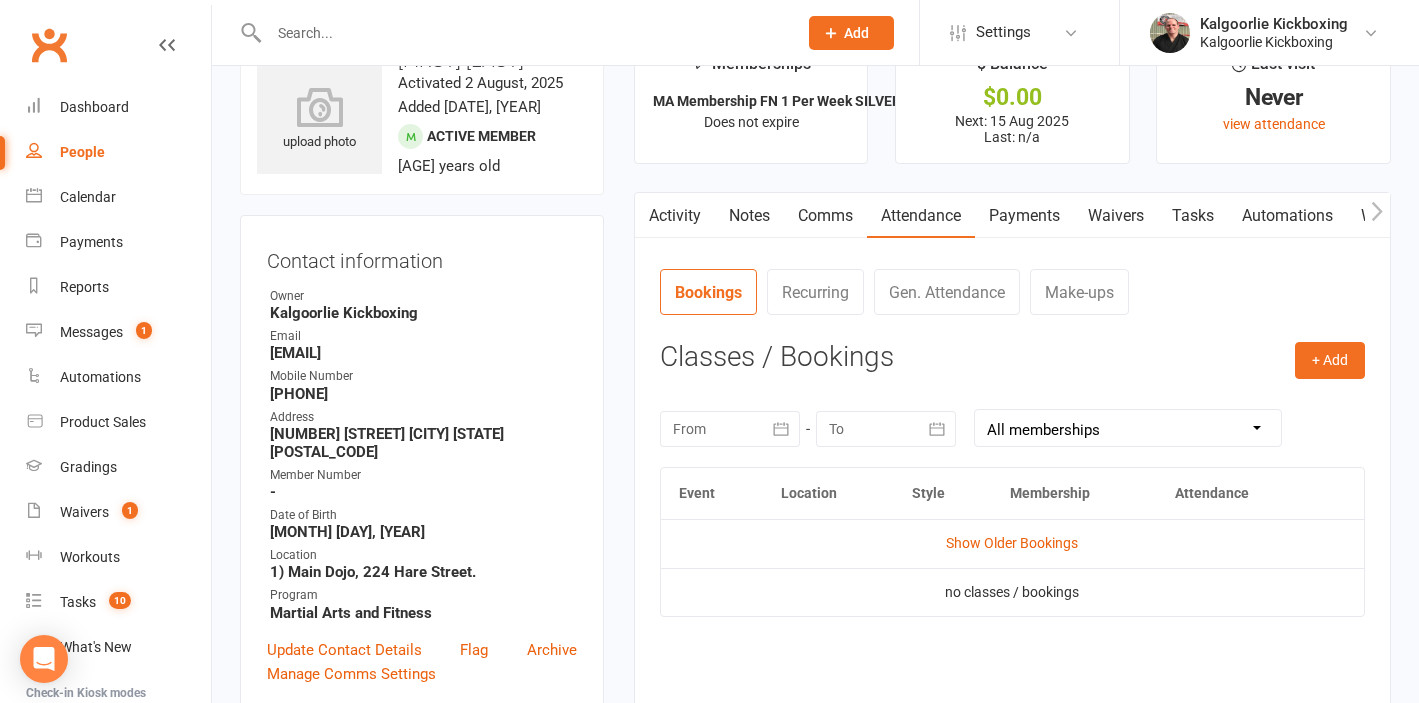 click on "Payments" at bounding box center (1024, 216) 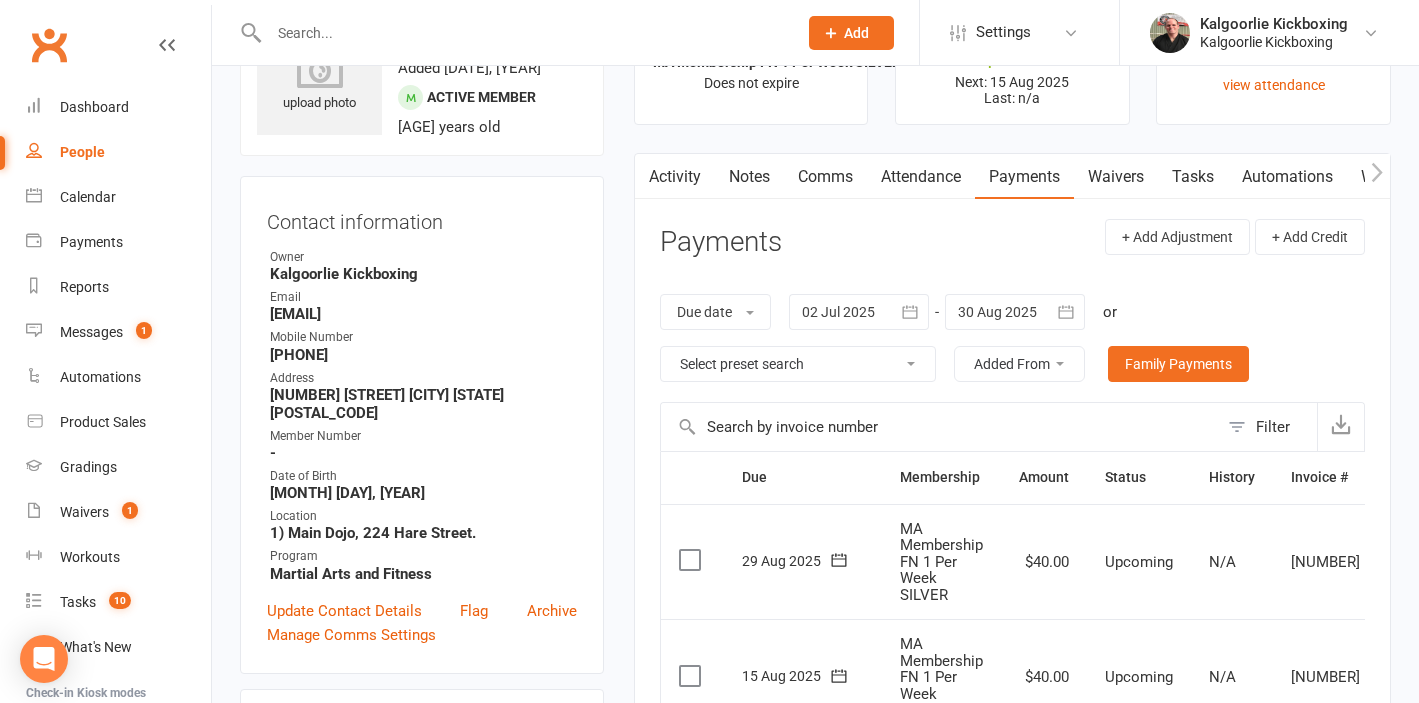 scroll, scrollTop: 100, scrollLeft: 0, axis: vertical 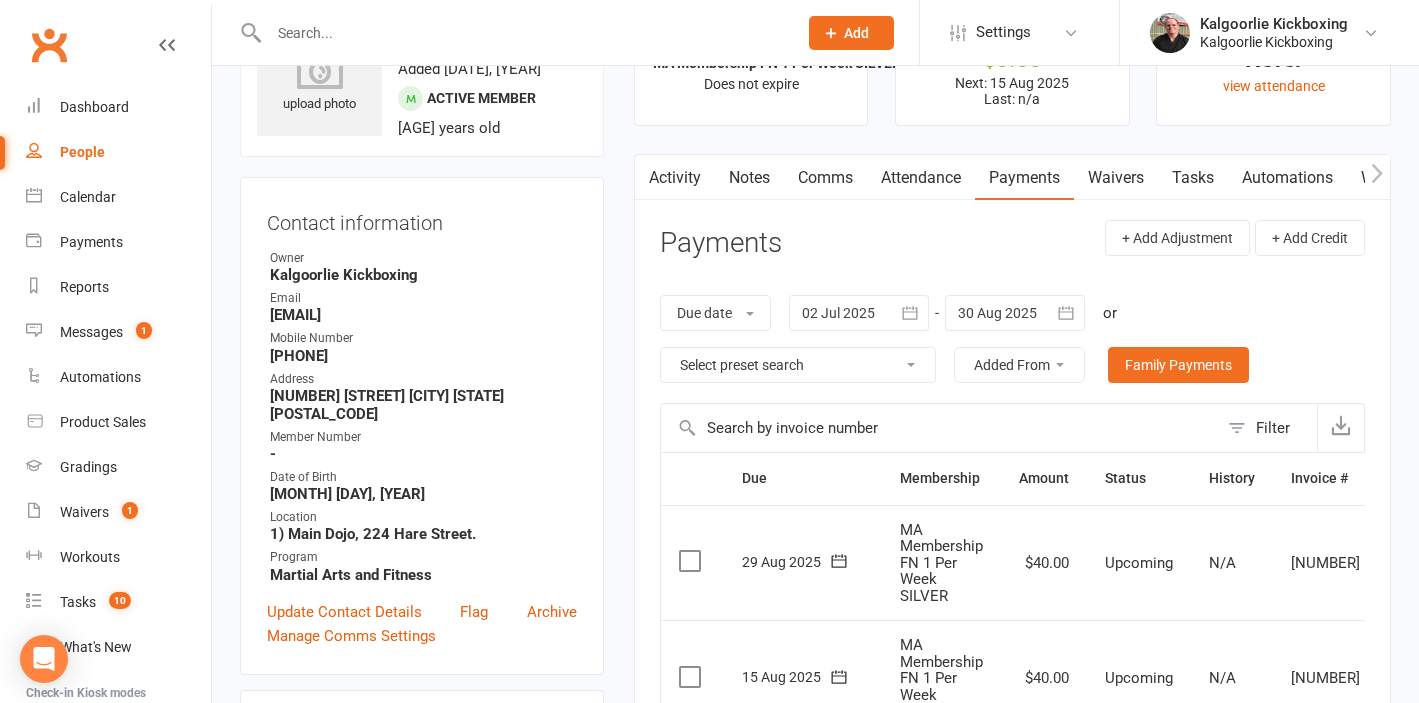 click on "Attendance" at bounding box center (921, 178) 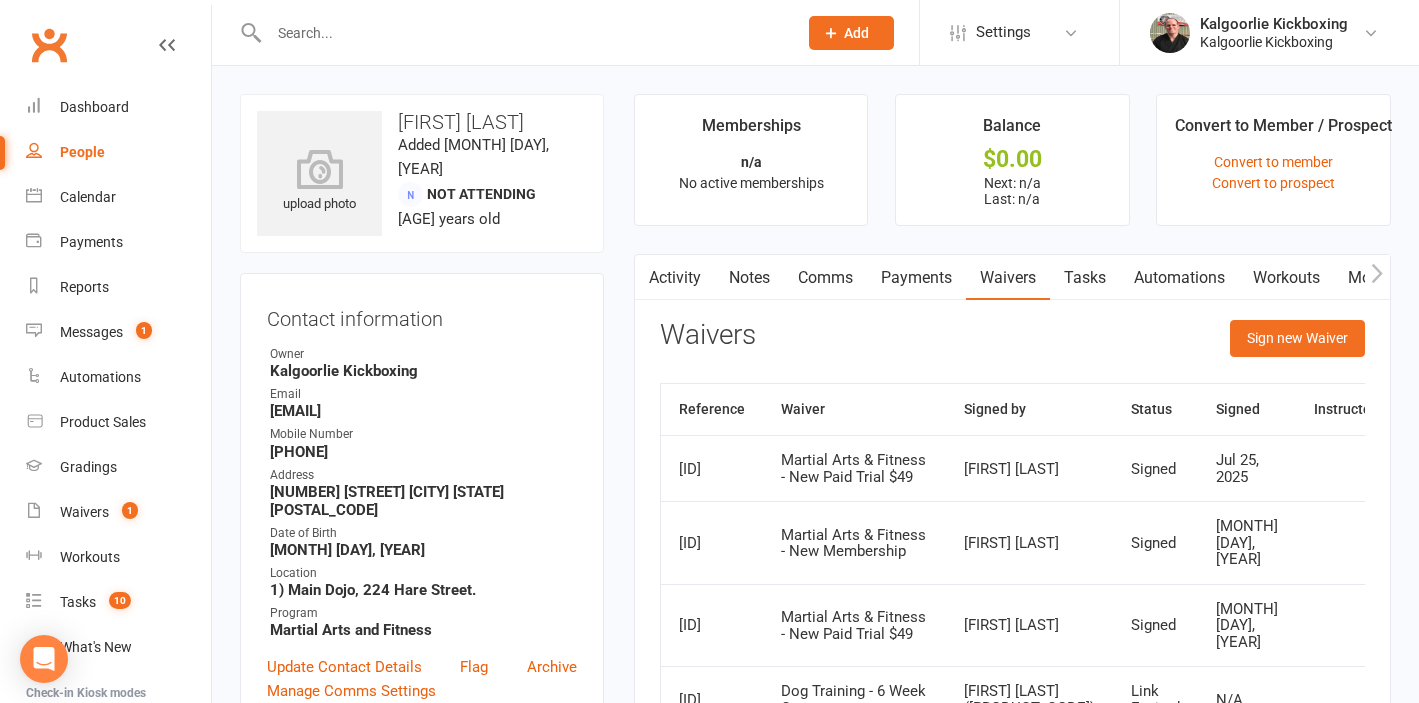 scroll, scrollTop: 230, scrollLeft: 0, axis: vertical 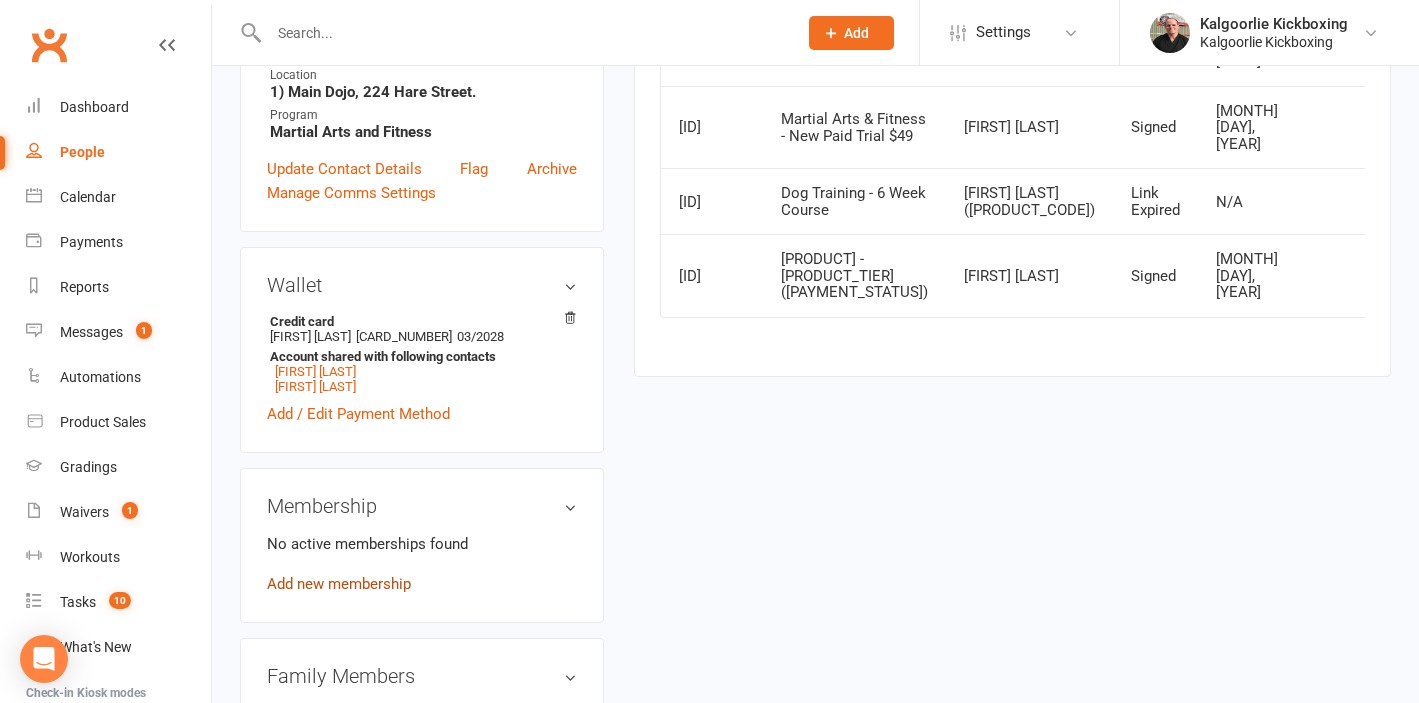 click on "Add new membership" at bounding box center [339, 584] 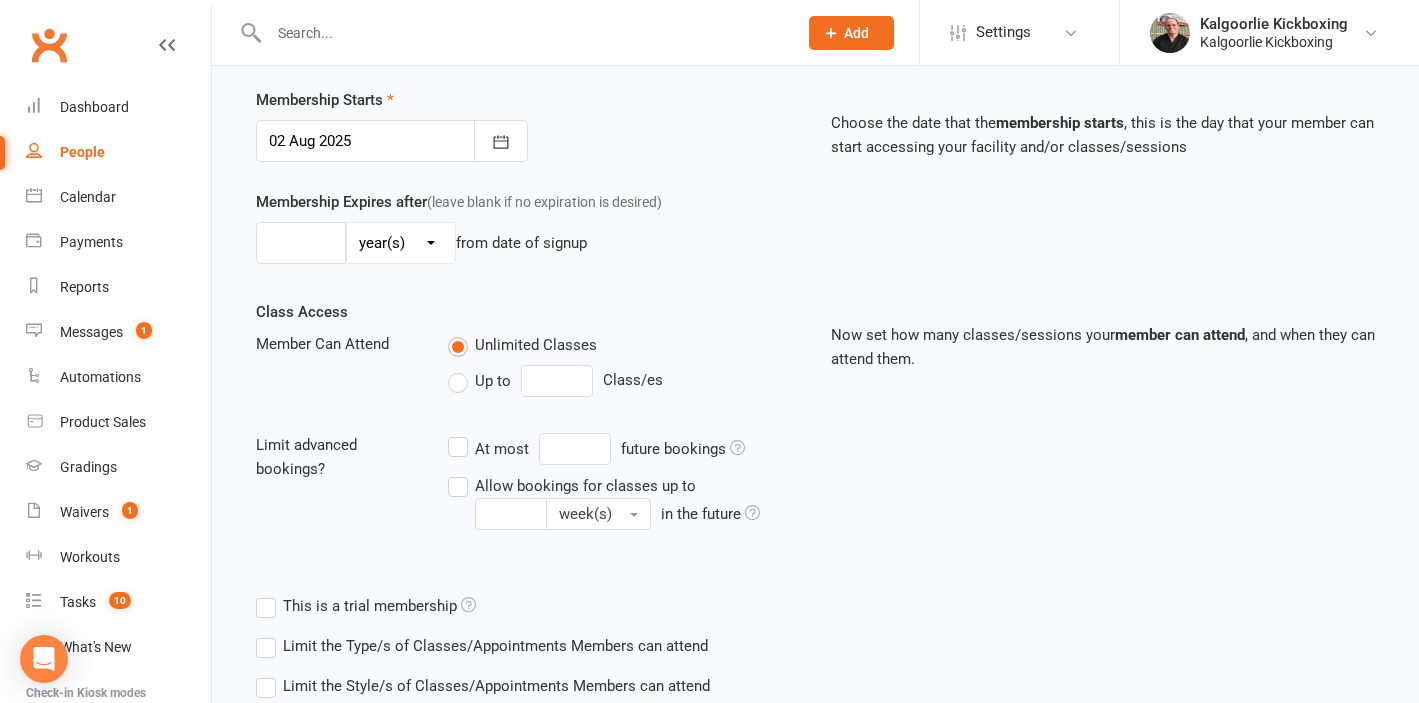 scroll, scrollTop: 0, scrollLeft: 0, axis: both 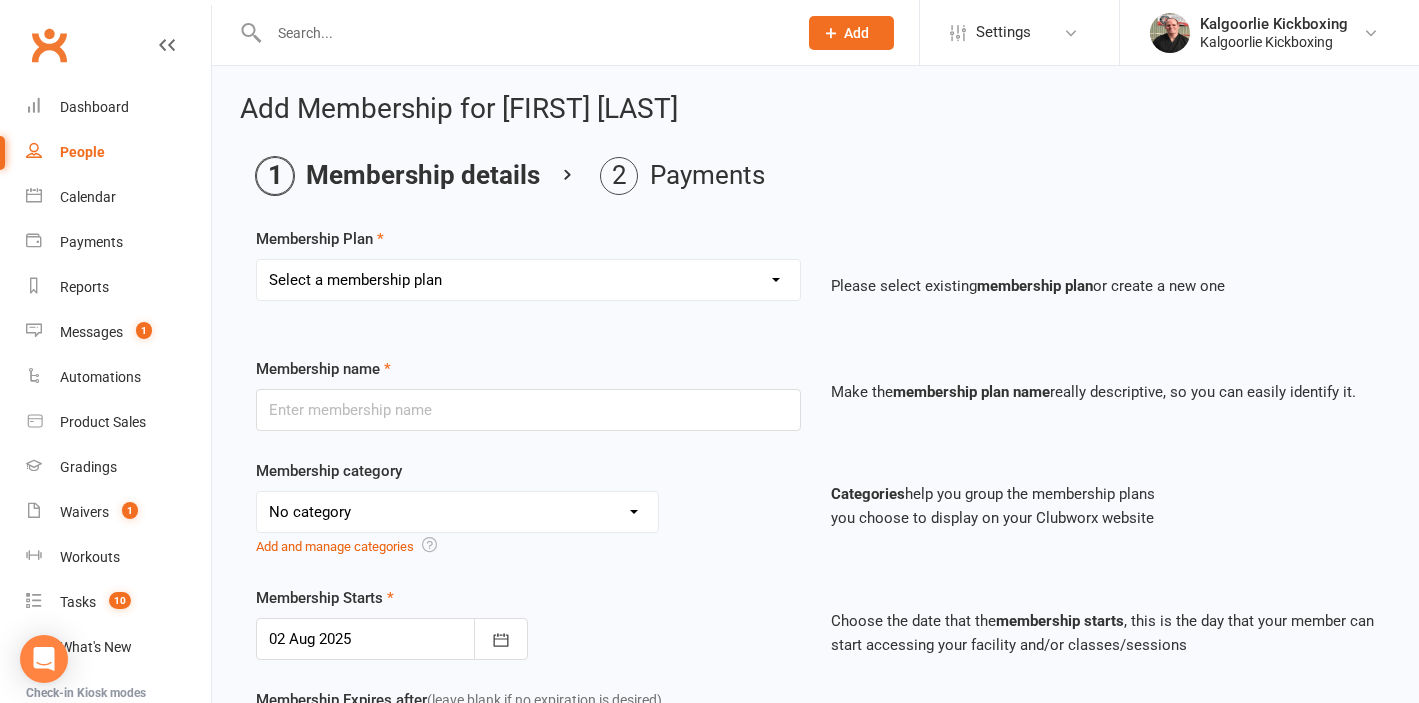 click on "Select a membership plan Create new Membership Plan MA Membership WK 4+ Per Week UNLIMITED MA Membership WK 3 Per Week PLATINUM MA Membership WK 2 Per Week GOLD MA Membership WK 1 Per Week SILVER MA Membership WK 4+ Per Week UNLIMITED - 3rd Family Member 50% Discount MA Membership WK 3 Per Week PLATINUM - 3rd Family Member 50% Discount MA Membership WK 2 Per Week GOLD - 3rd Family Member 50% Discount MA Membership WK 4+ Per Week UNLIMITED - 4th Family Member 100% Discount MA Membership WK 3 Per Week PLATINUM - 4th Family Member 100% Discount MA Membership WK 2 Per Week GOLD - 4th Family Member 100% Discount Dog Training Level 1 $300 Dog Training Level 2 $200 MA Membership FN 4+ Per Week UNLIMITED MA Membership FN 3 Per Week PLATINUM MA Membership FN 2 Per Week GOLD MA Membership FN 1 Per Week SILVER MA Membership FN 4+ Per Week UNLIMITED - 3rd Family Member 50% Discount MA Membership FN 3 Per Week PLATINUM - 3rd Family Member 50% Discount MA Membership FN 2 Per Week GOLD - 3rd Family Member 50% Discount" at bounding box center (528, 280) 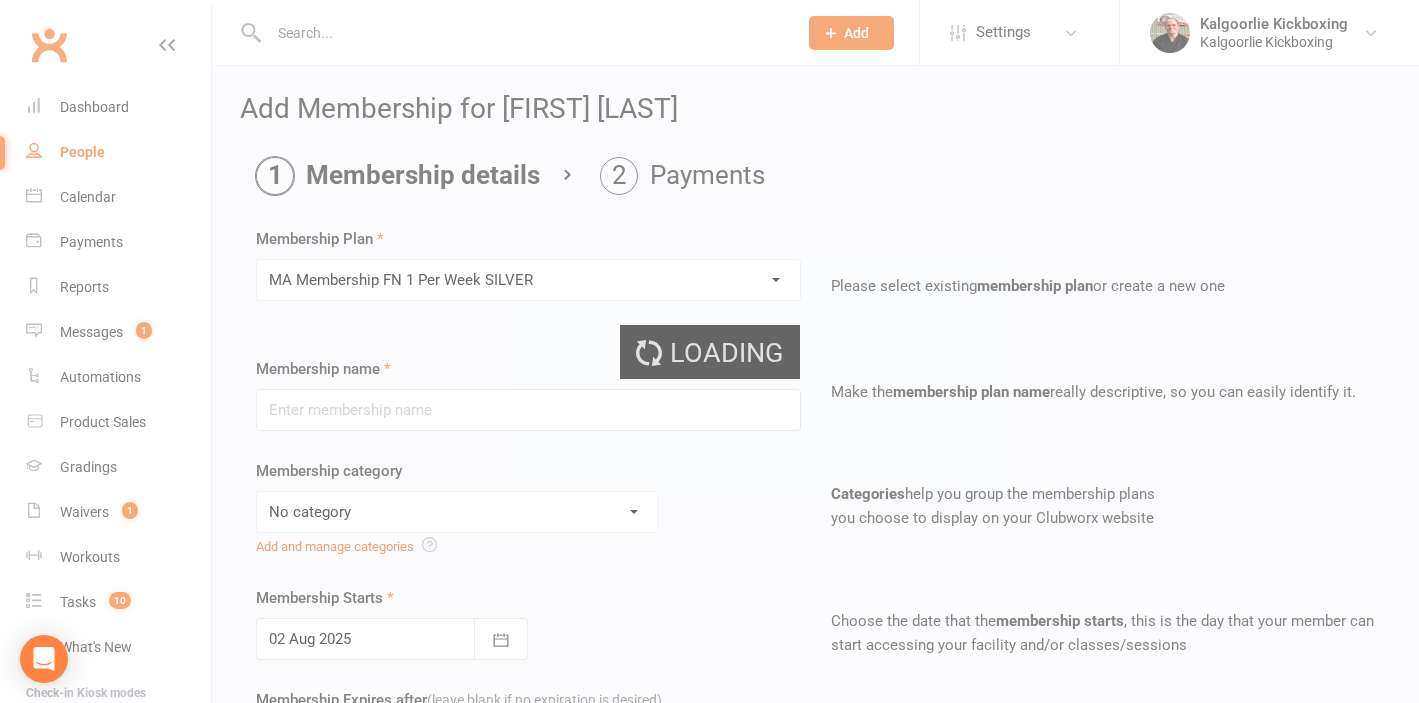type on "MA Membership FN 1 Per Week SILVER" 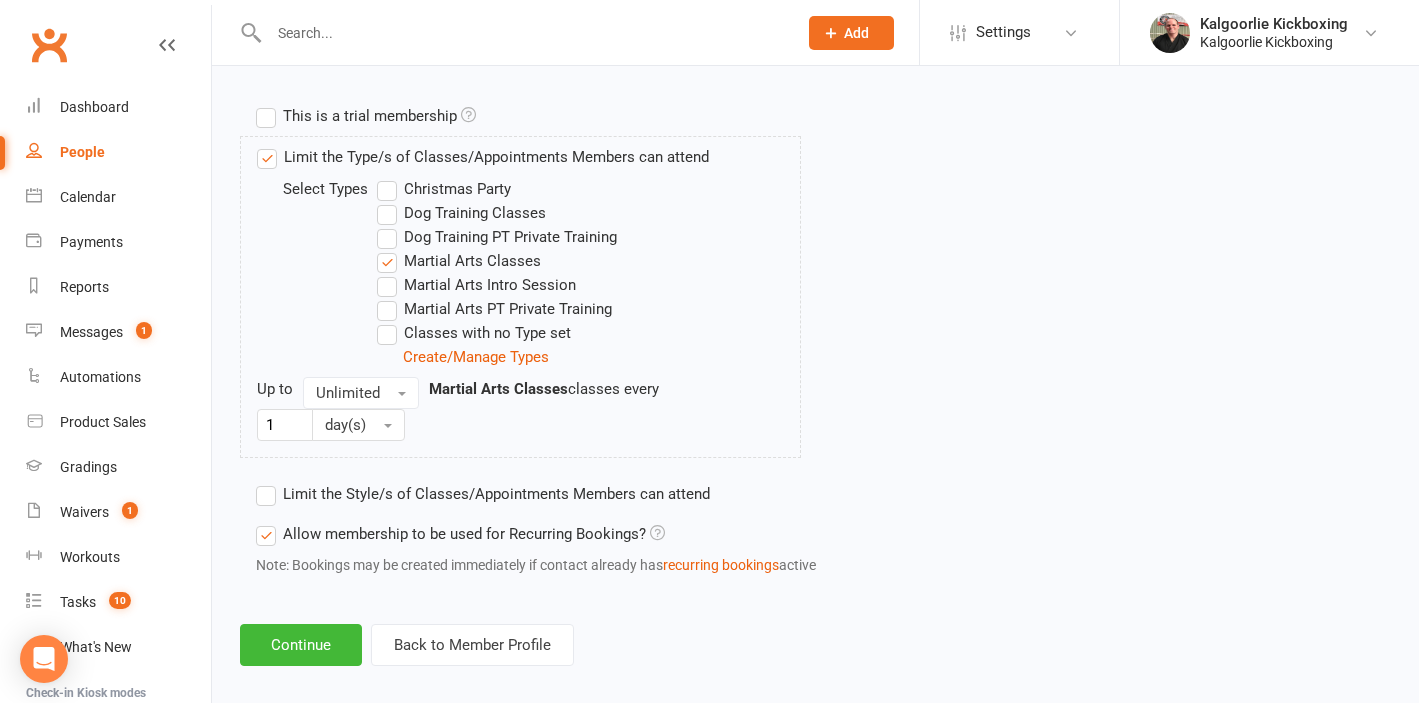 scroll, scrollTop: 984, scrollLeft: 0, axis: vertical 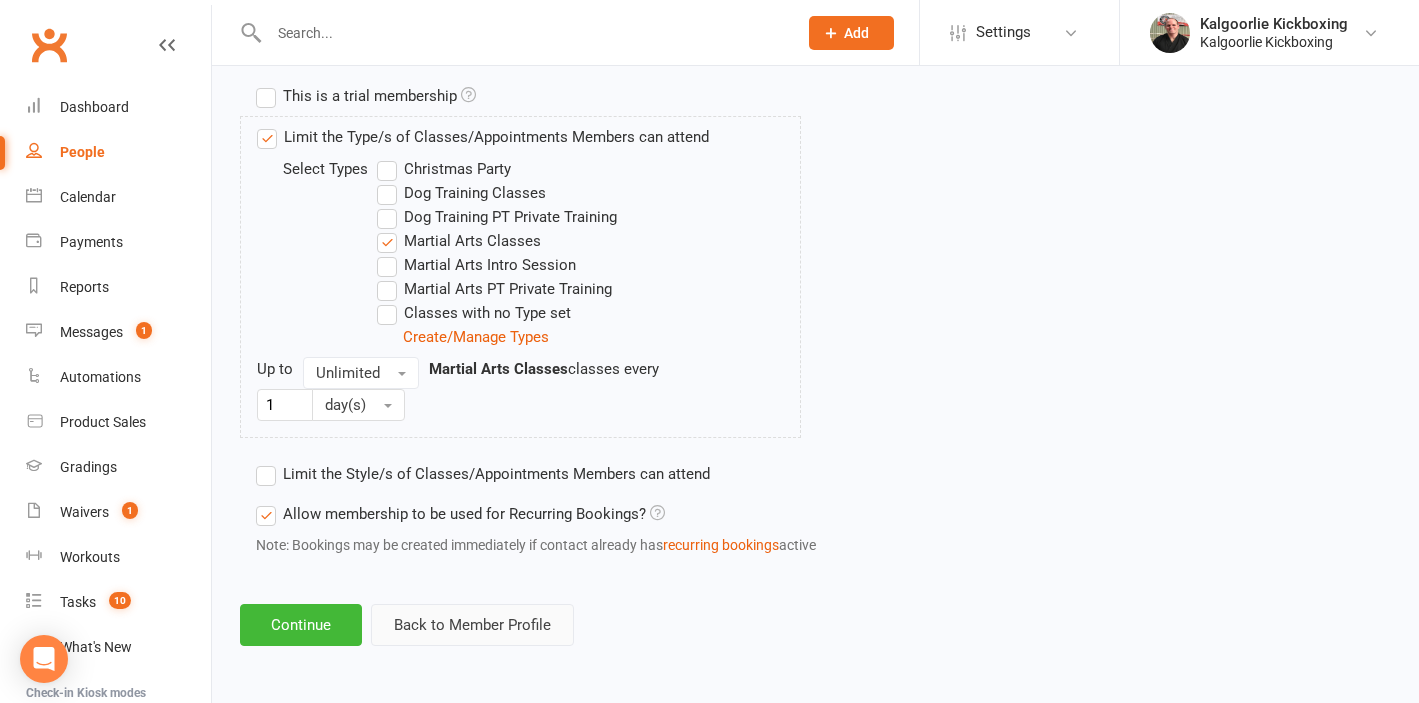 click on "Back to Member Profile" at bounding box center (472, 625) 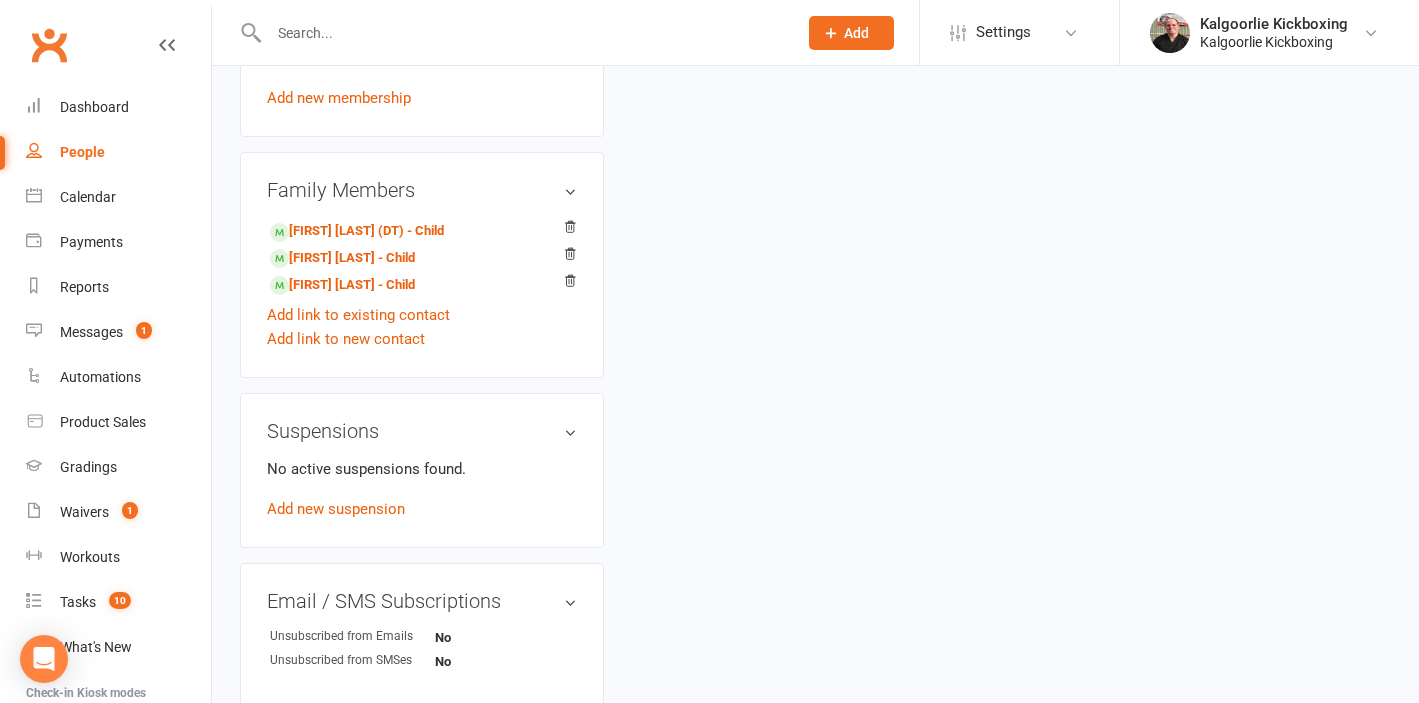 scroll, scrollTop: 0, scrollLeft: 0, axis: both 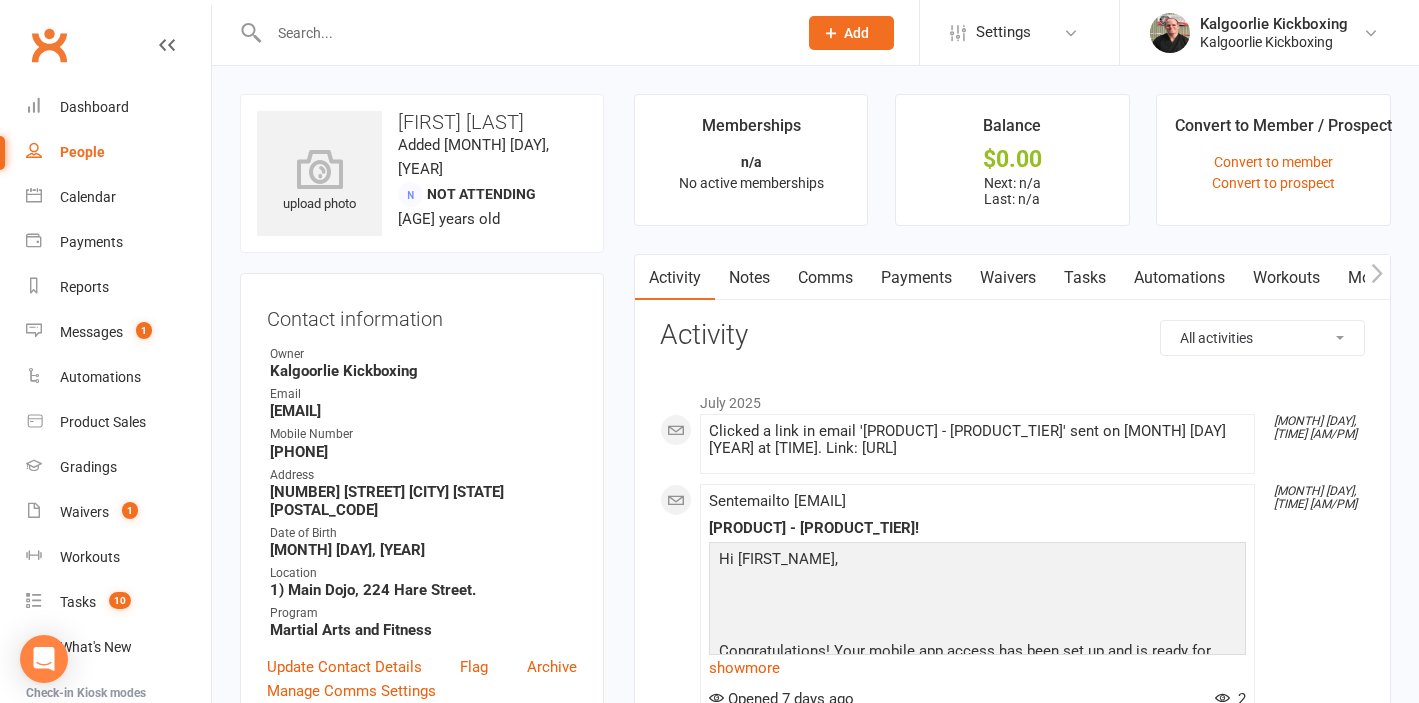 click at bounding box center (523, 33) 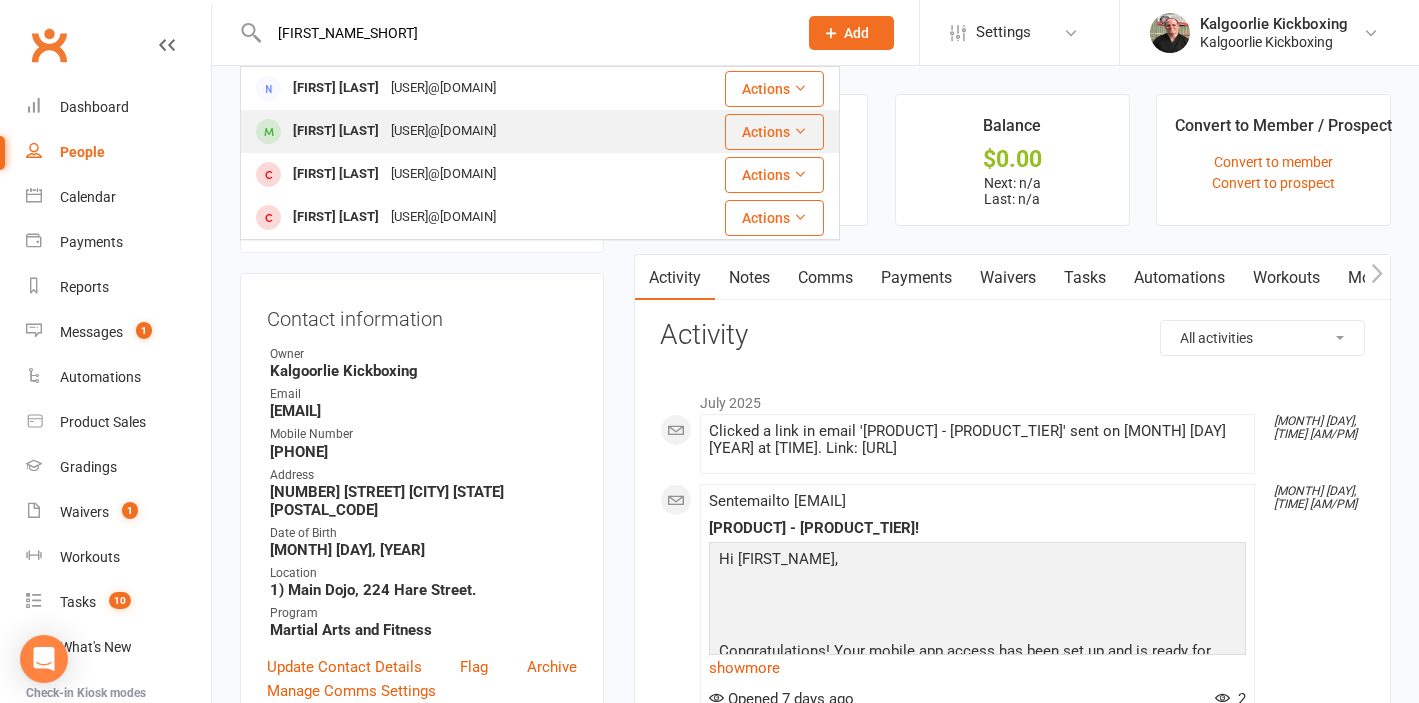 type on "[FIRST_NAME_SHORT]" 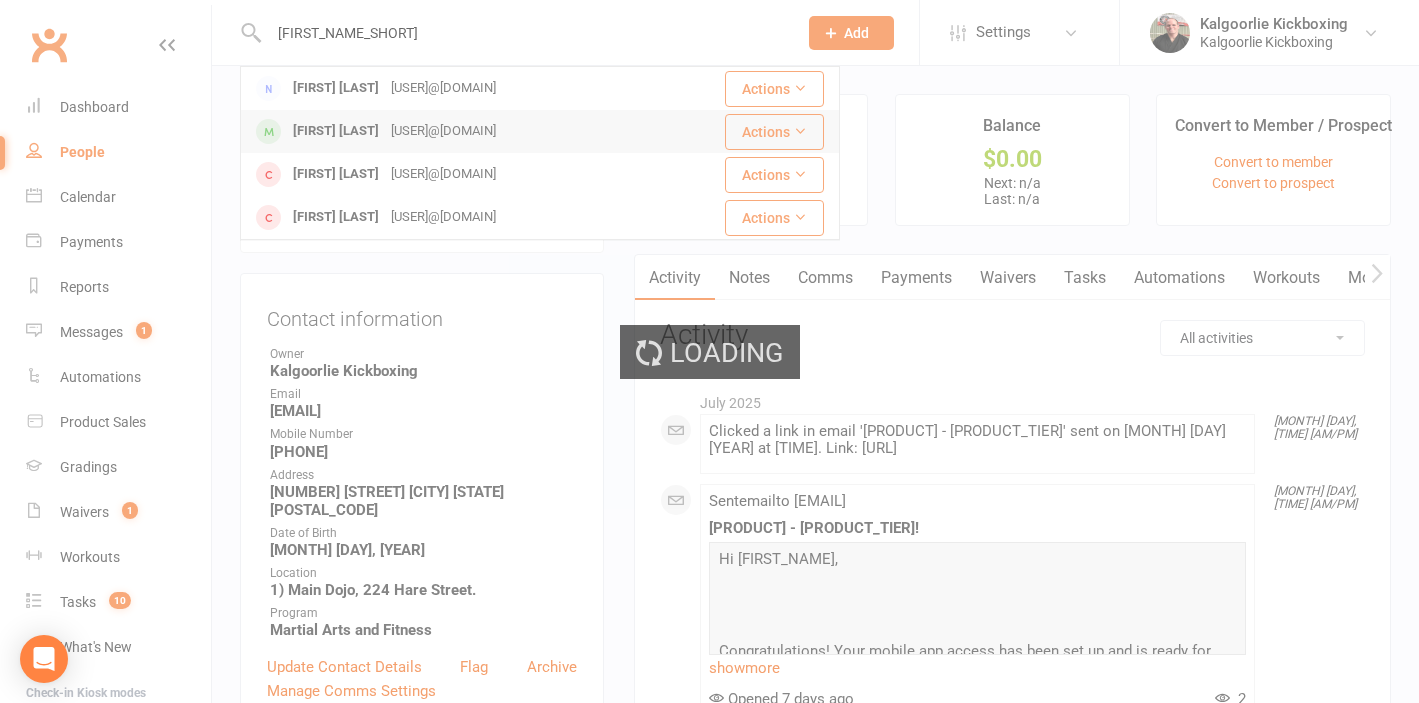 type 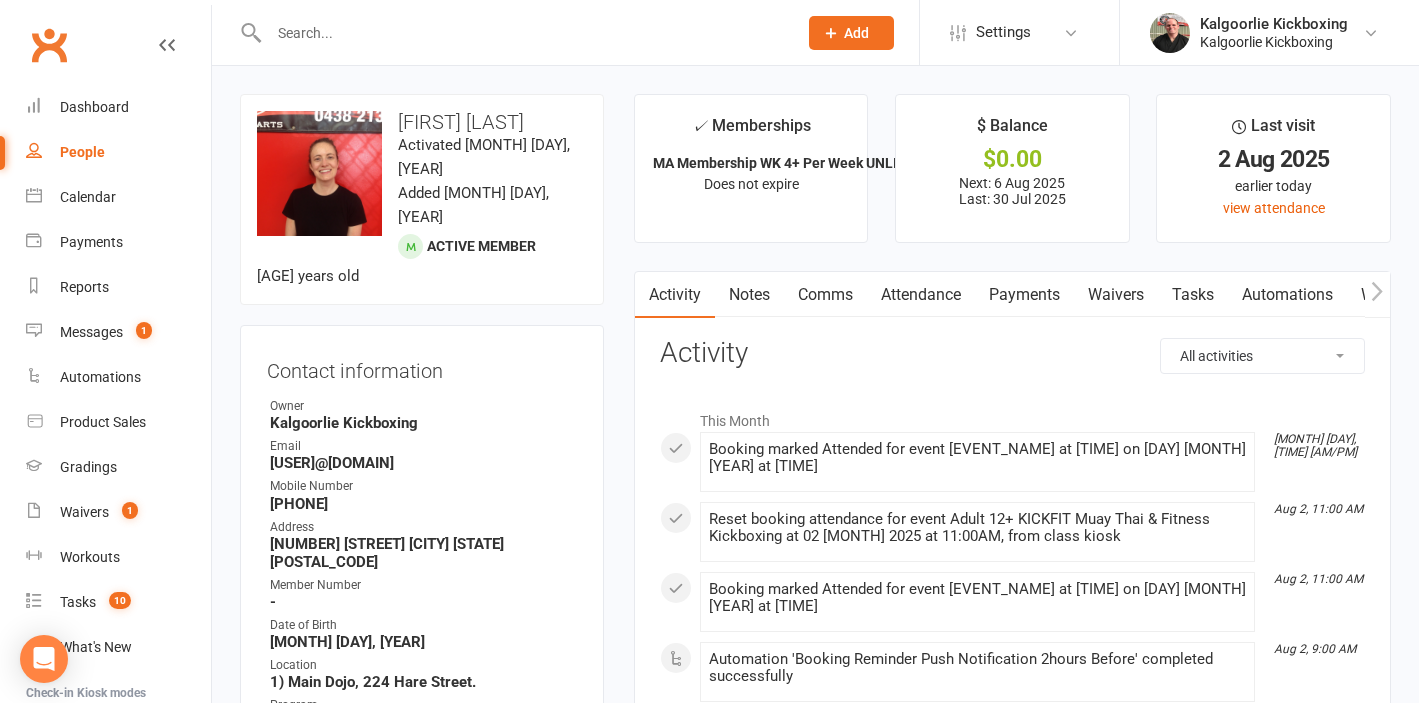 click on "Payments" at bounding box center (1024, 295) 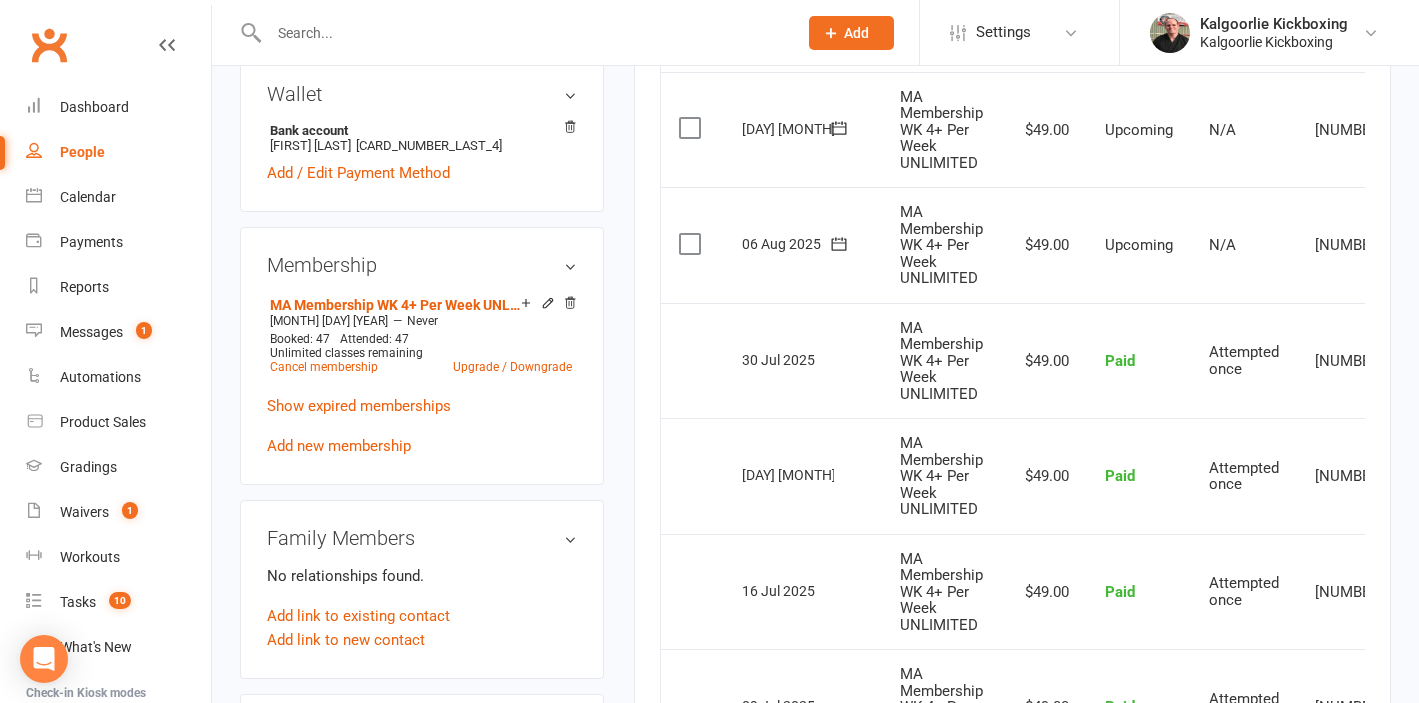 scroll, scrollTop: 791, scrollLeft: 0, axis: vertical 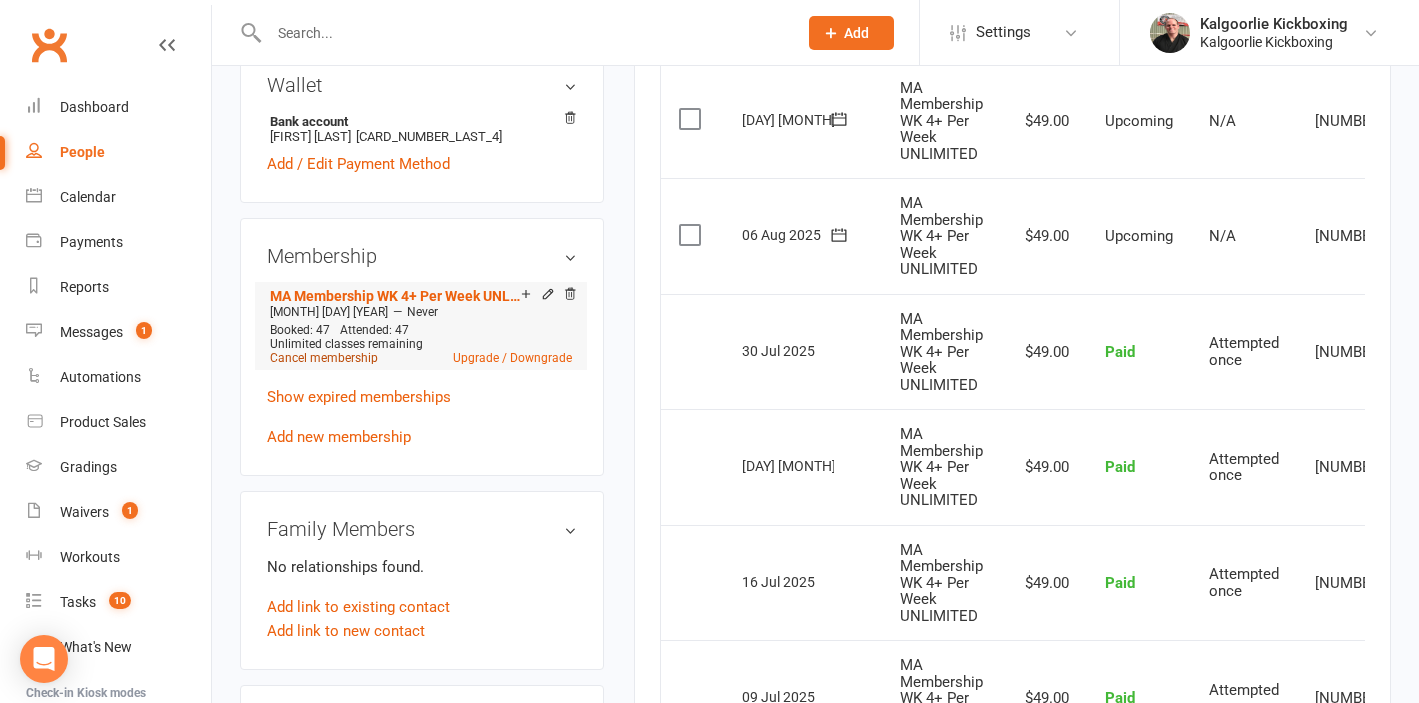 click on "Cancel membership" at bounding box center [324, 358] 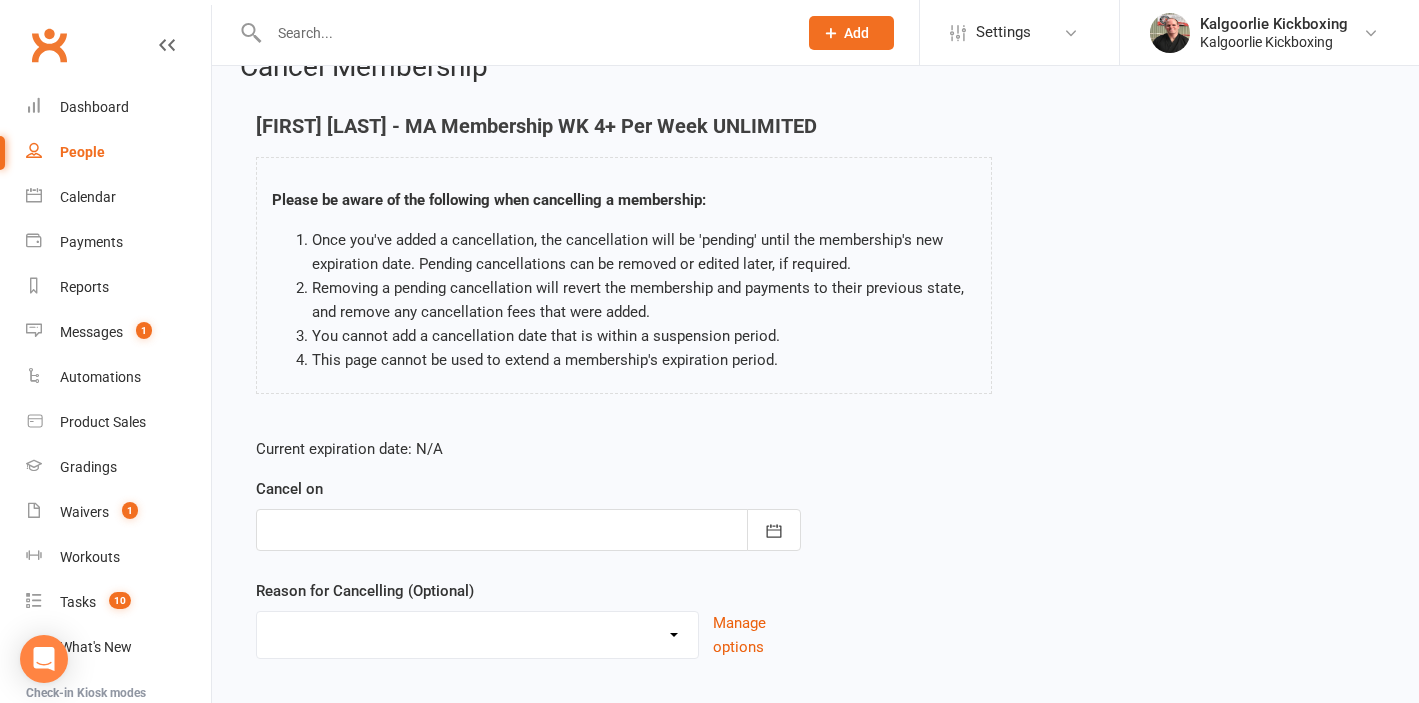 scroll, scrollTop: 44, scrollLeft: 0, axis: vertical 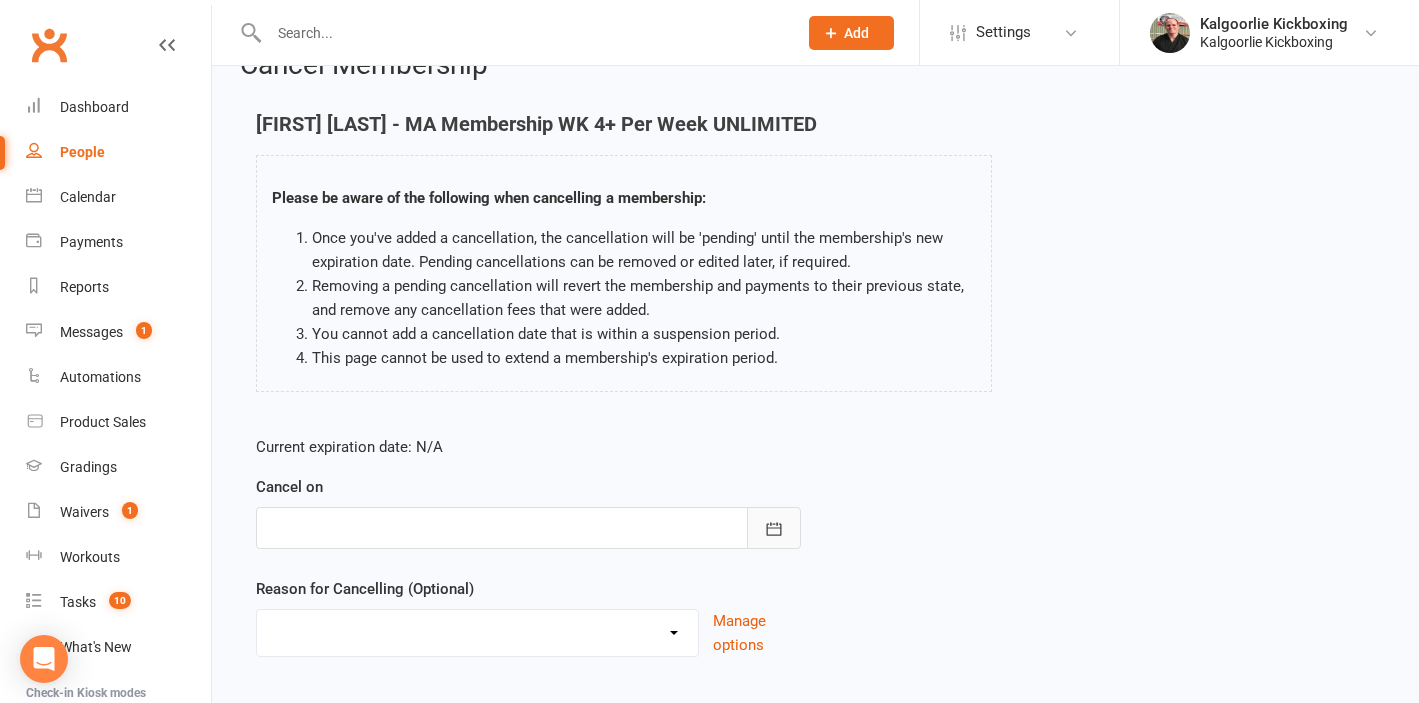 click 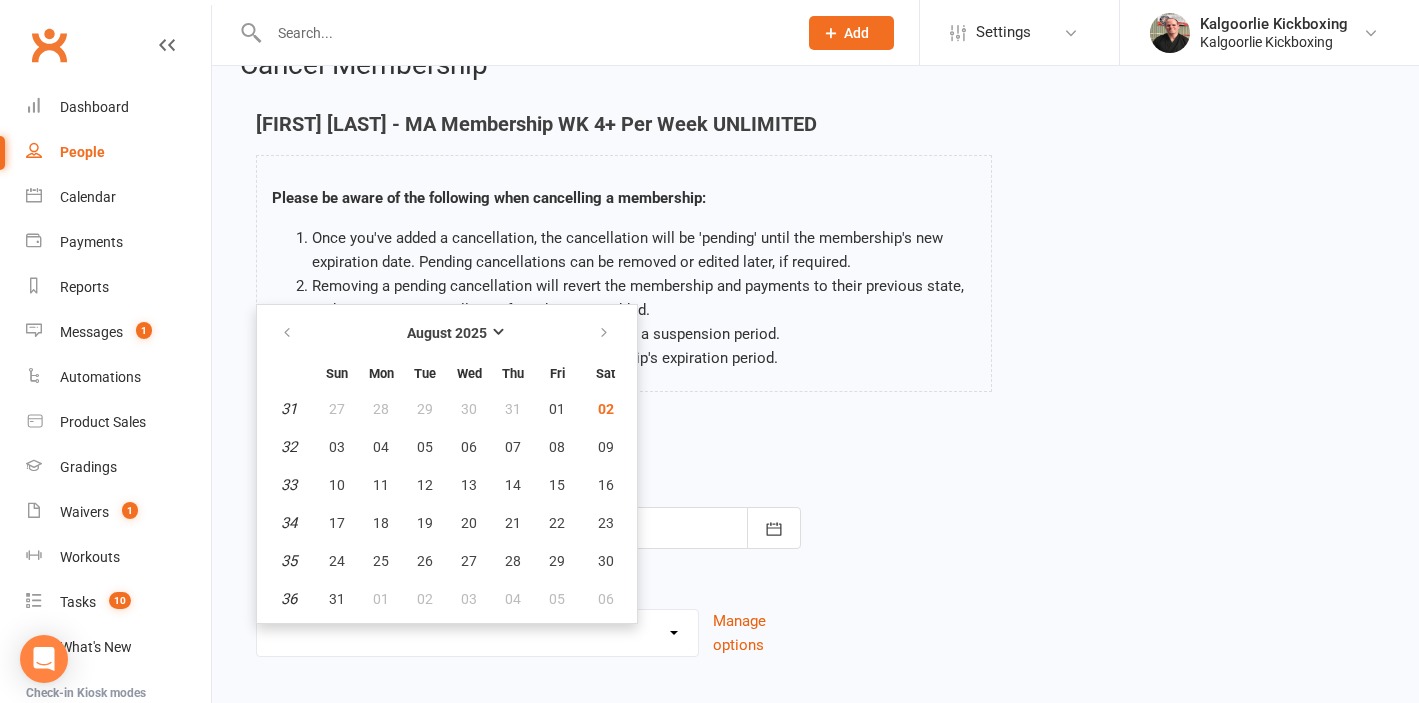 click on "Cancel on
[MONTH] [YEAR]
Sun Mon Tue Wed Thu Fri Sat
[DAY]
[DAY]
[DAY]
[DAY]
[DAY]
[DAY]
[DAY]
[DAY]
[DAY]
[DAY]
[DAY]
[DAY]
[DAY]
[DAY]
[DAY]
[DAY]
[DAY]
[DAY]
[DAY]
[DAY]
[DAY]
[DAY]
[DAY]
[DAY]
[DAY]
[DAY]
[DAY]
[DAY]
[DAY]
[DAY]
[DAY]
[DAY]
[DAY]
[DAY]
[DAY]
[DAY]
[DAY]
[DAY]
[DAY]
[DAY]
[DAY]
[DAY] [DAY]" at bounding box center (528, 512) 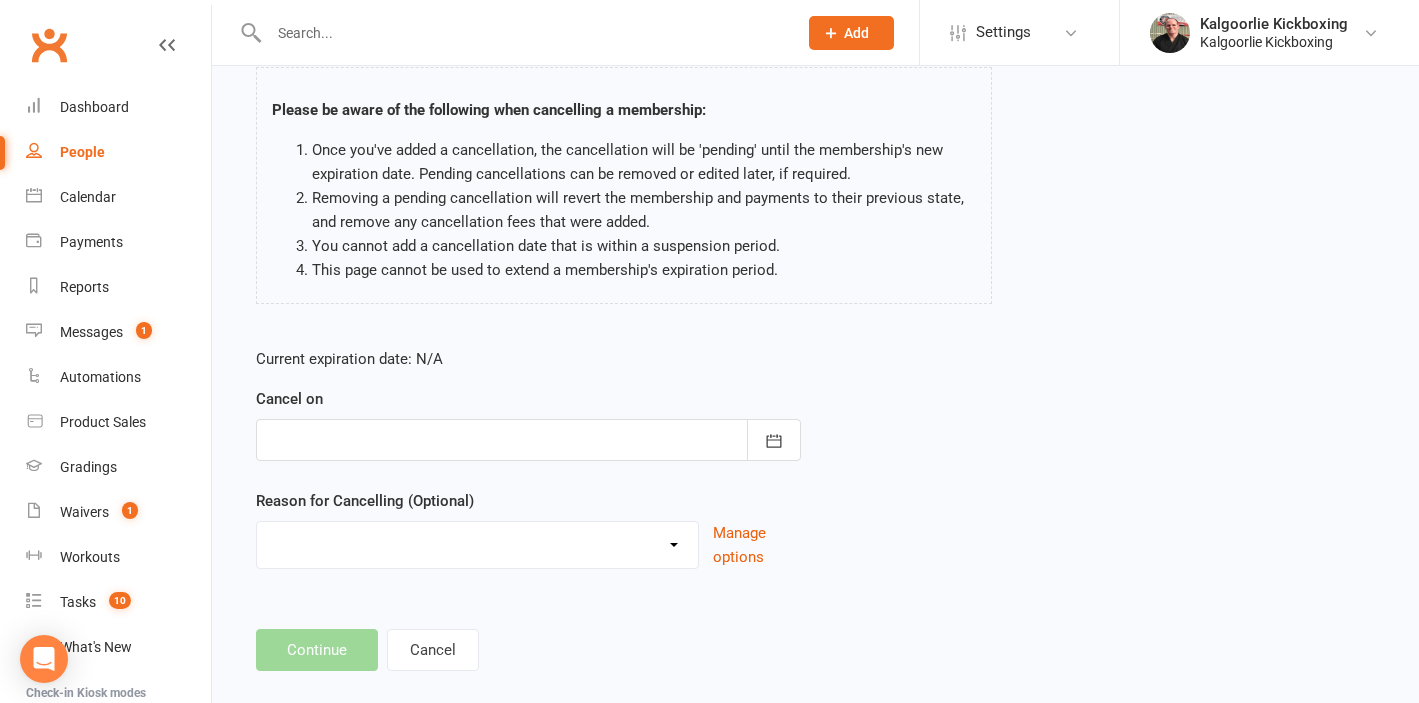 scroll, scrollTop: 161, scrollLeft: 0, axis: vertical 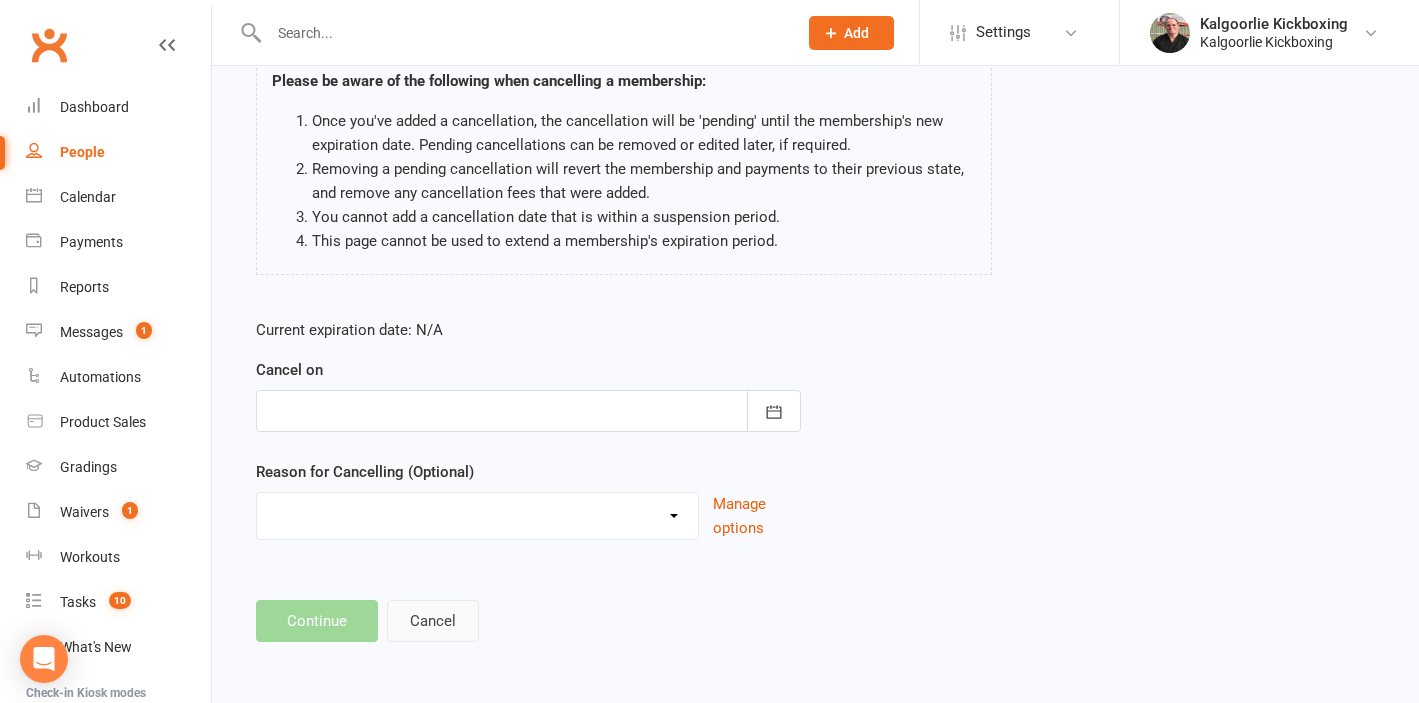 click on "Cancel" at bounding box center (433, 621) 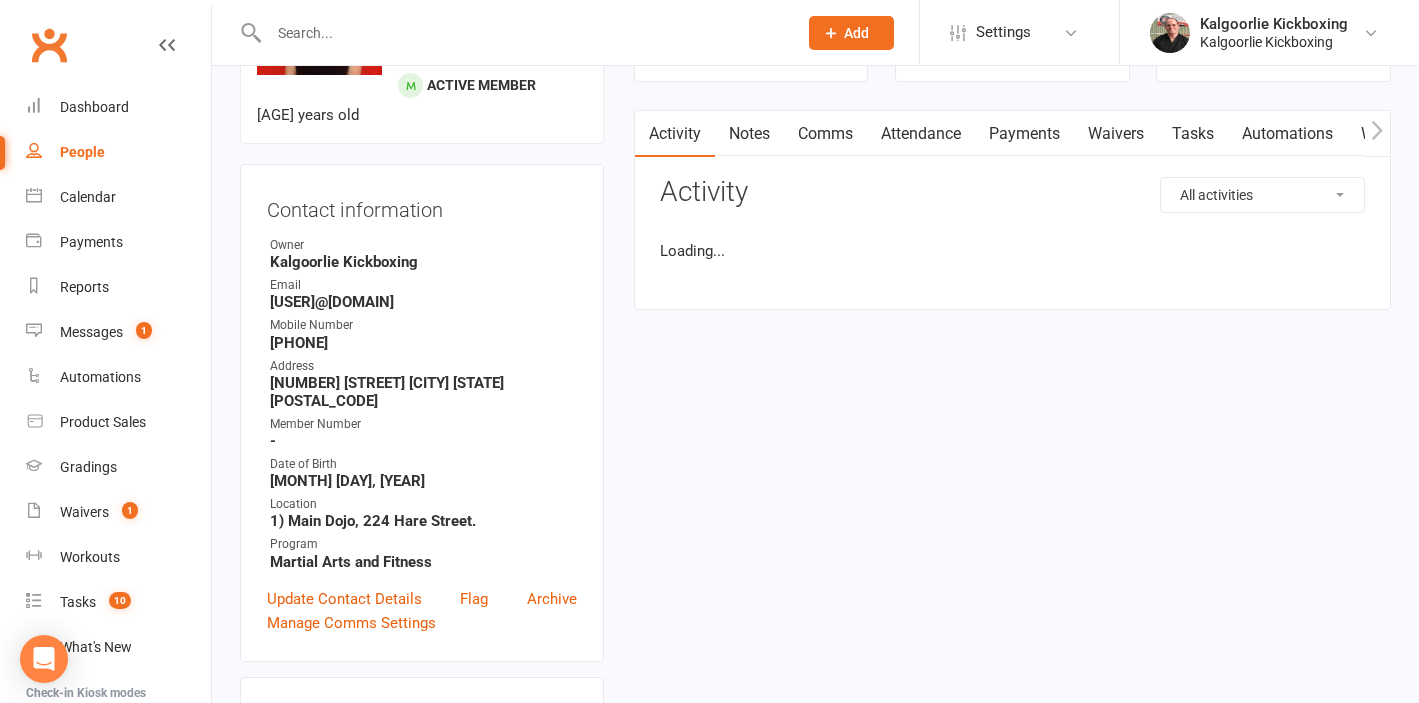 scroll, scrollTop: 0, scrollLeft: 0, axis: both 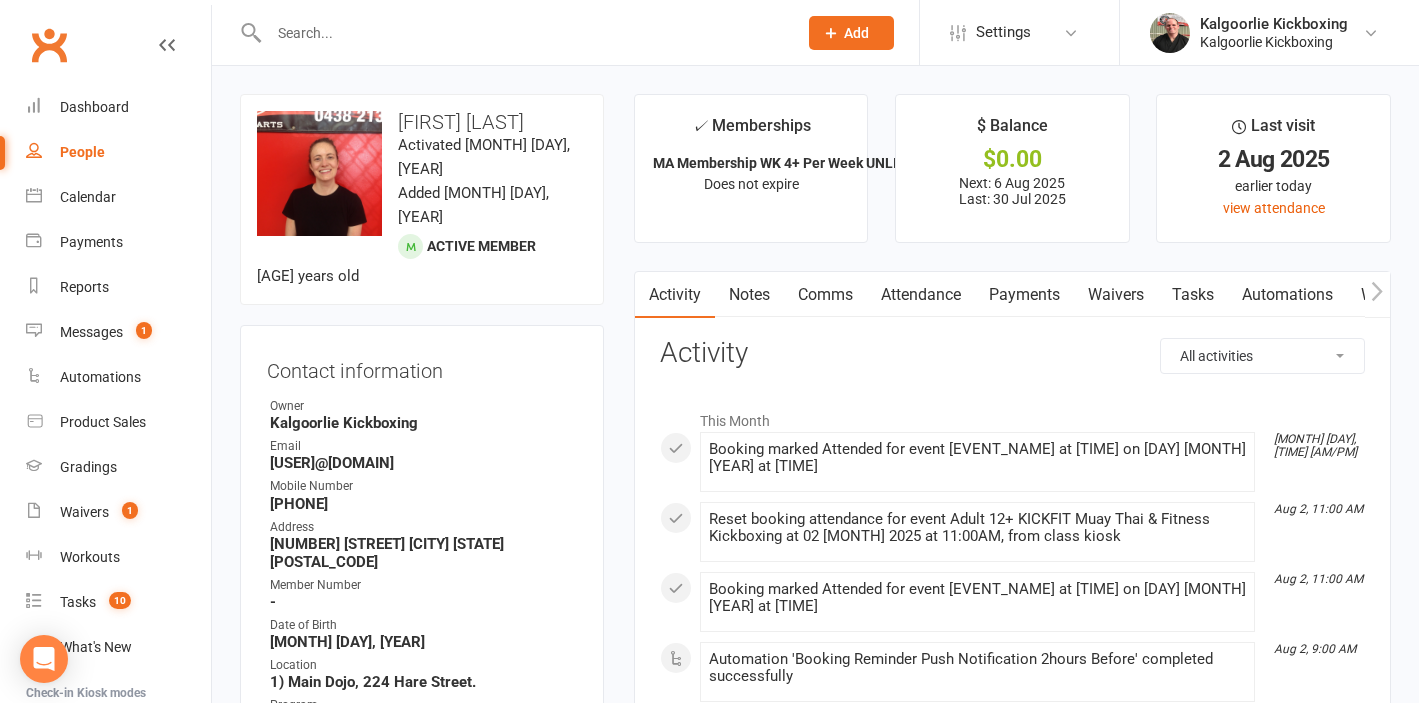 click on "Payments" at bounding box center (1024, 295) 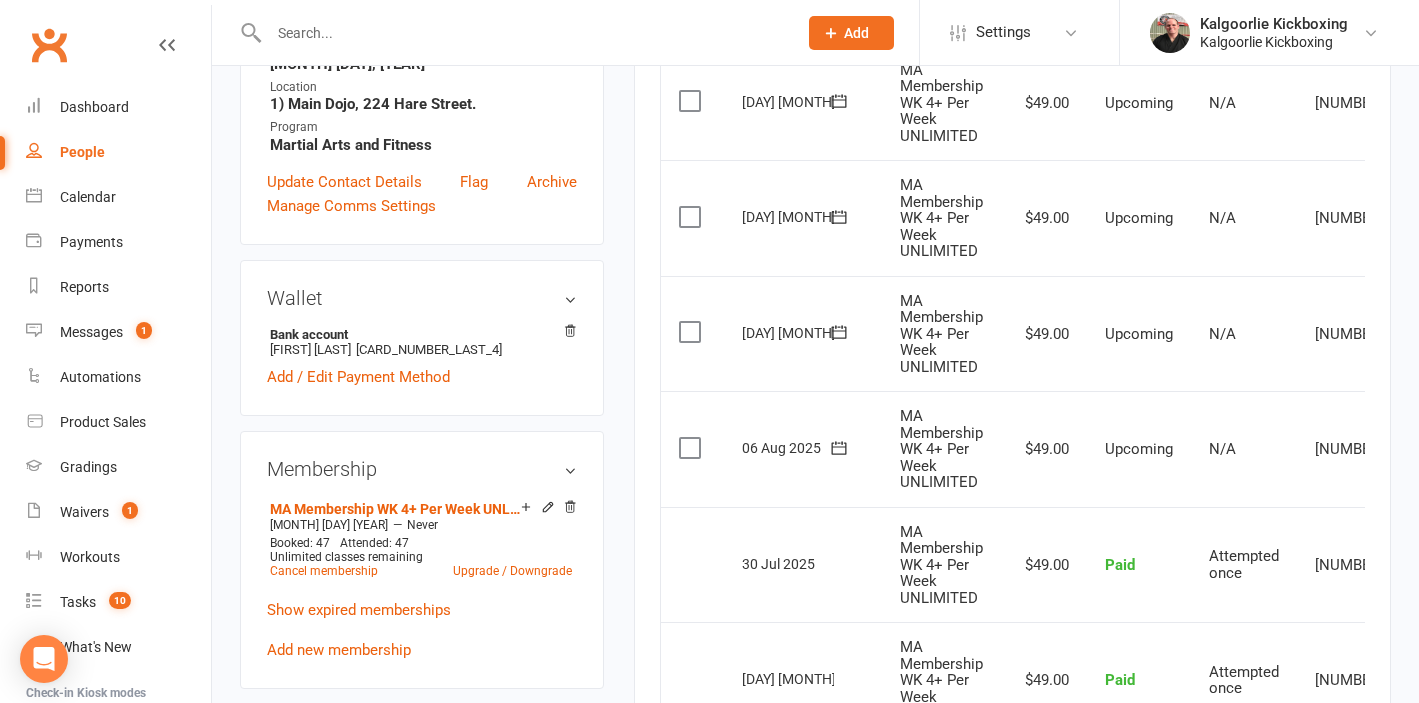 scroll, scrollTop: 640, scrollLeft: 0, axis: vertical 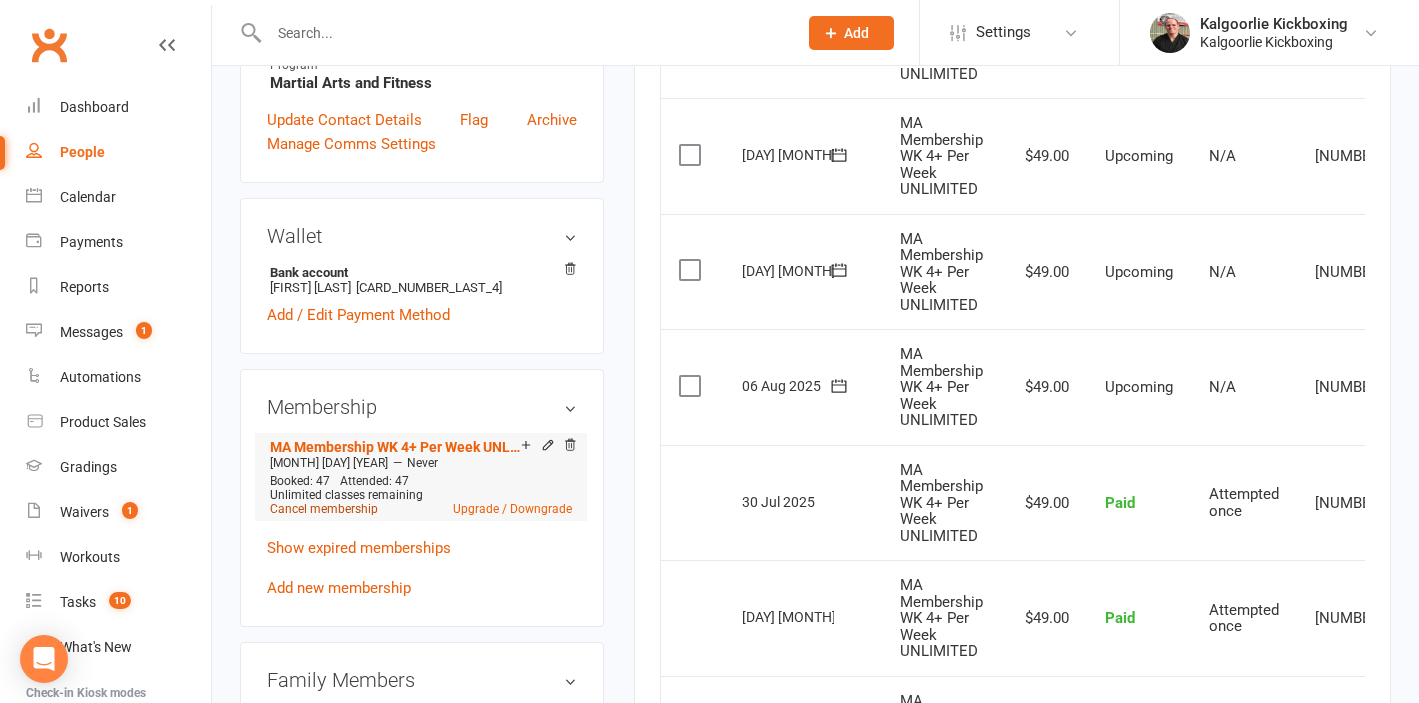 click on "Cancel membership" at bounding box center [324, 509] 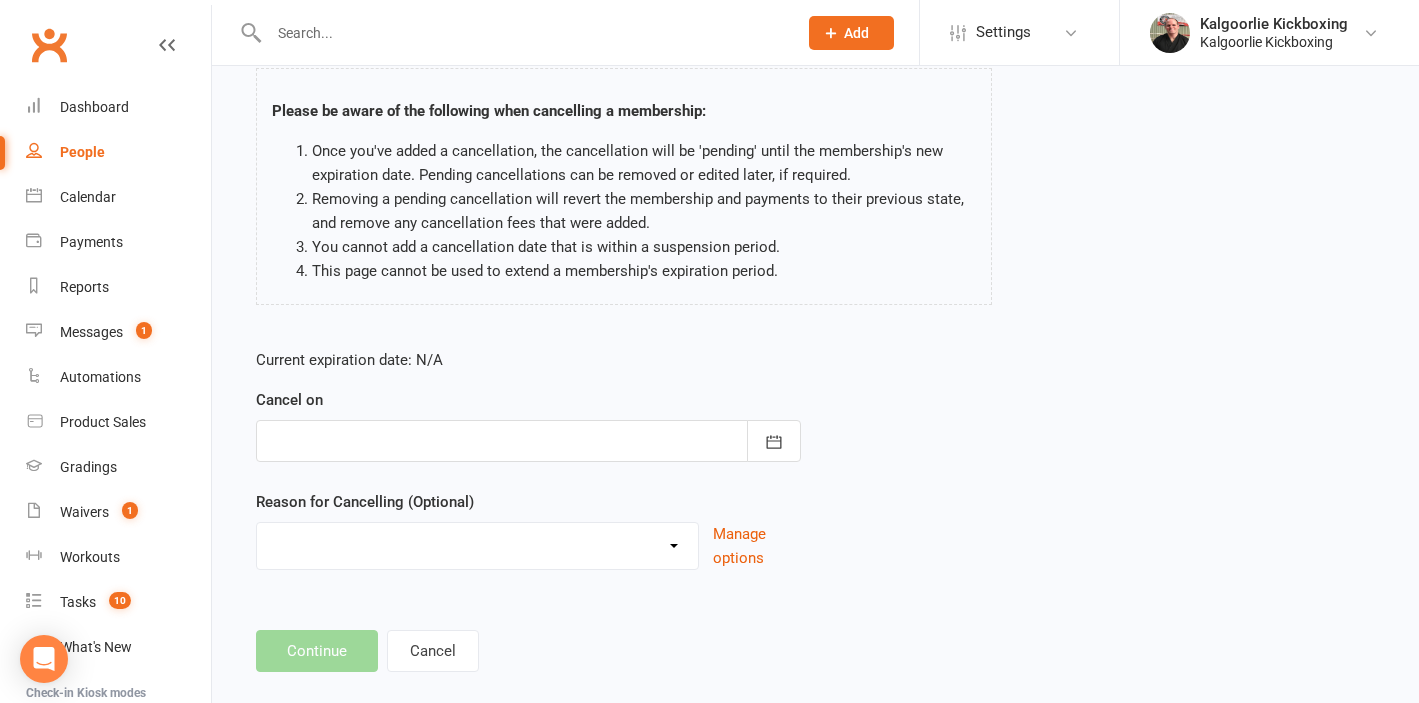 scroll, scrollTop: 138, scrollLeft: 0, axis: vertical 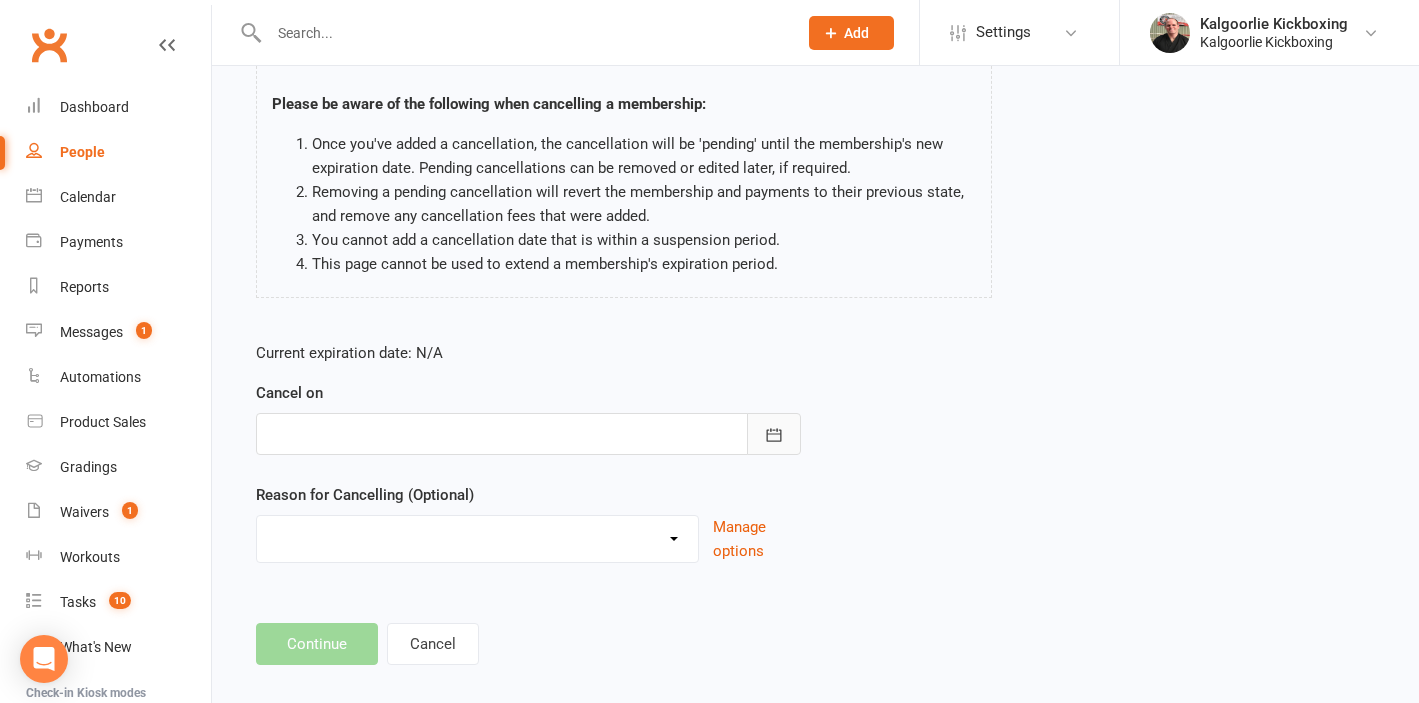 click 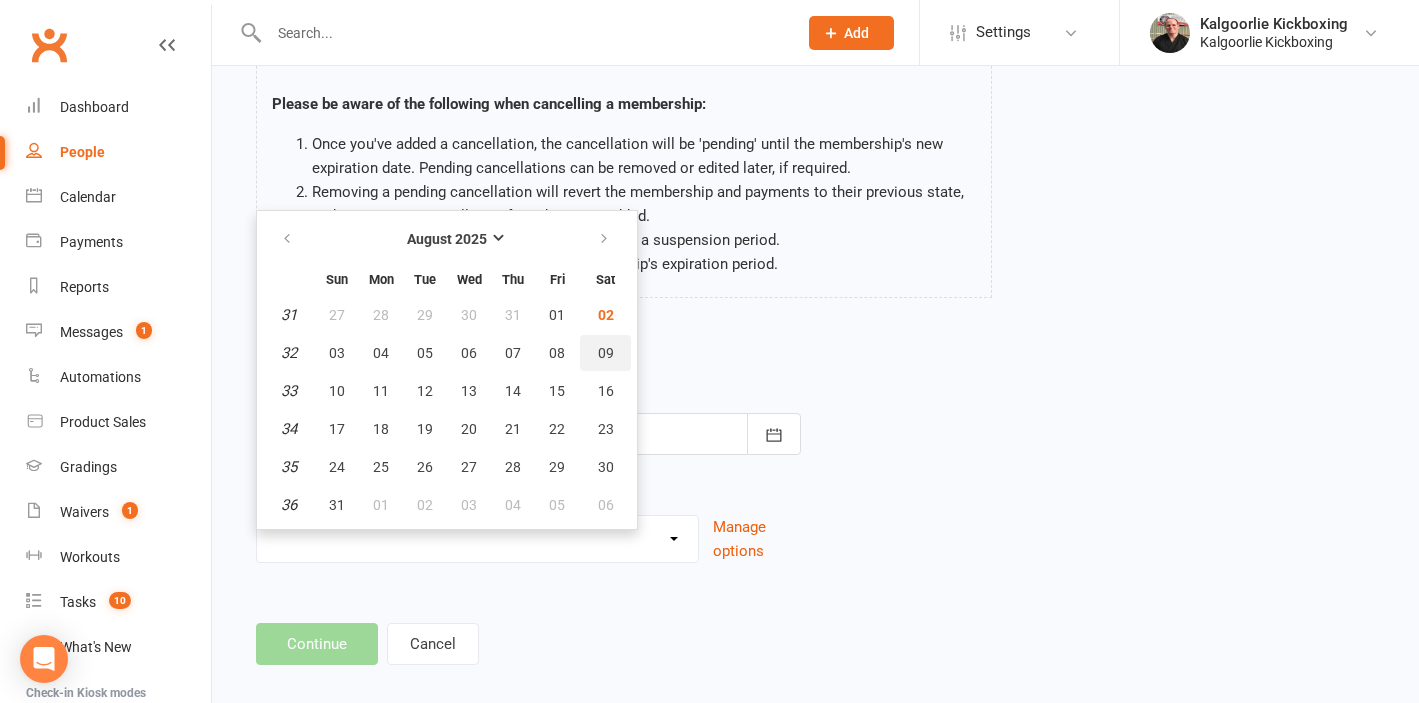 click on "09" at bounding box center (606, 353) 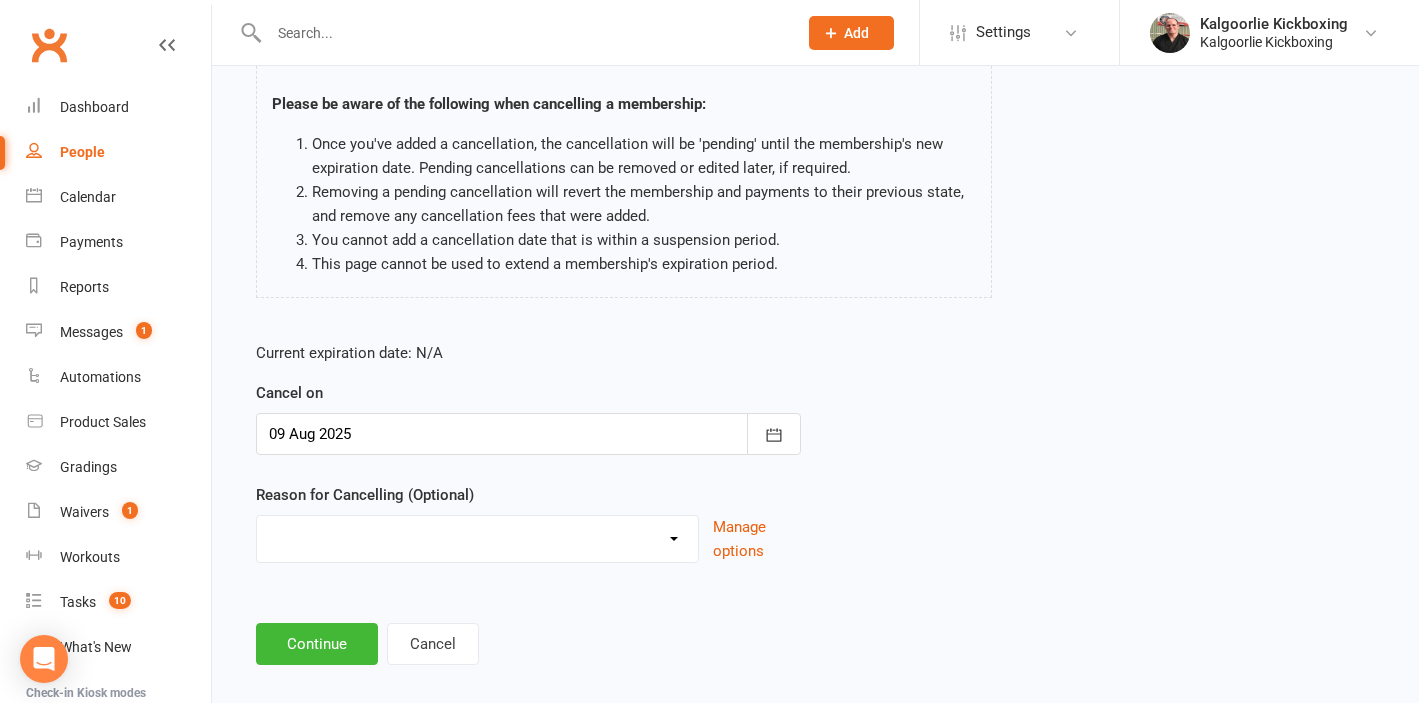 click on "Change of Membership Did not enjoy intro lesson Excessive default payments Family Other Issues Financial Holiday Injury Left or Leaving Town Loss of Interest Work - Unable to attend Other reason" at bounding box center (477, 536) 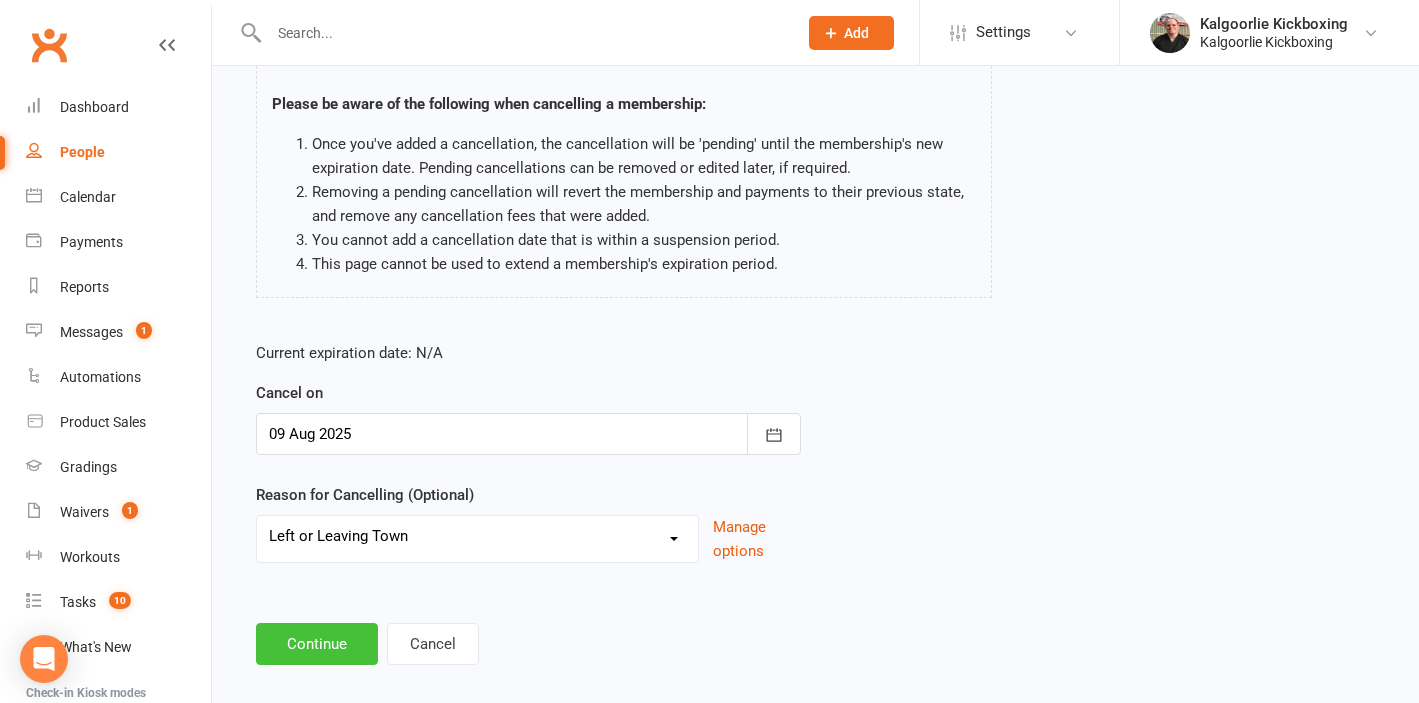 click on "Continue" at bounding box center (317, 644) 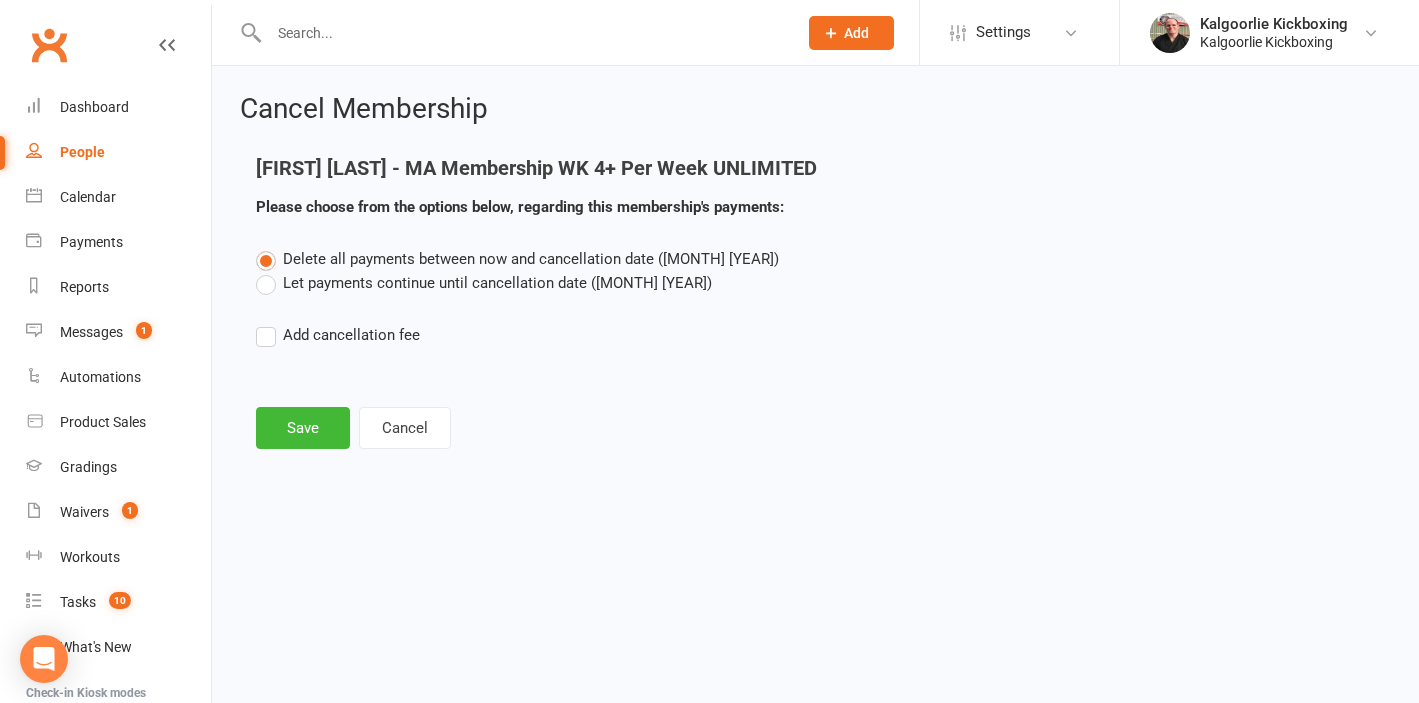 scroll, scrollTop: 0, scrollLeft: 0, axis: both 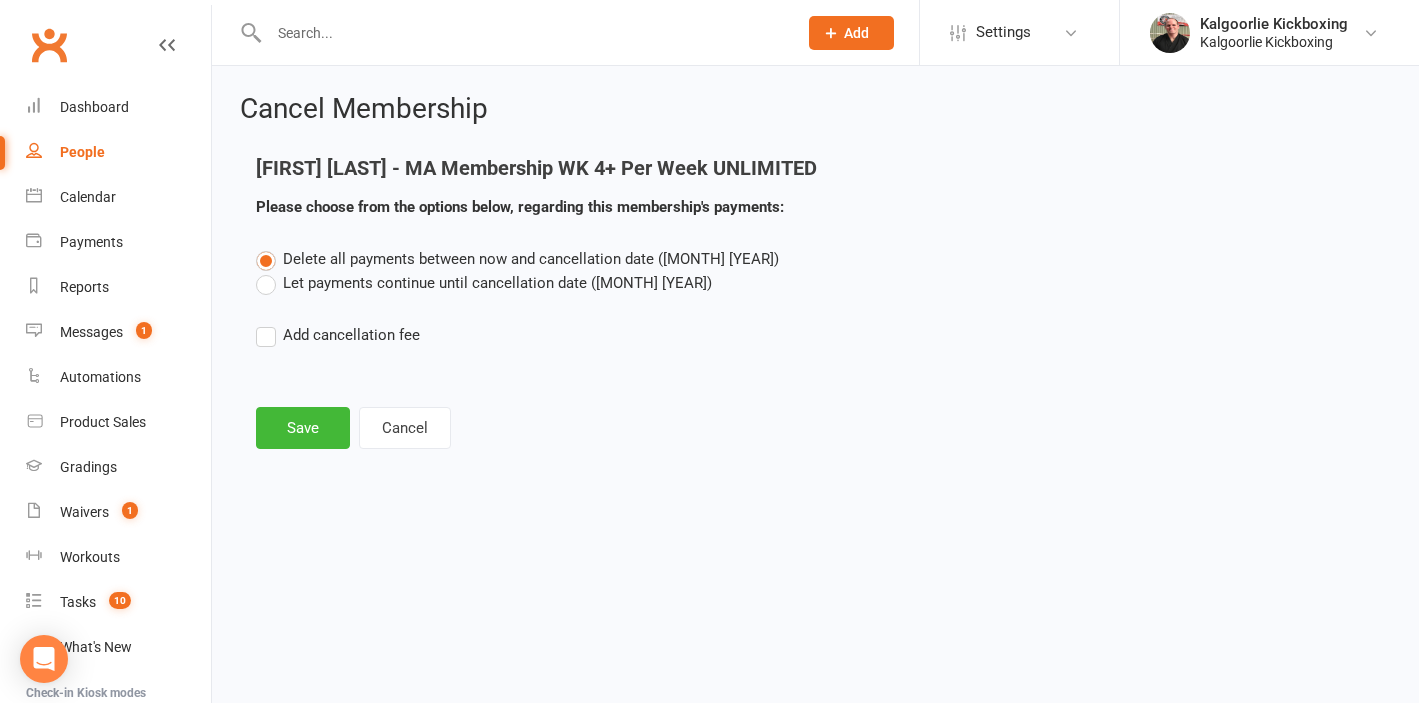 click on "Let payments continue until cancellation date ([MONTH] [YEAR])" at bounding box center [484, 283] 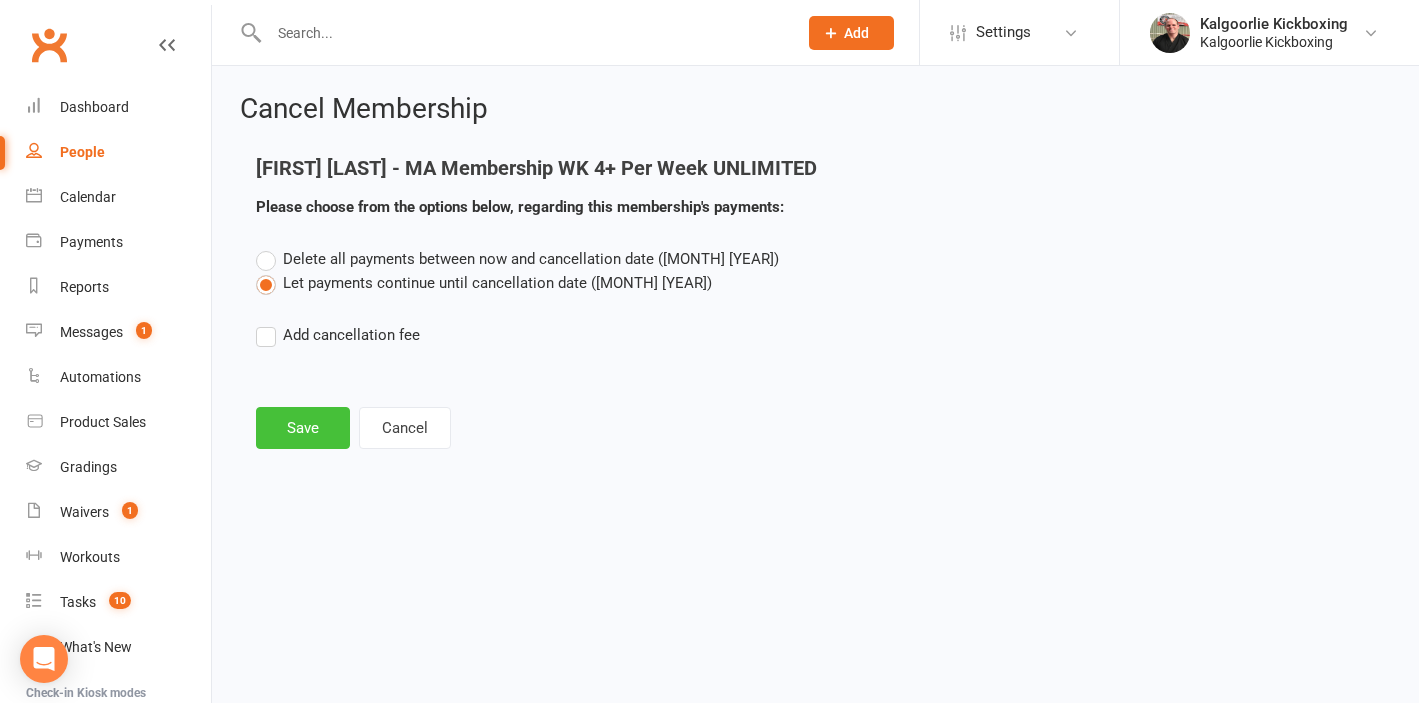 click on "Save" at bounding box center [303, 428] 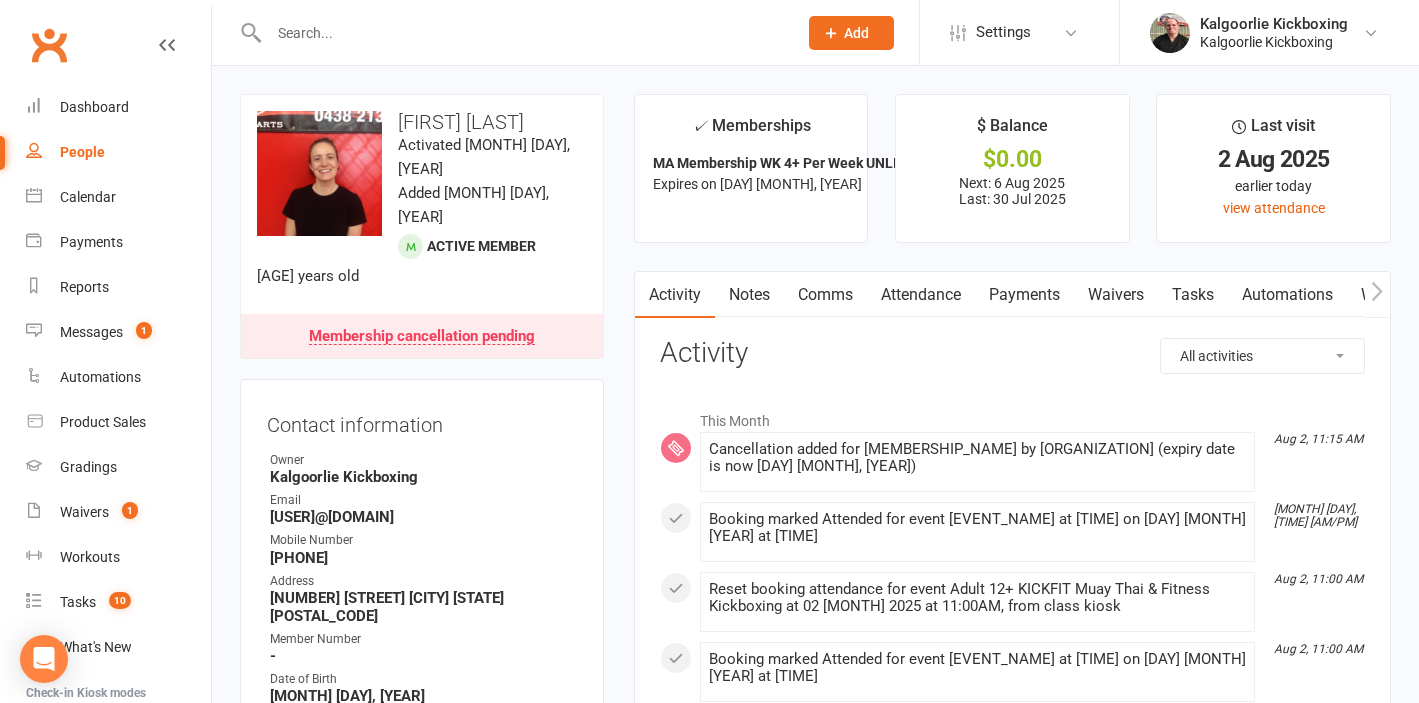 click on "Payments" at bounding box center [1024, 295] 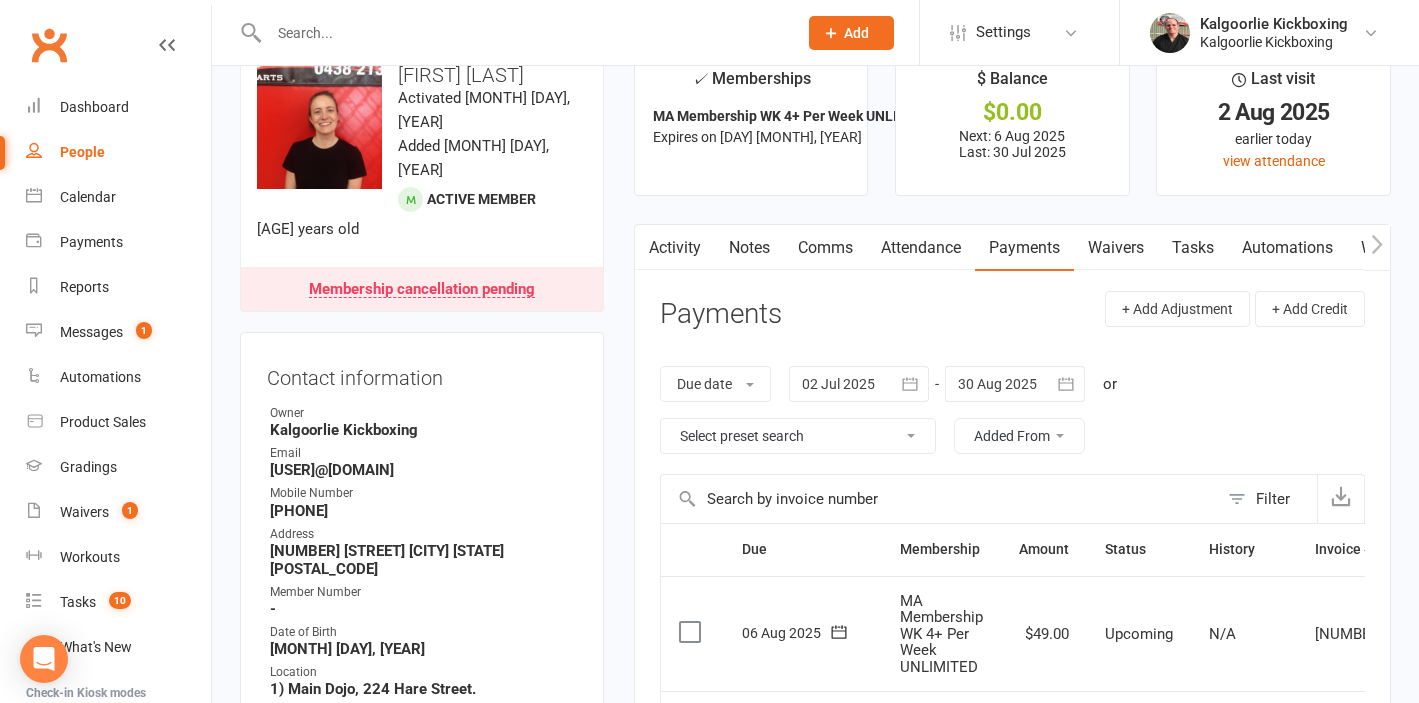 scroll, scrollTop: 44, scrollLeft: 0, axis: vertical 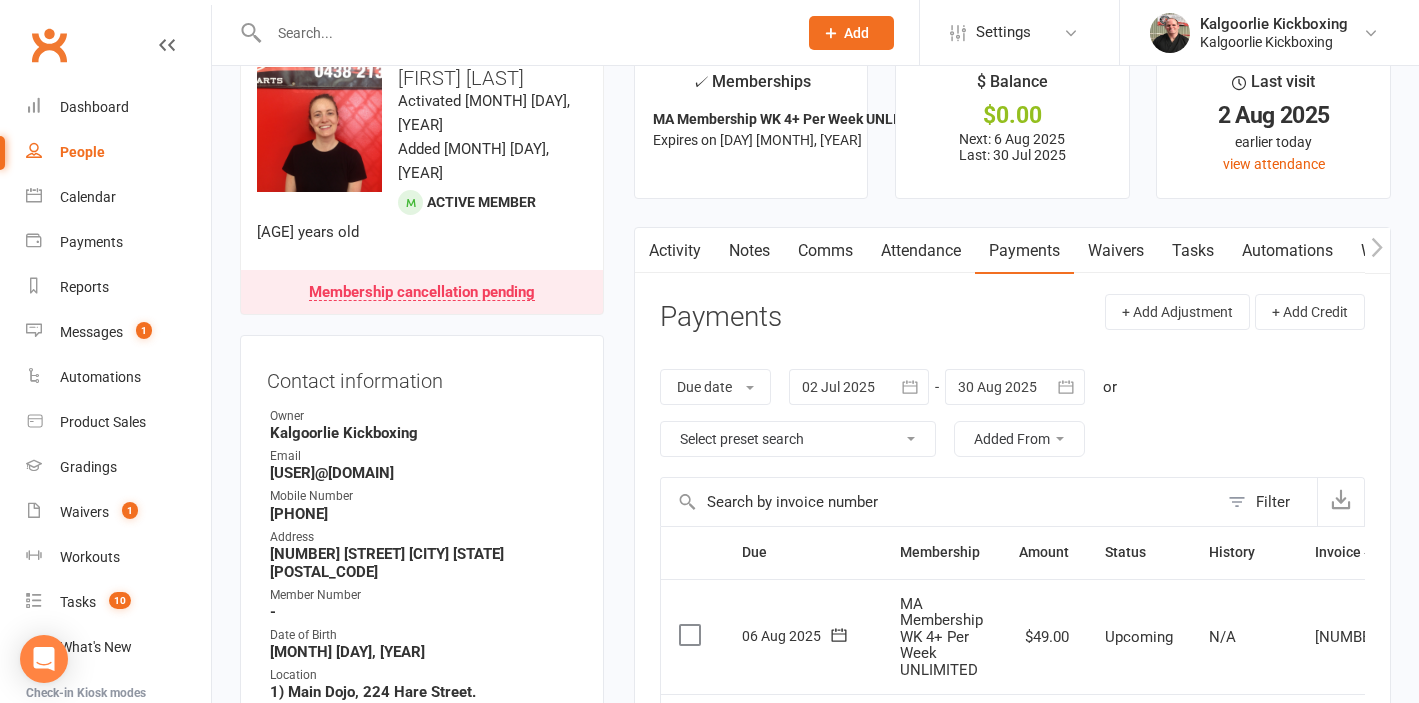click on "Activity" at bounding box center (675, 251) 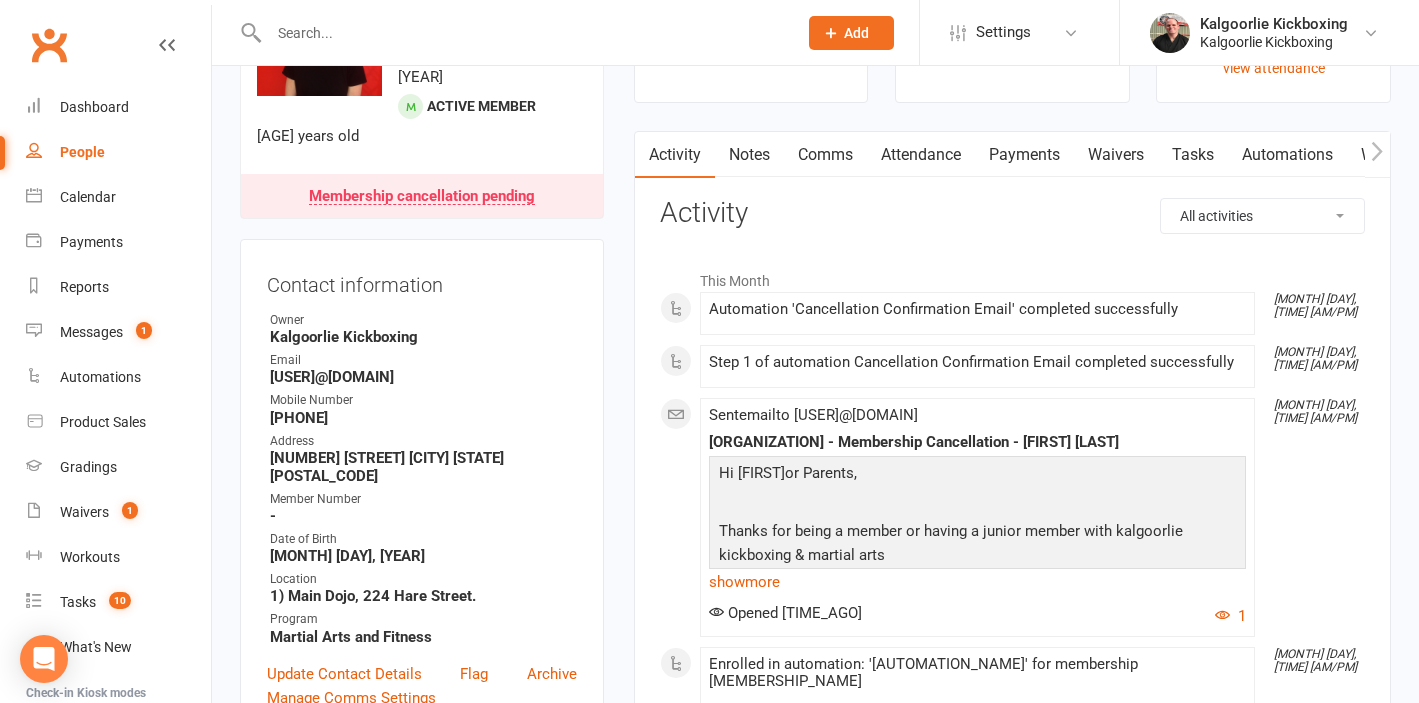 scroll, scrollTop: 141, scrollLeft: 0, axis: vertical 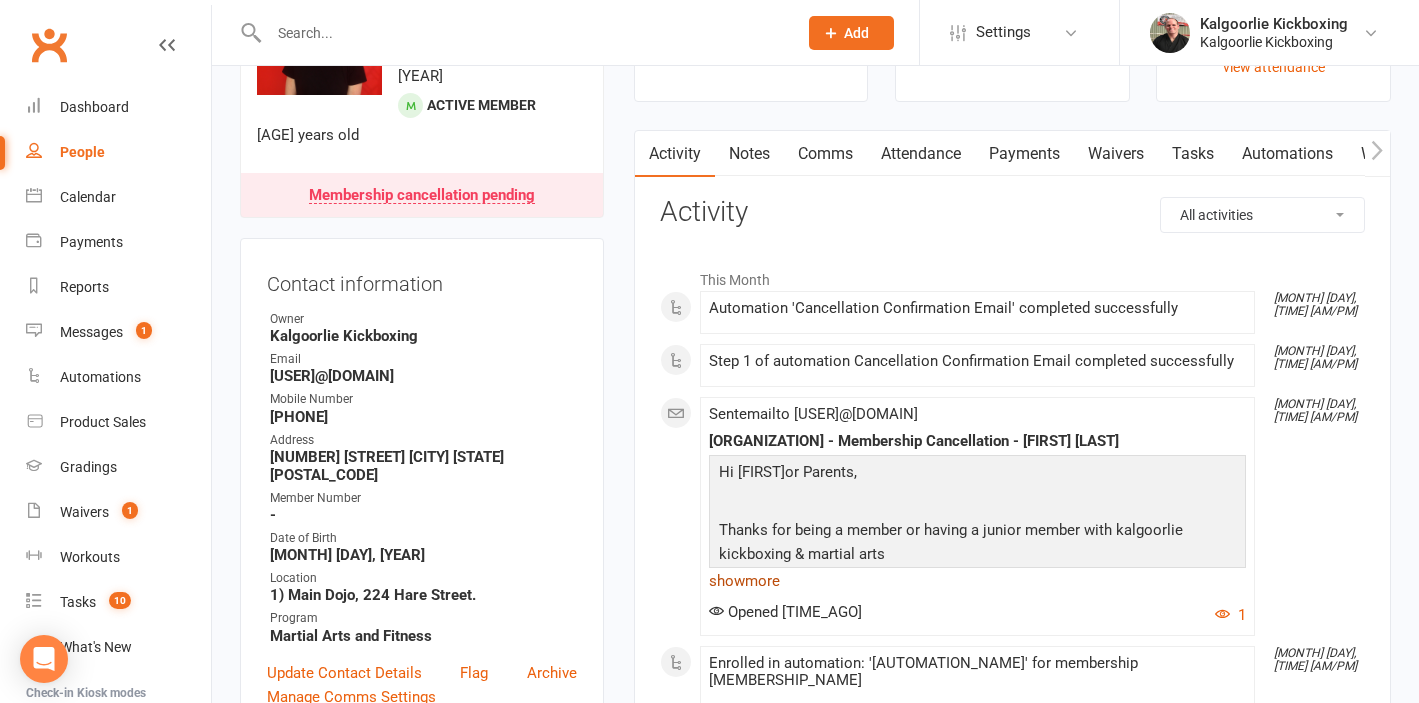 click on "show  more" 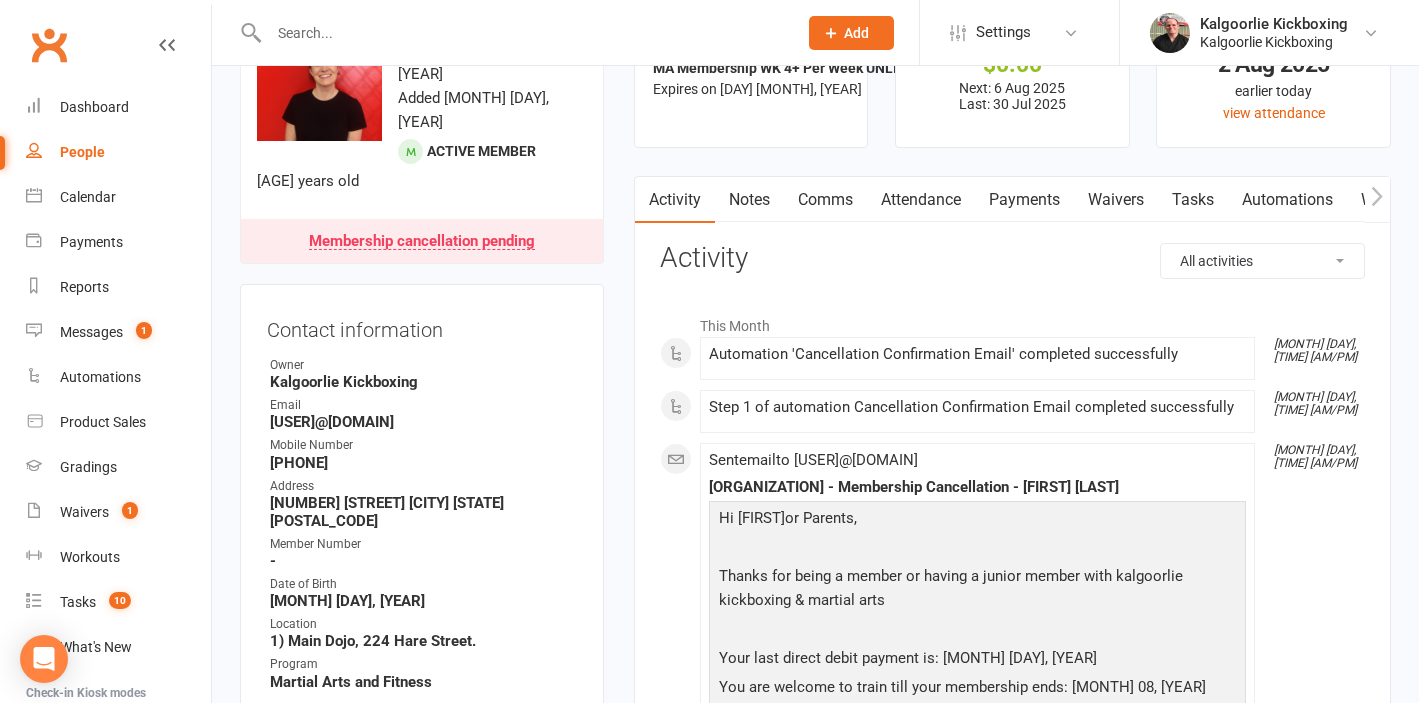 scroll, scrollTop: 0, scrollLeft: 0, axis: both 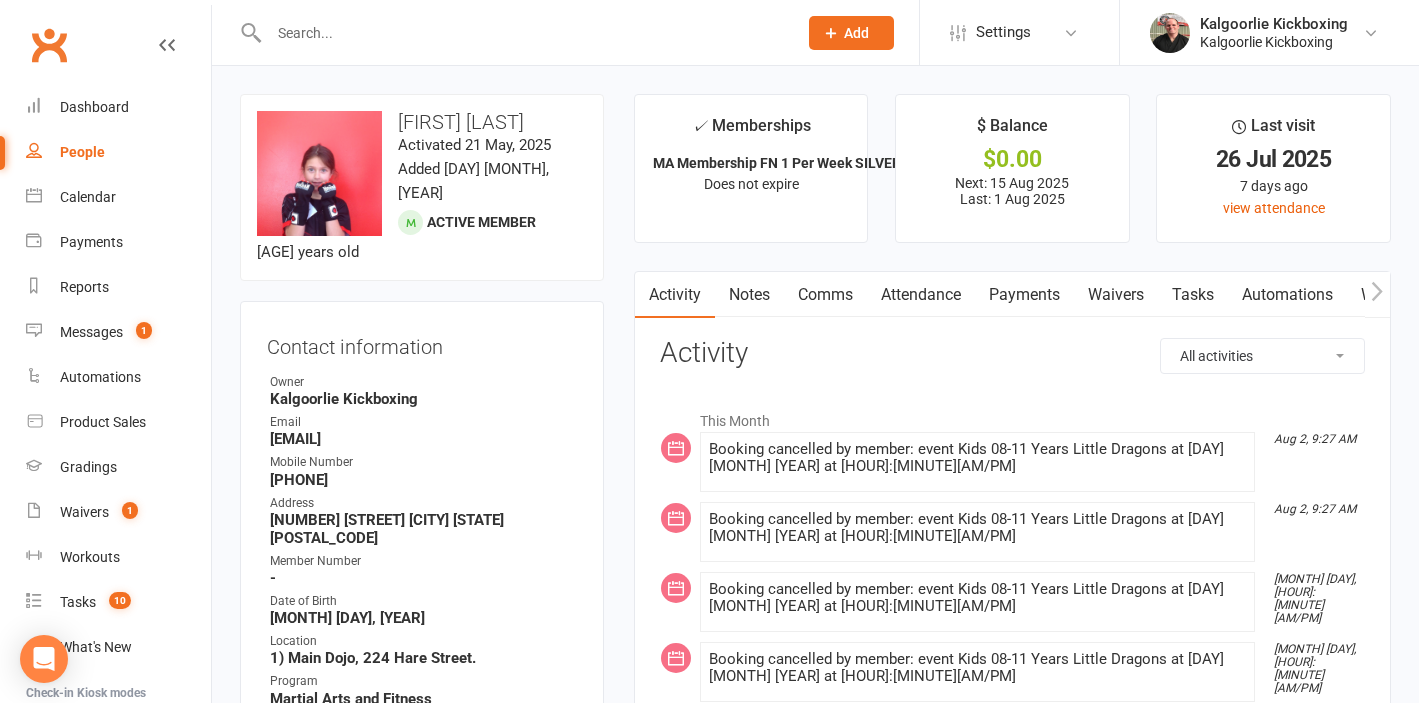 click on "Payments" at bounding box center (1024, 295) 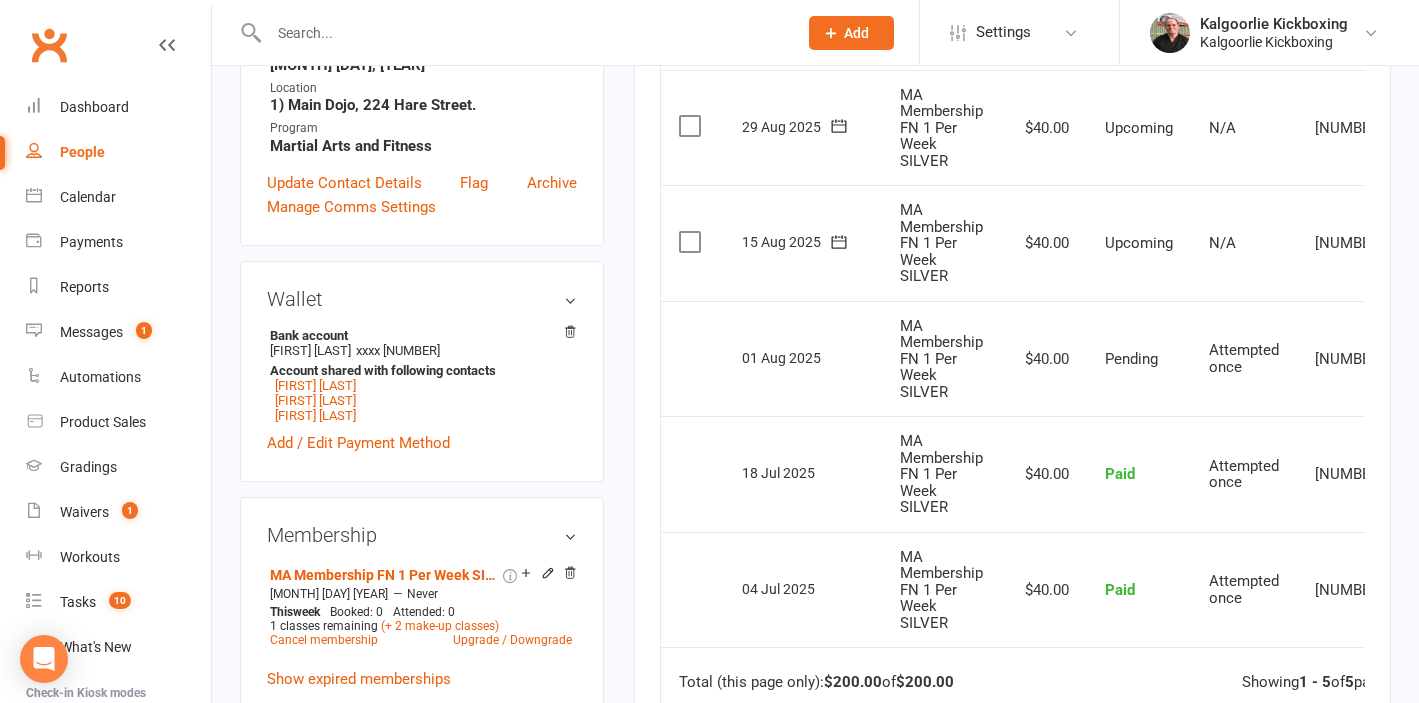 scroll, scrollTop: 559, scrollLeft: 0, axis: vertical 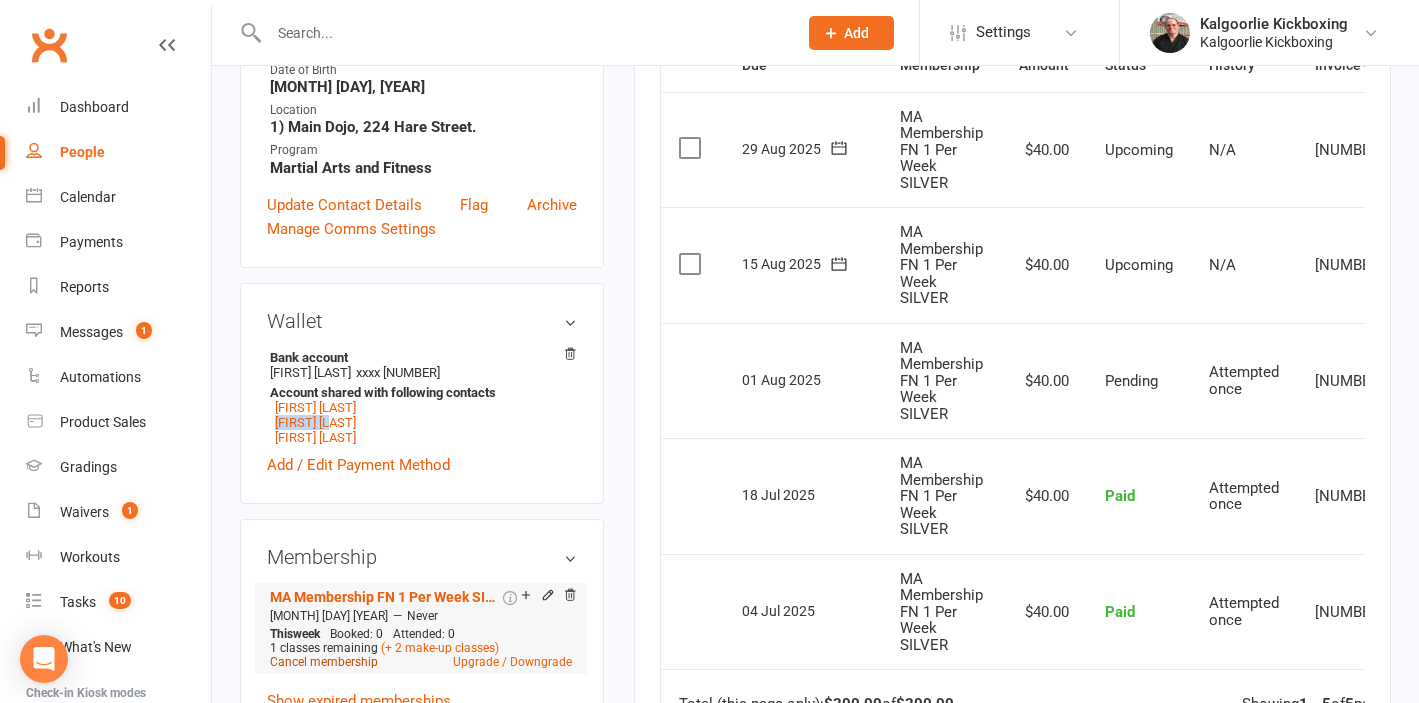click on "Cancel membership" at bounding box center [324, 662] 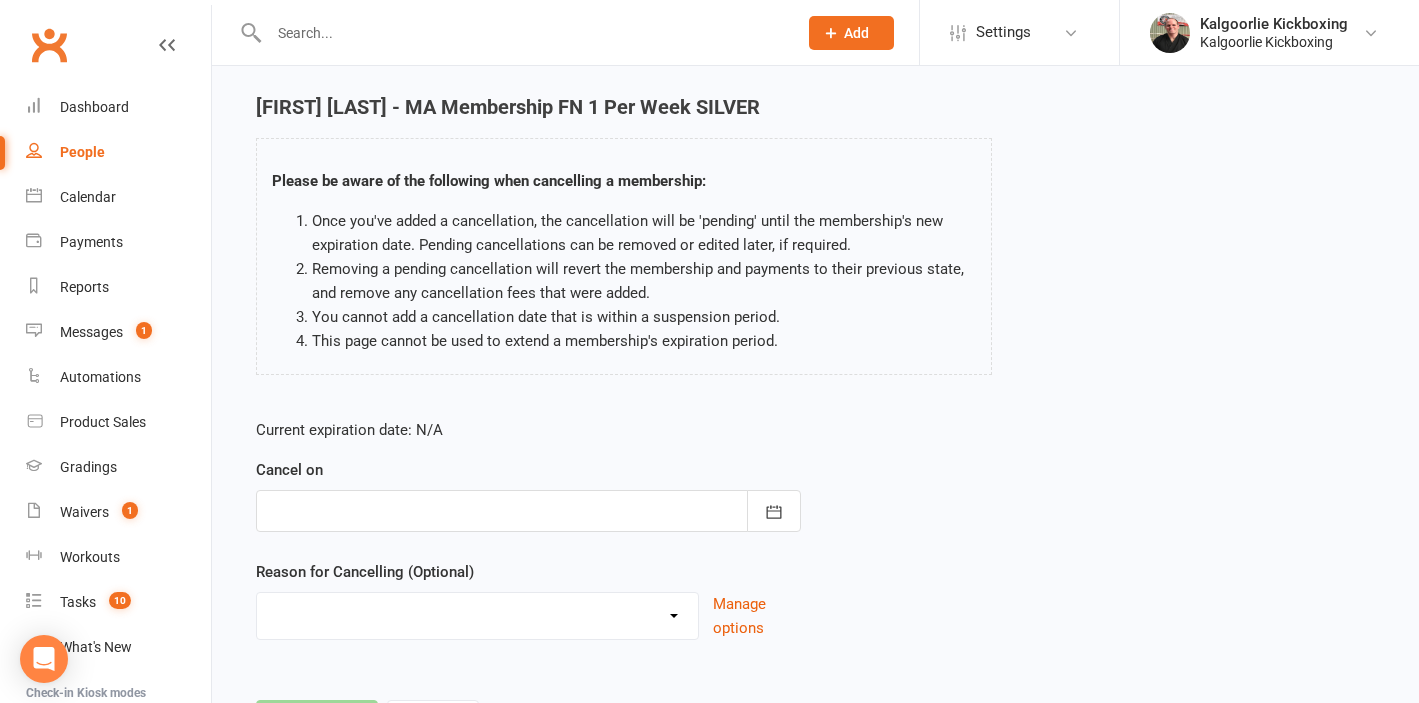scroll, scrollTop: 65, scrollLeft: 0, axis: vertical 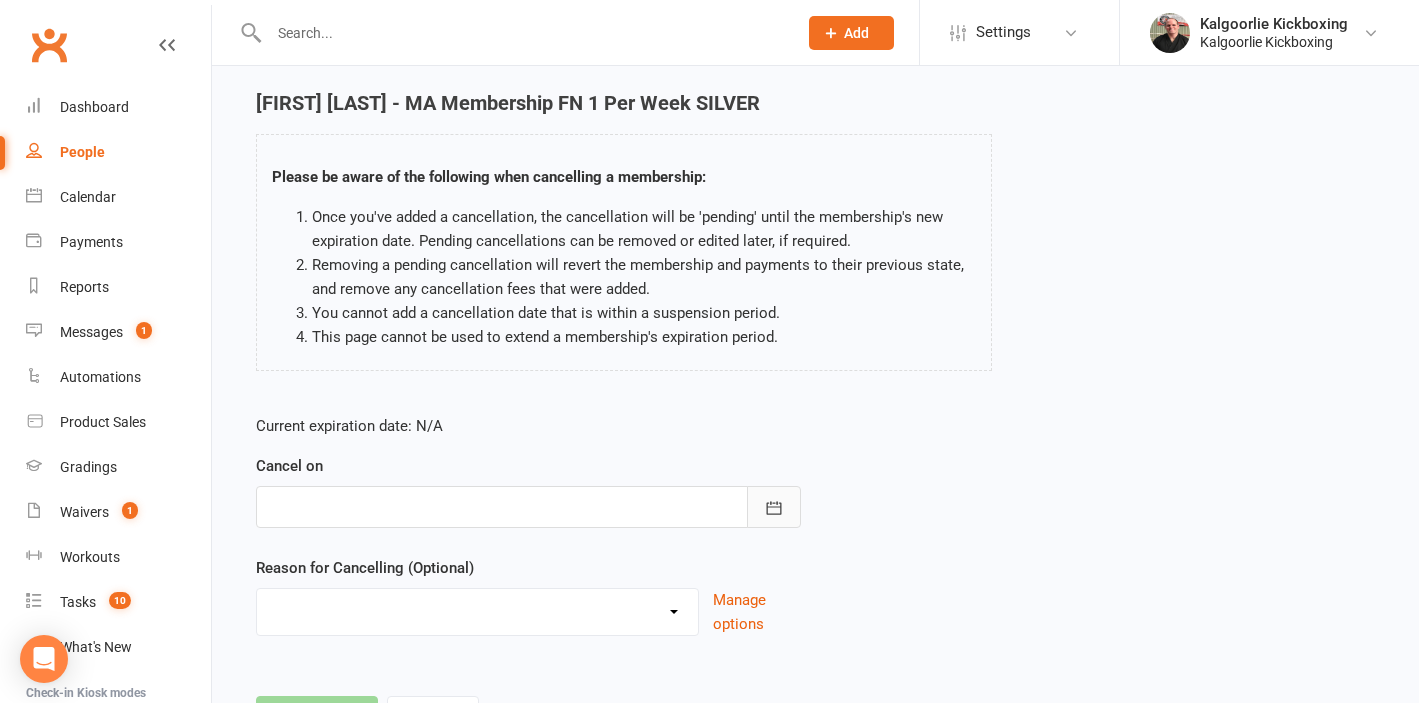 click 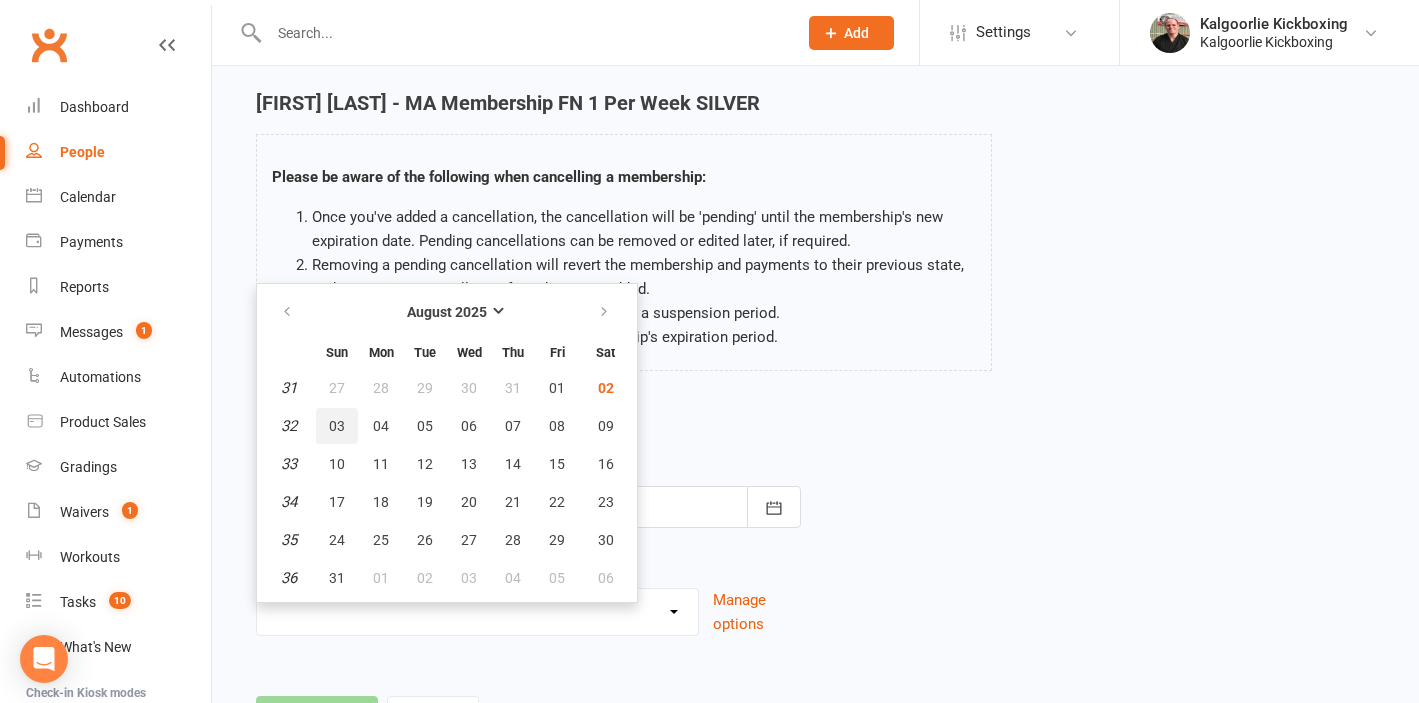 click on "03" at bounding box center [337, 426] 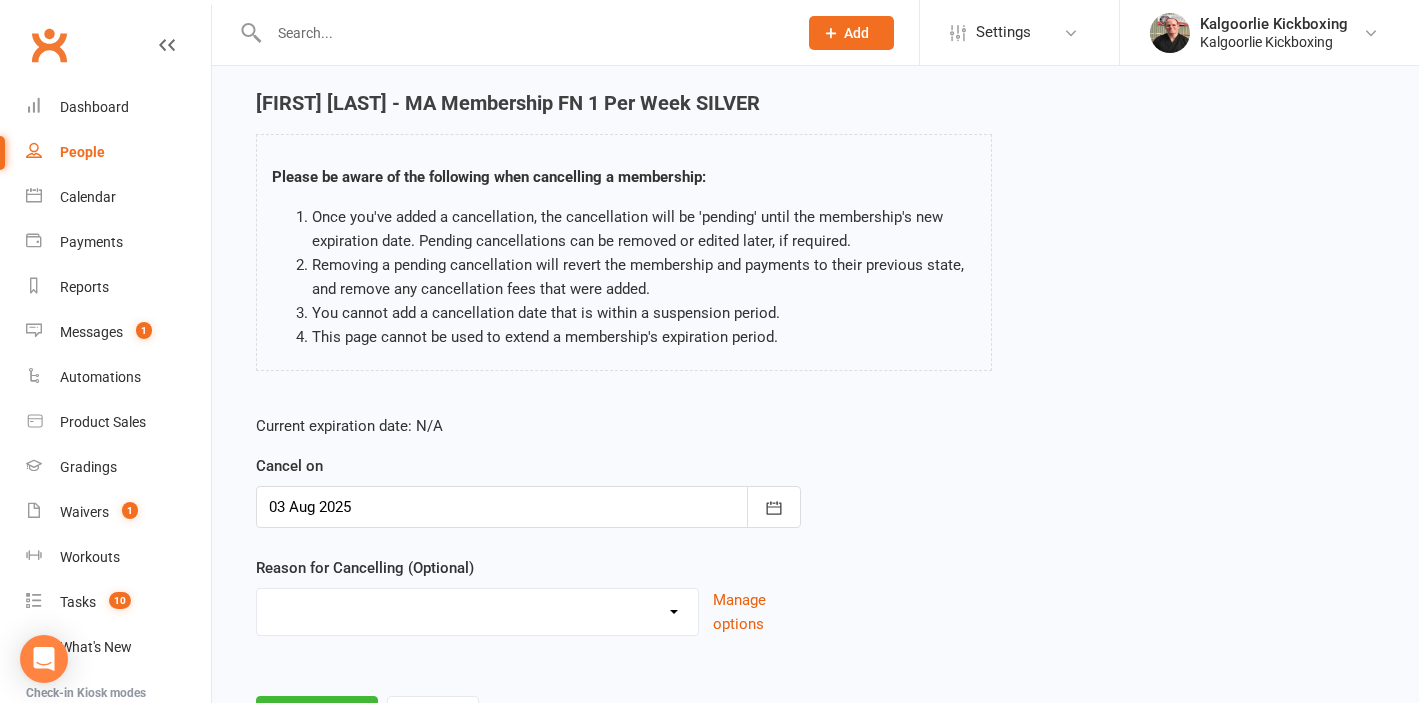 click on "Change of Membership Did not enjoy intro lesson Excessive default payments Family Other Issues Financial Holiday Injury Left or Leaving Town Loss of Interest Work - Unable to attend Other reason" at bounding box center (477, 609) 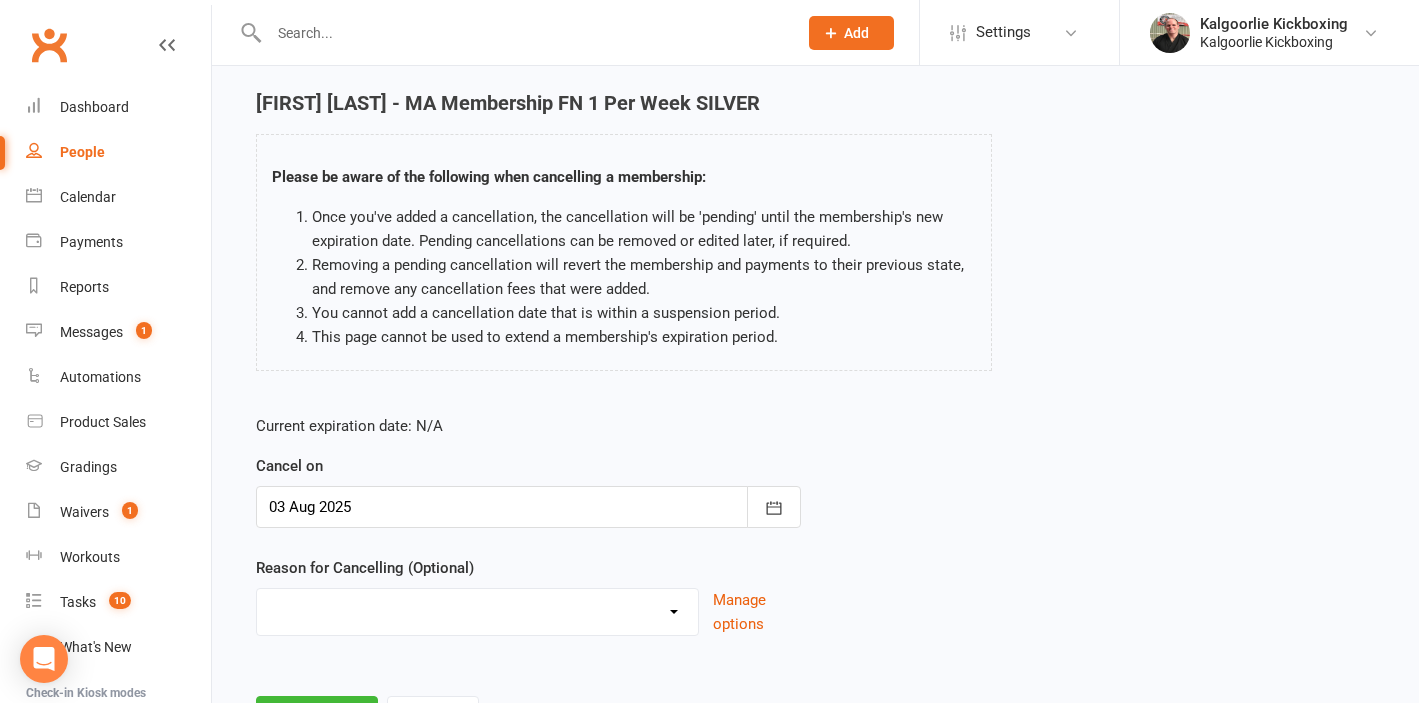 select on "0" 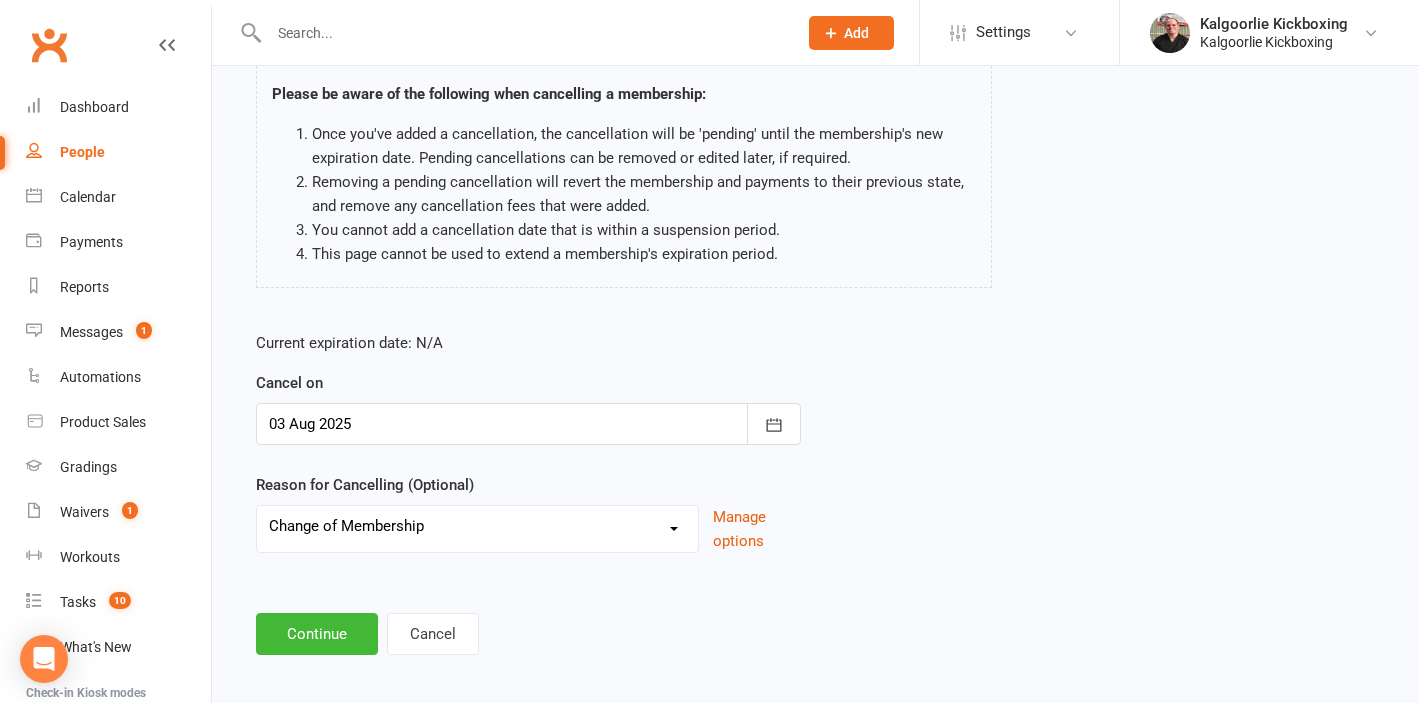 scroll, scrollTop: 154, scrollLeft: 0, axis: vertical 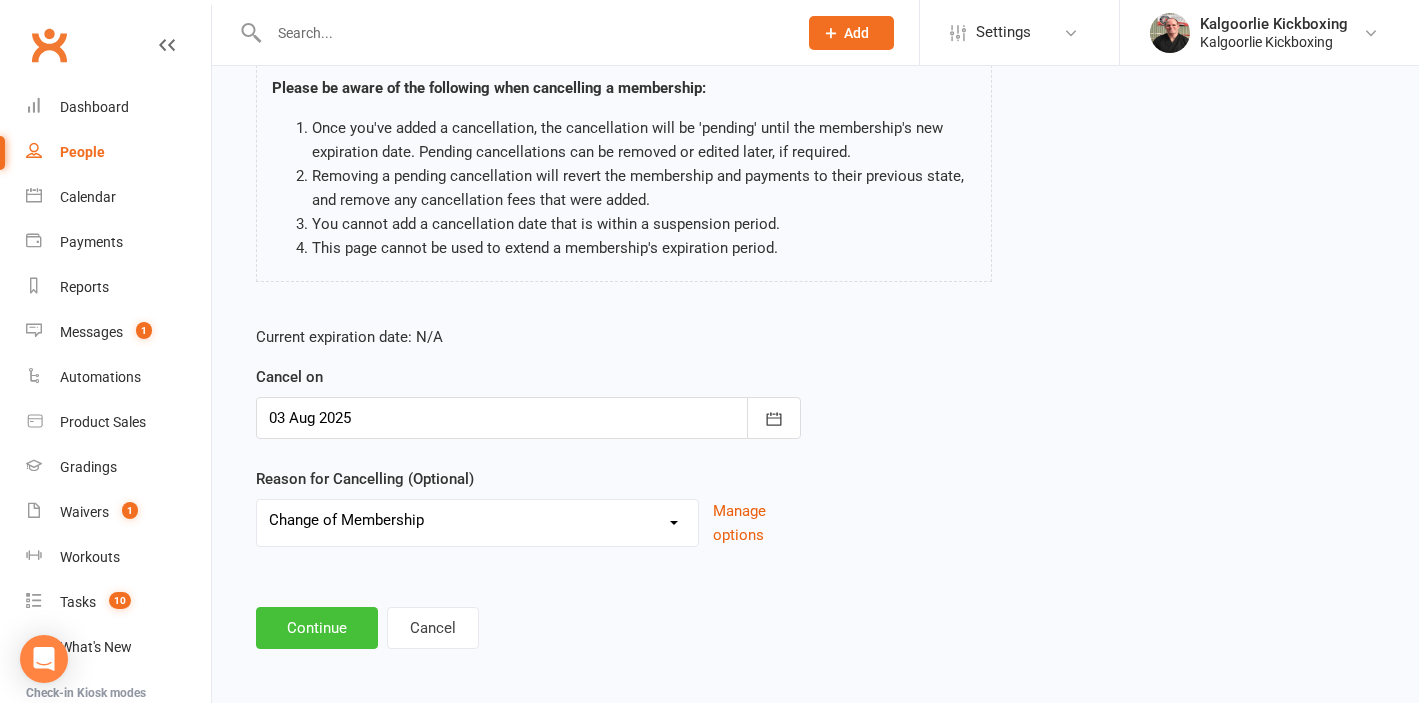 click on "Continue" at bounding box center [317, 628] 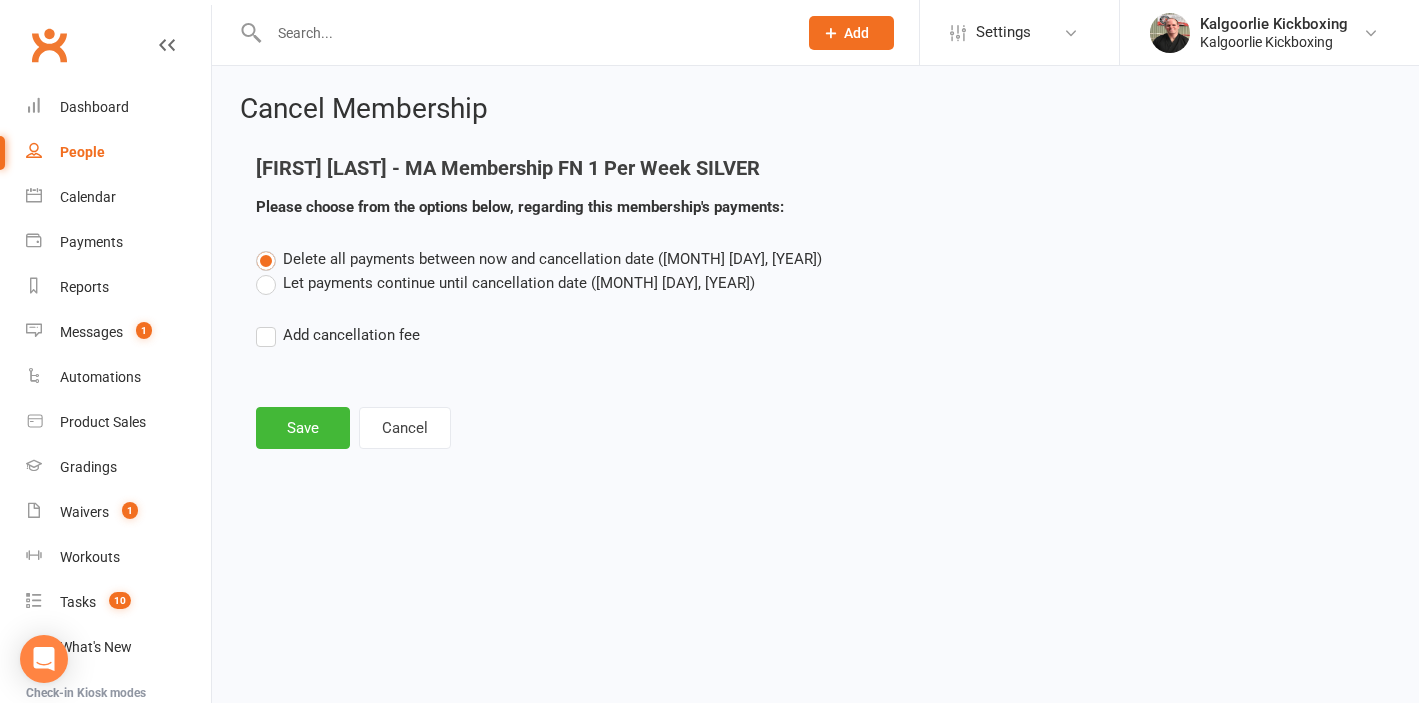 scroll, scrollTop: 0, scrollLeft: 0, axis: both 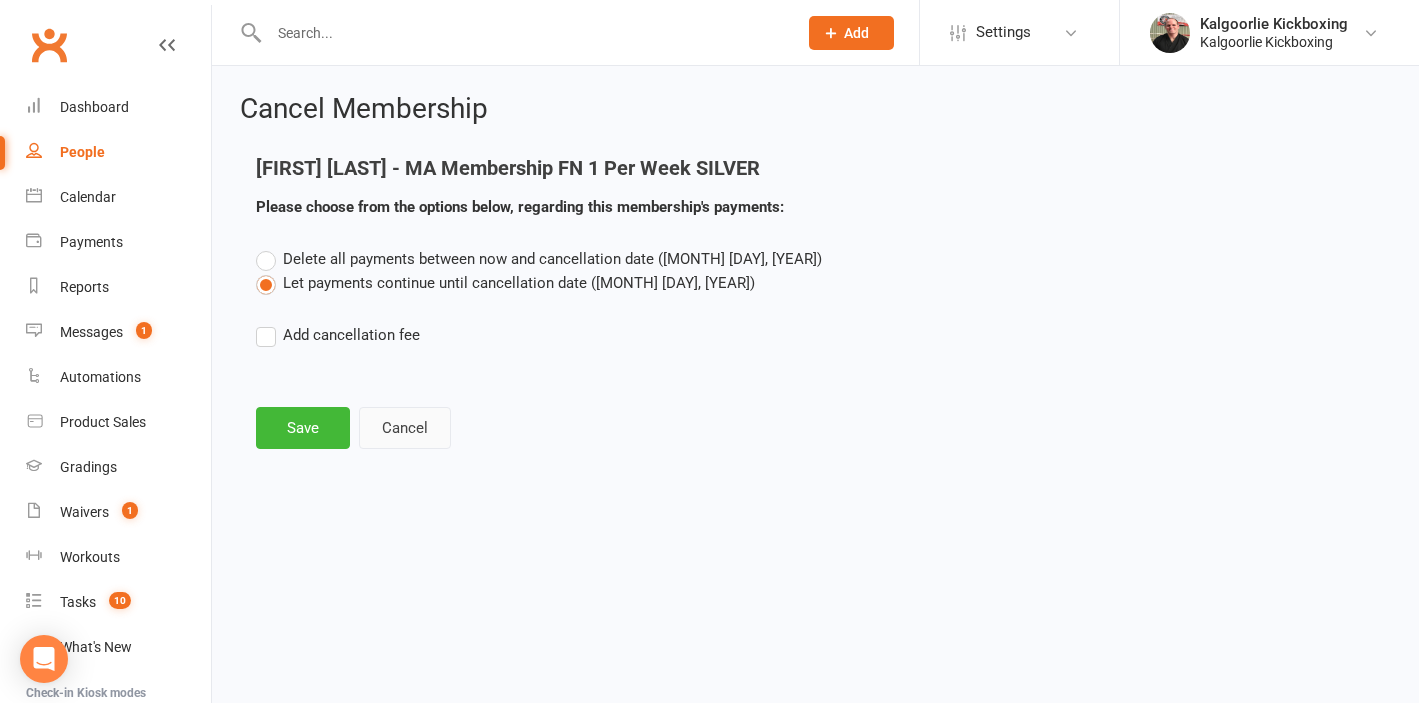 click on "Cancel" at bounding box center (405, 428) 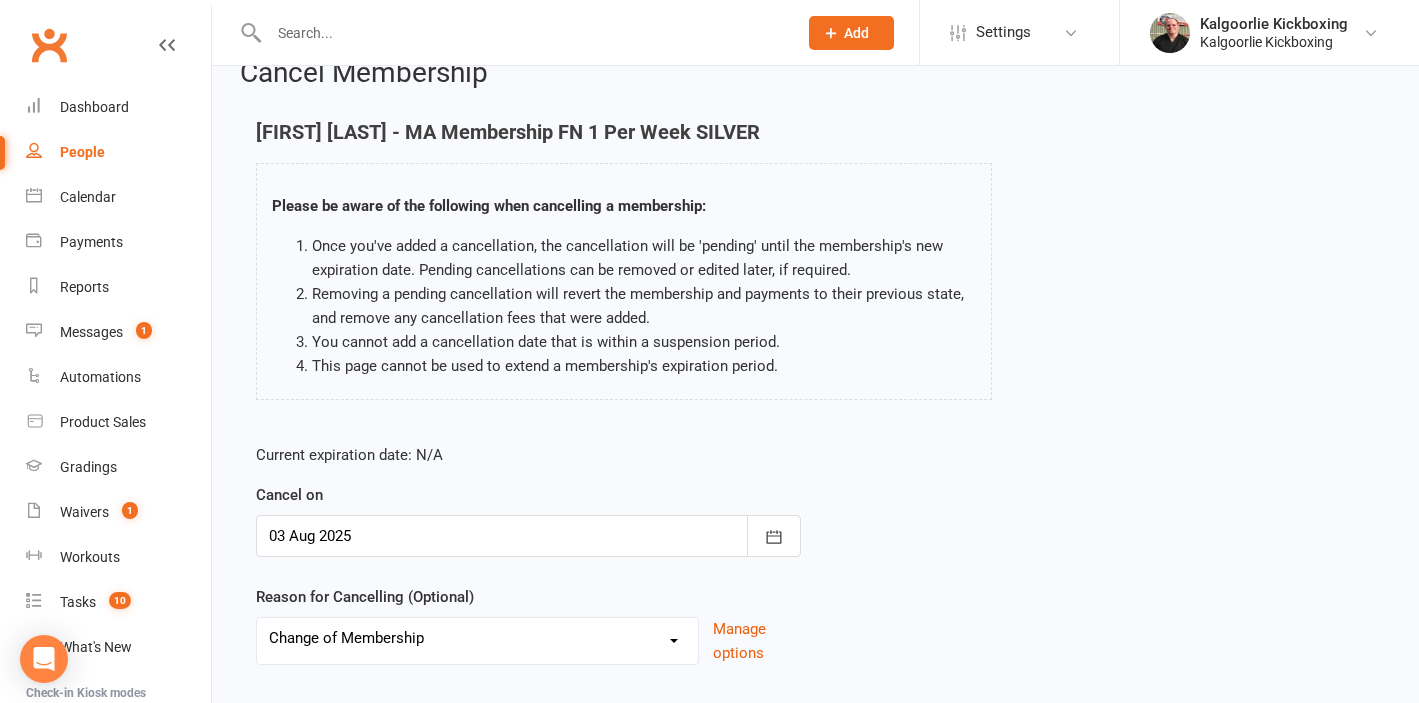scroll, scrollTop: 41, scrollLeft: 0, axis: vertical 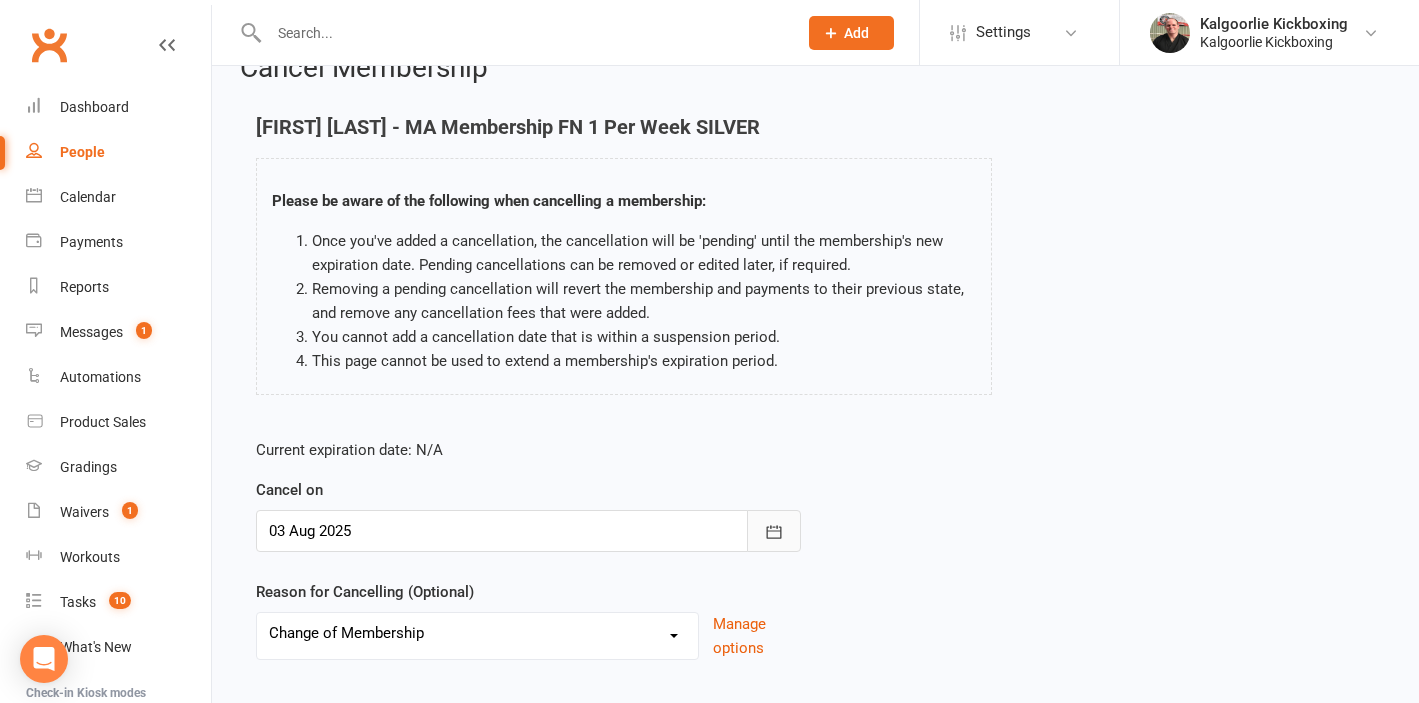click 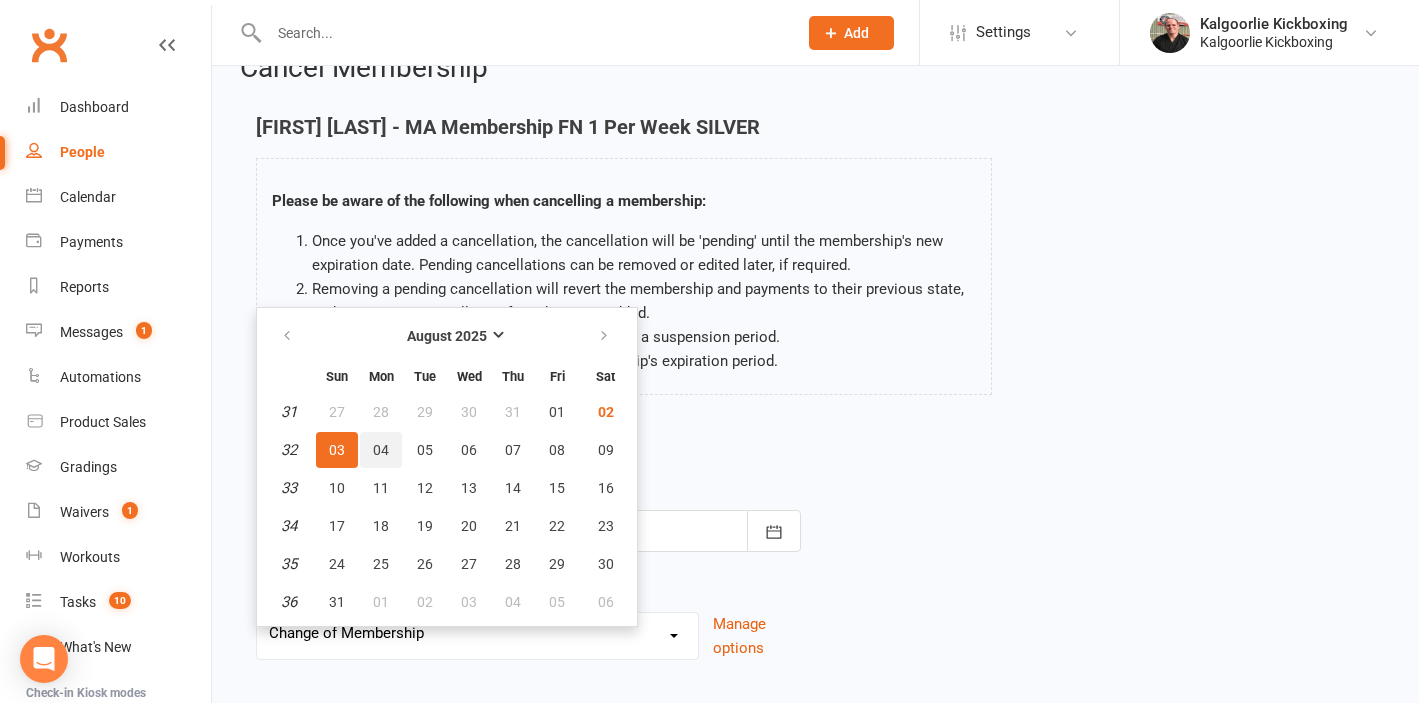 click on "04" at bounding box center (381, 450) 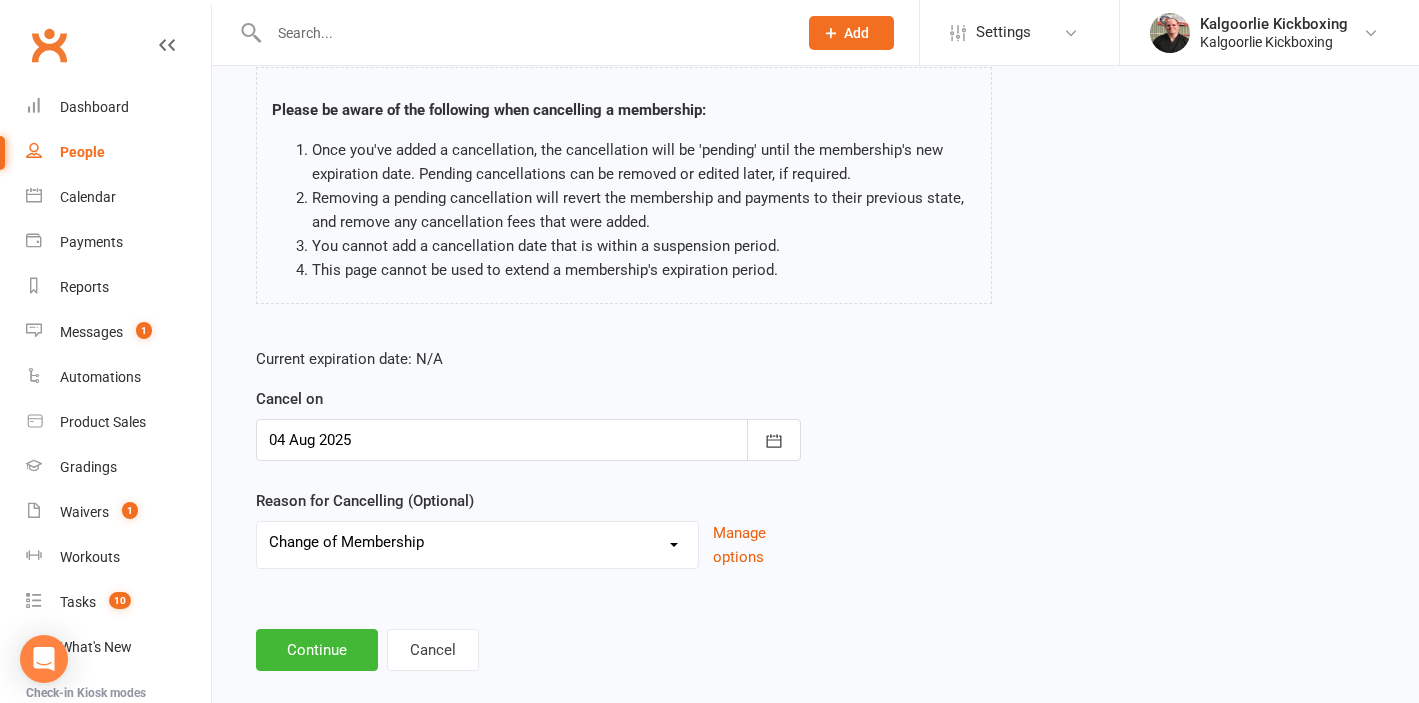 scroll, scrollTop: 161, scrollLeft: 0, axis: vertical 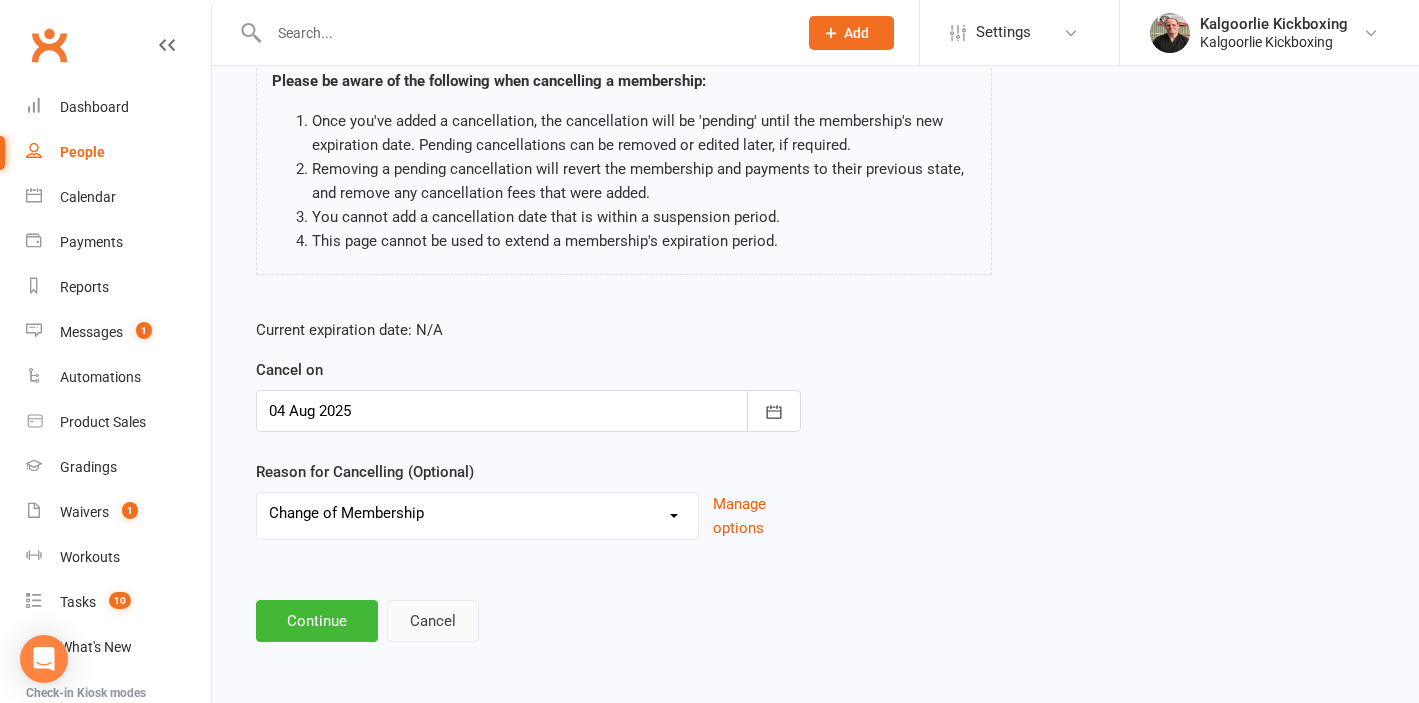 click on "Cancel" at bounding box center [433, 621] 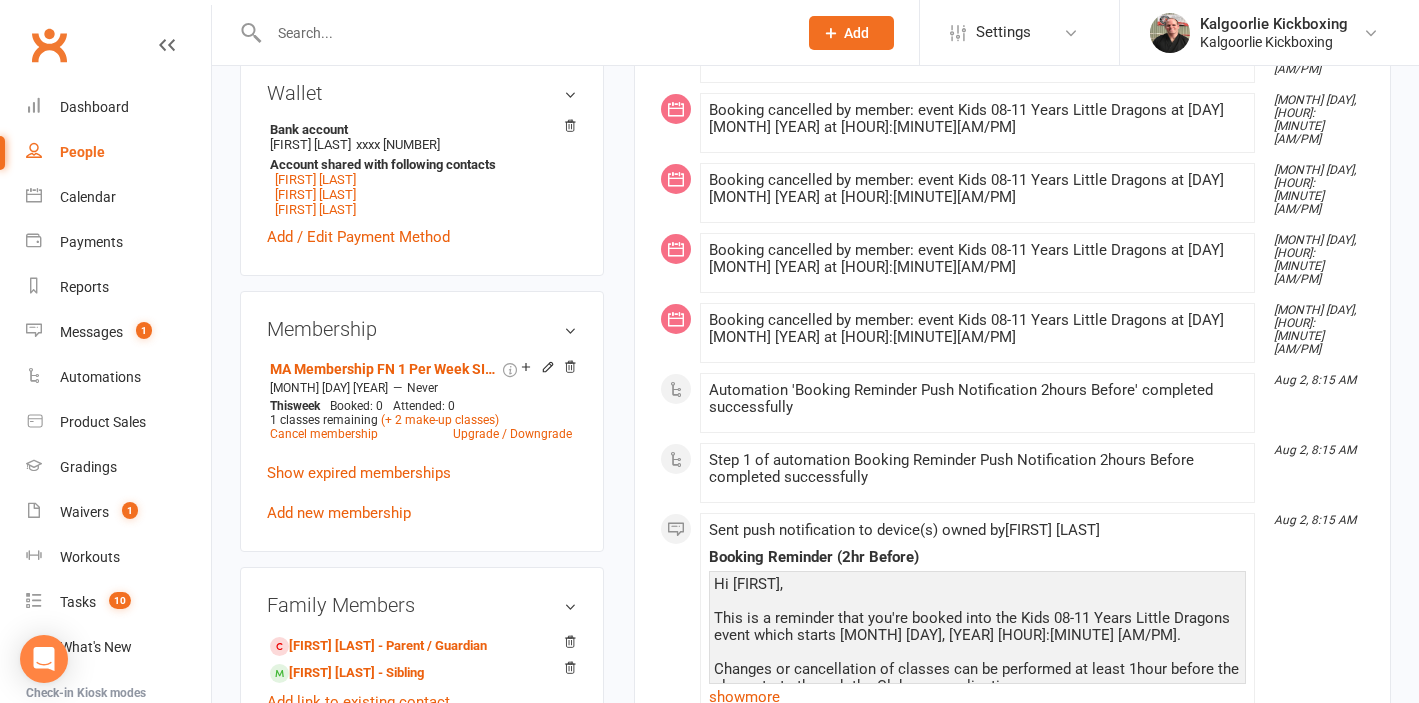 scroll, scrollTop: 760, scrollLeft: 0, axis: vertical 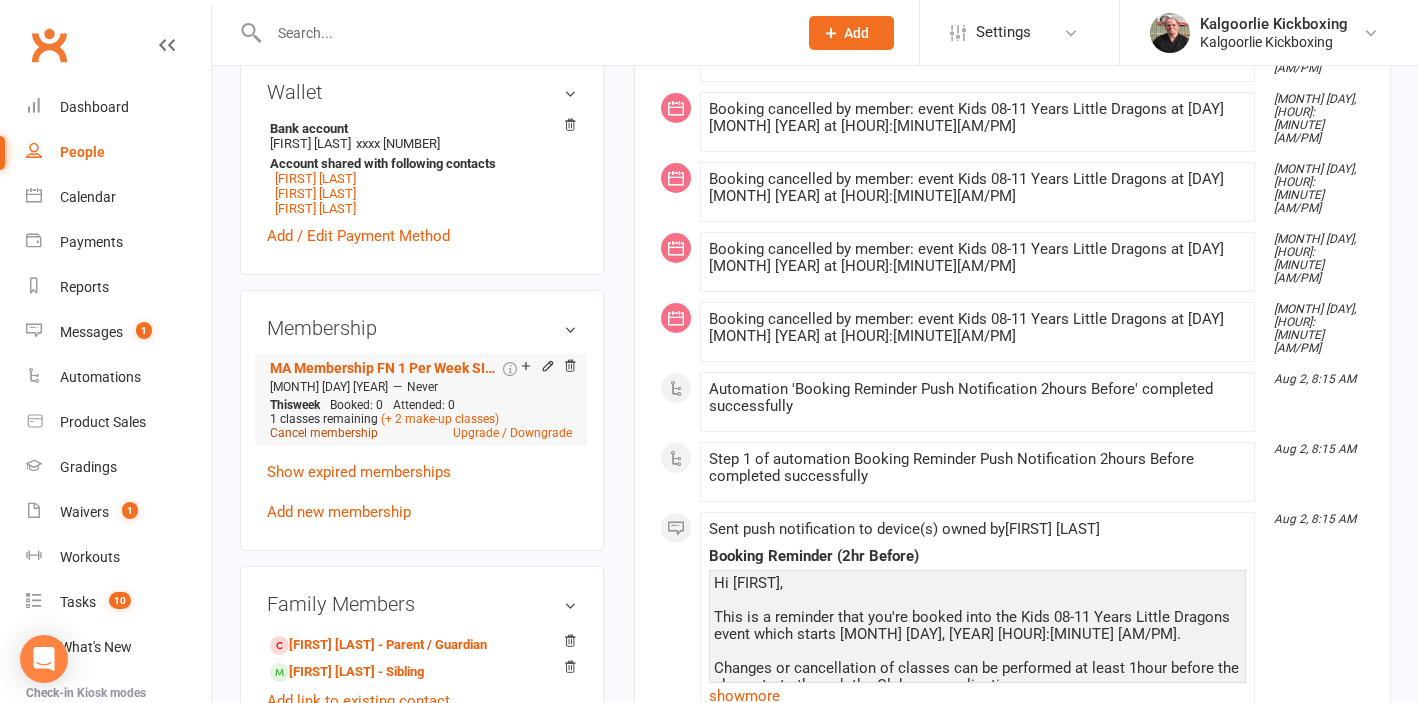 click on "Cancel membership" at bounding box center (324, 433) 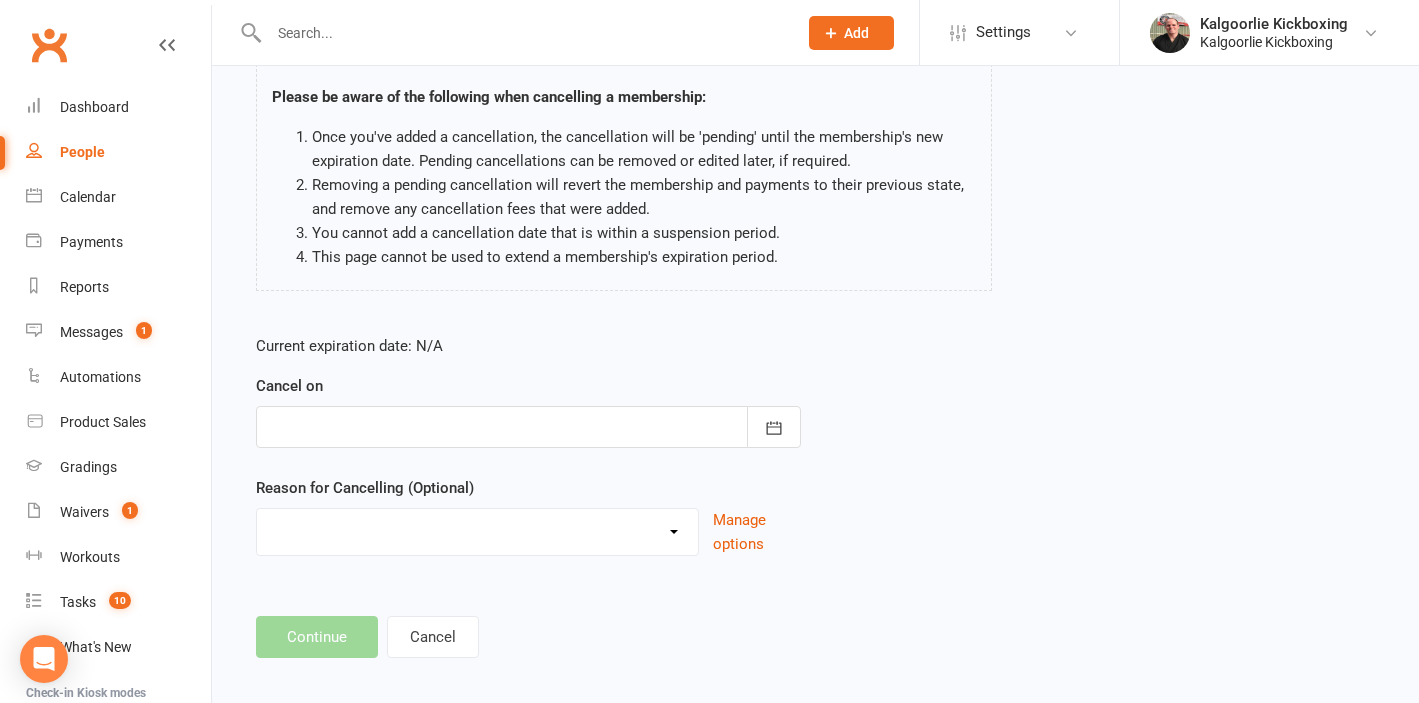 scroll, scrollTop: 161, scrollLeft: 0, axis: vertical 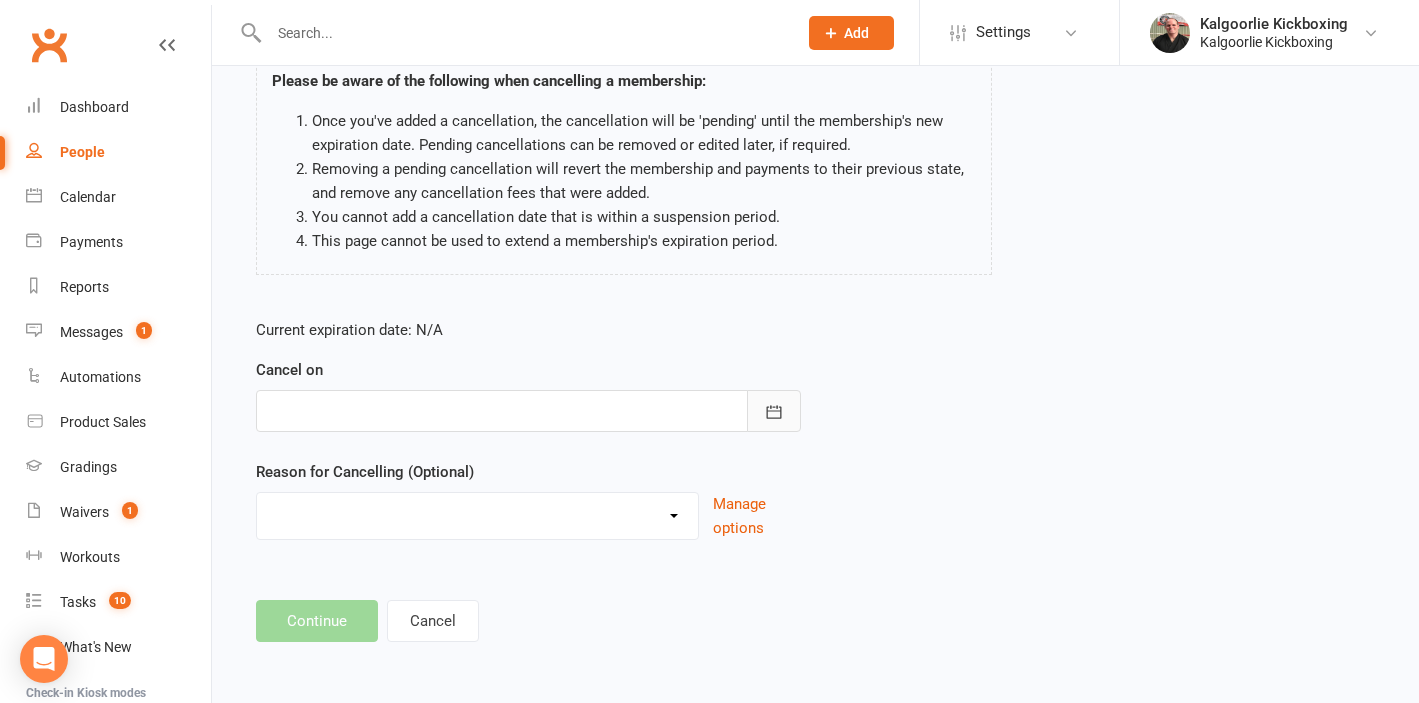click 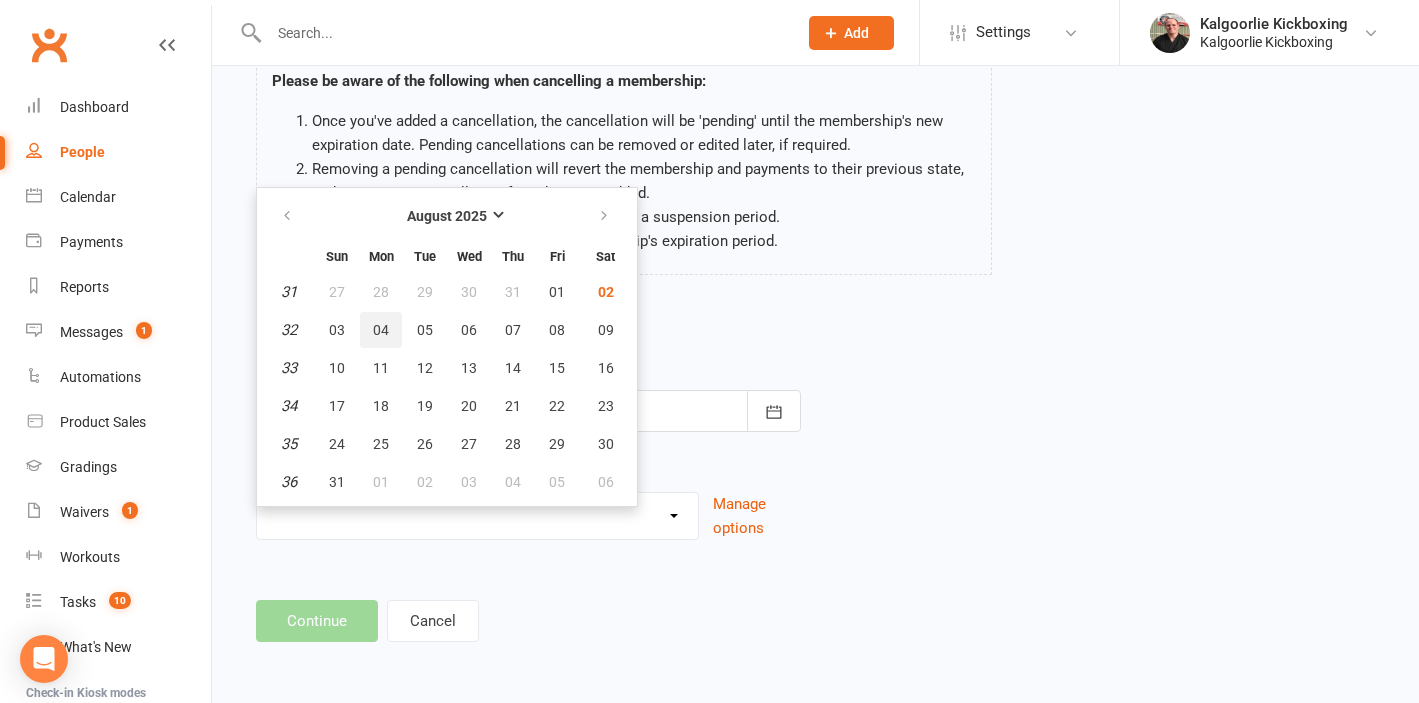click on "04" at bounding box center (381, 330) 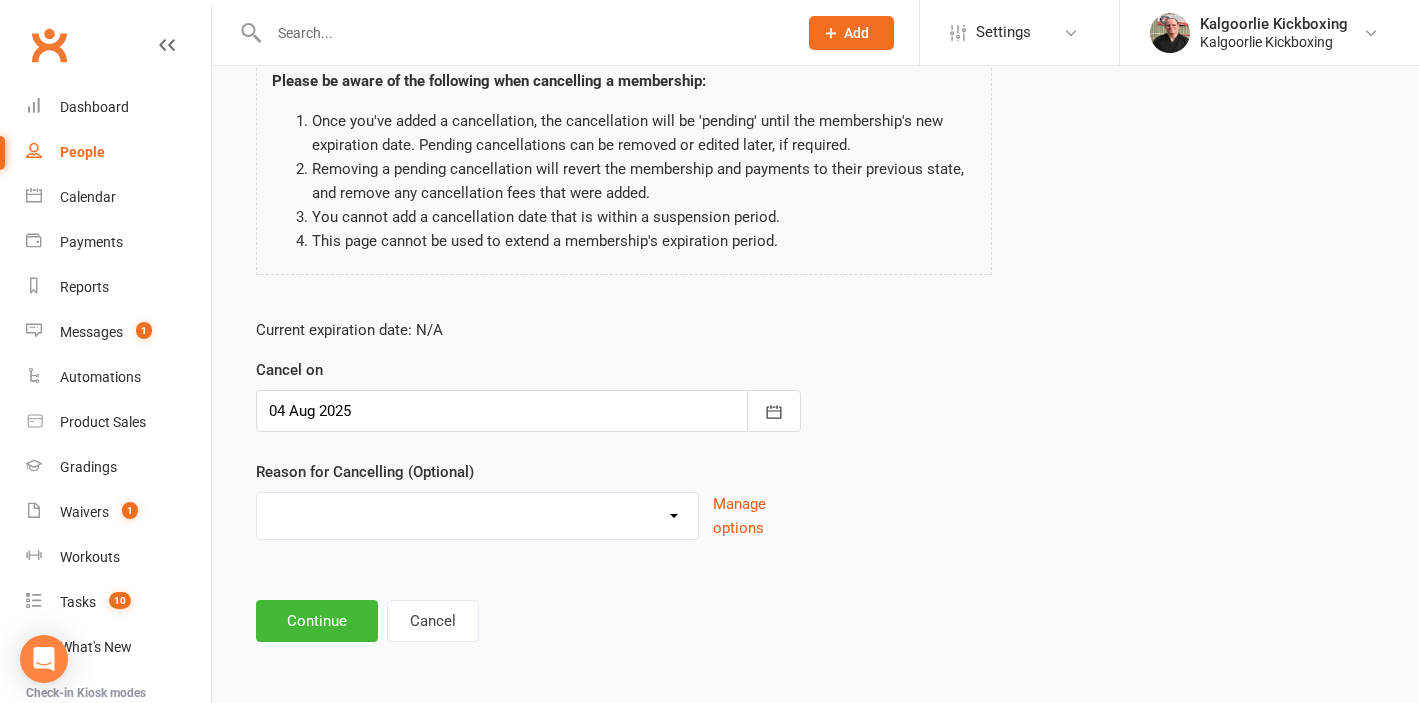 click on "Change of Membership Did not enjoy intro lesson Excessive default payments Family Other Issues Financial Holiday Injury Left or Leaving Town Loss of Interest Work - Unable to attend Other reason" at bounding box center [477, 513] 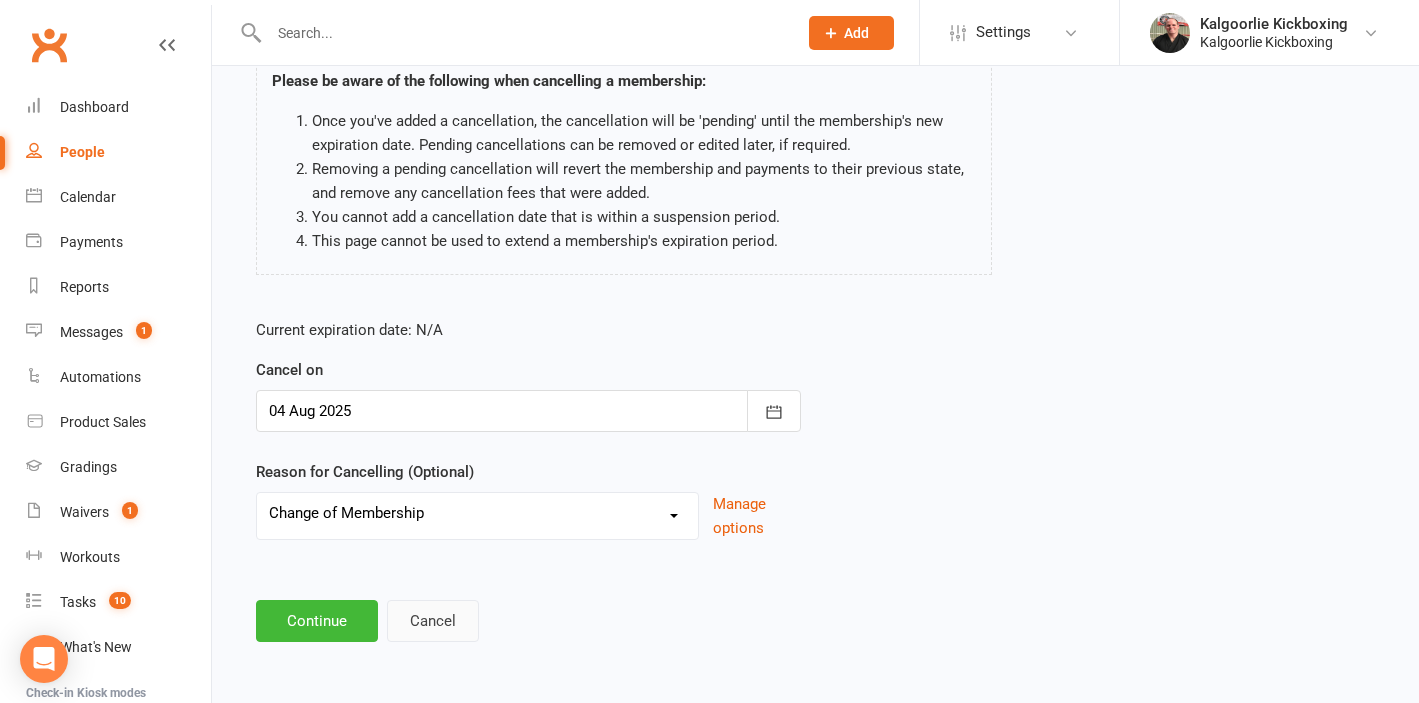 click on "Cancel" at bounding box center (433, 621) 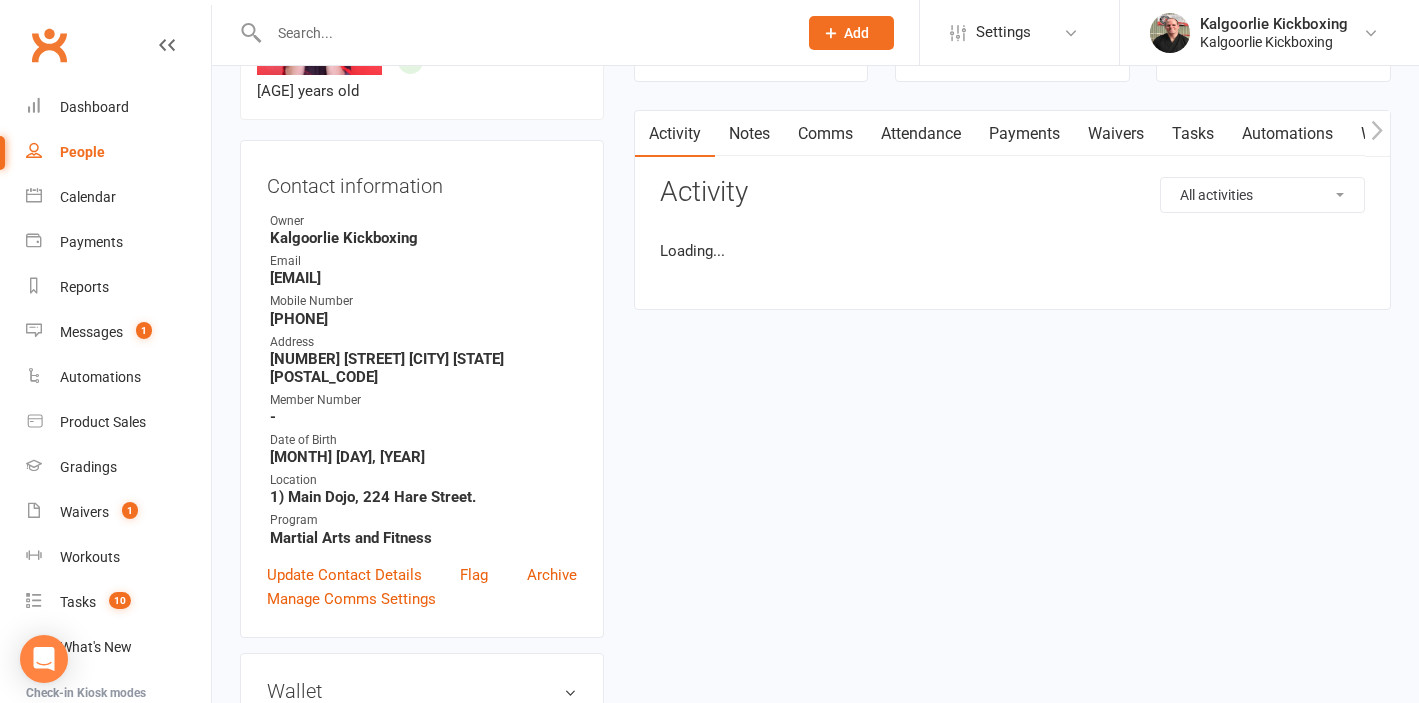 scroll, scrollTop: 0, scrollLeft: 0, axis: both 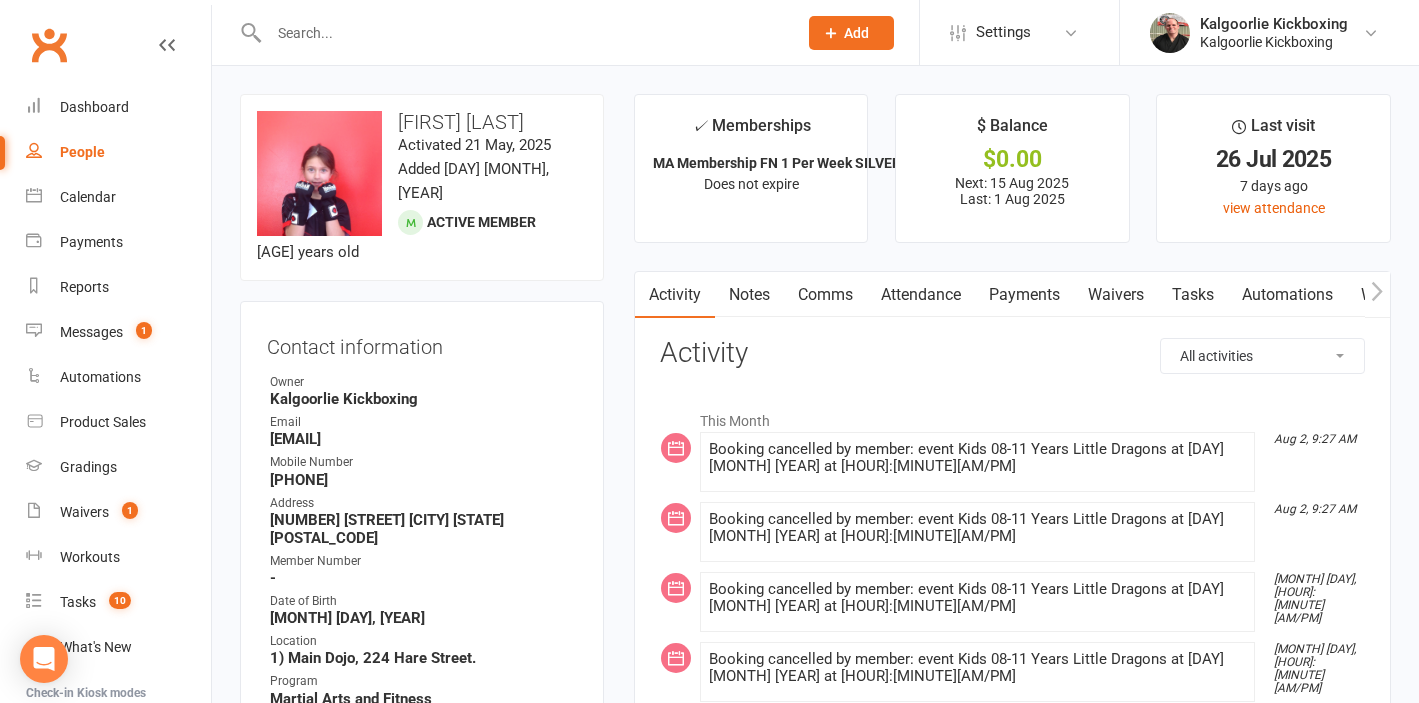 click on "Payments" at bounding box center (1024, 295) 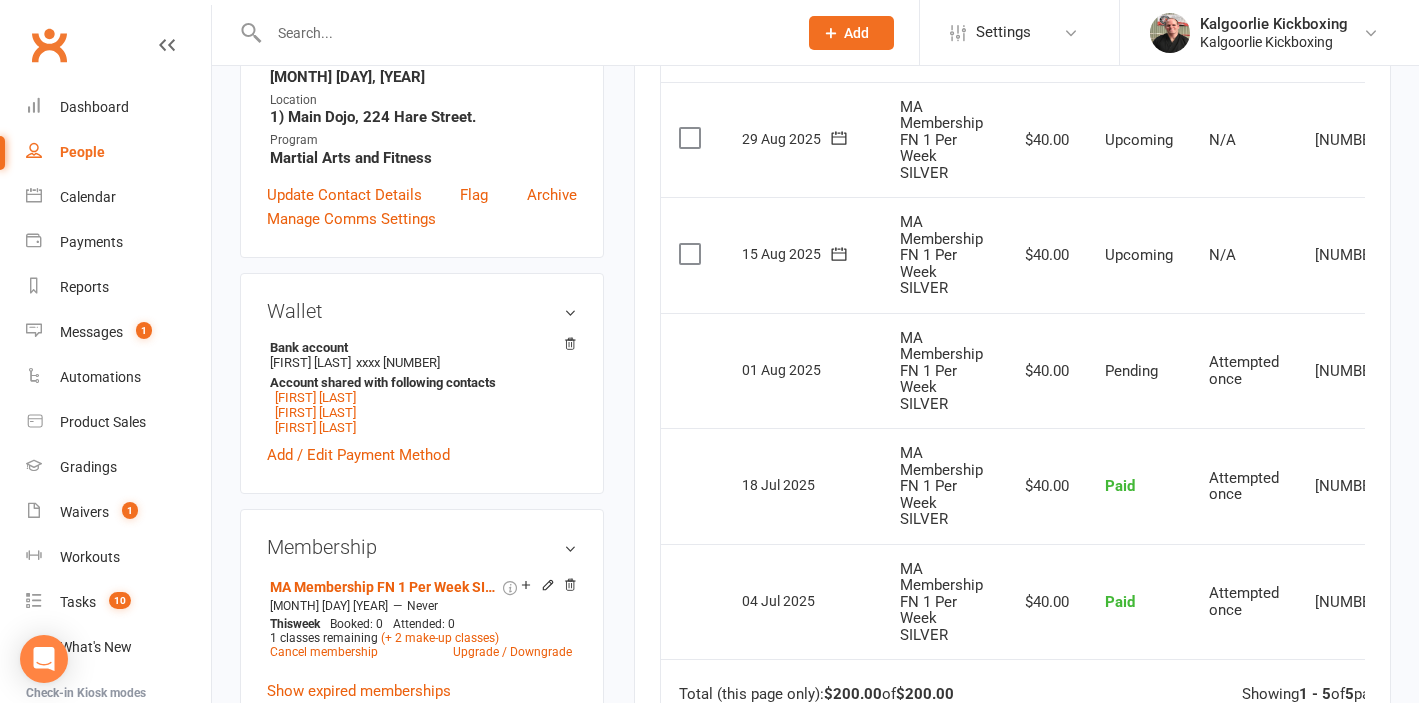 scroll, scrollTop: 596, scrollLeft: 0, axis: vertical 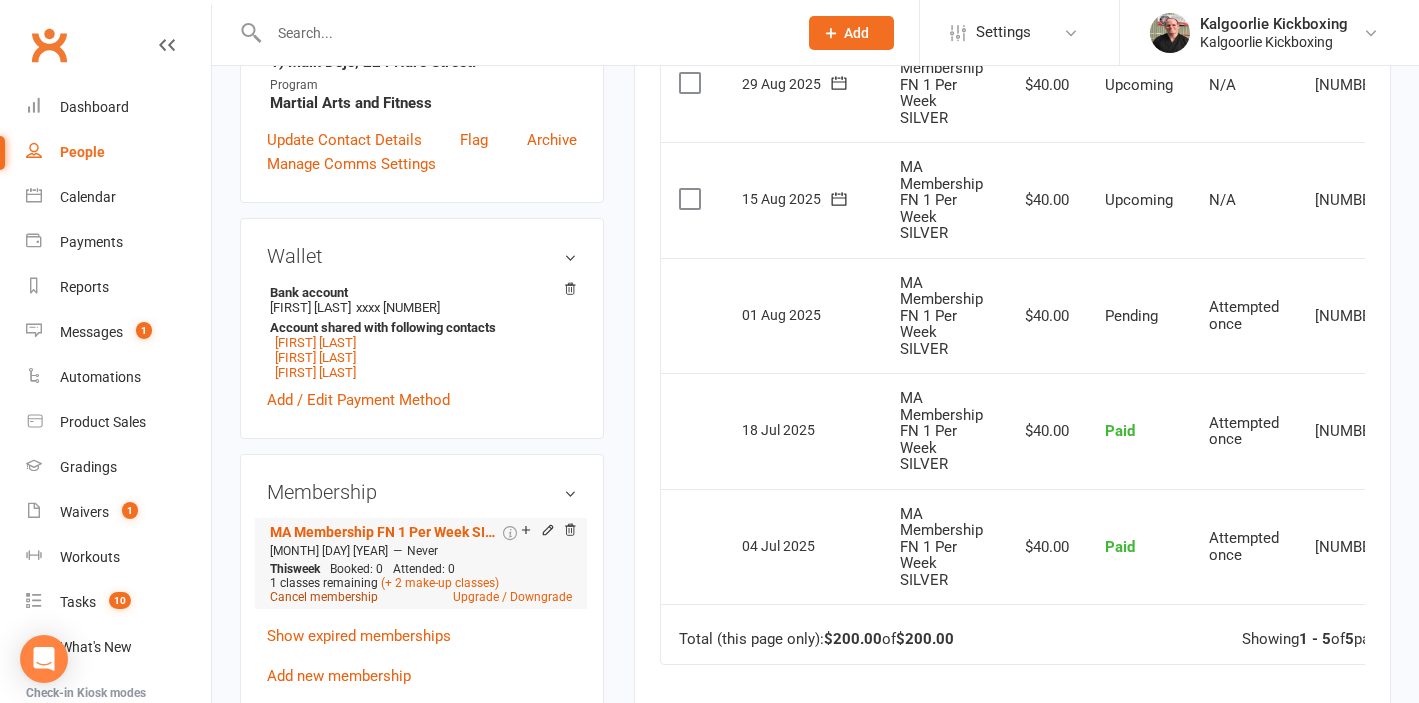 click on "Cancel membership" at bounding box center (324, 597) 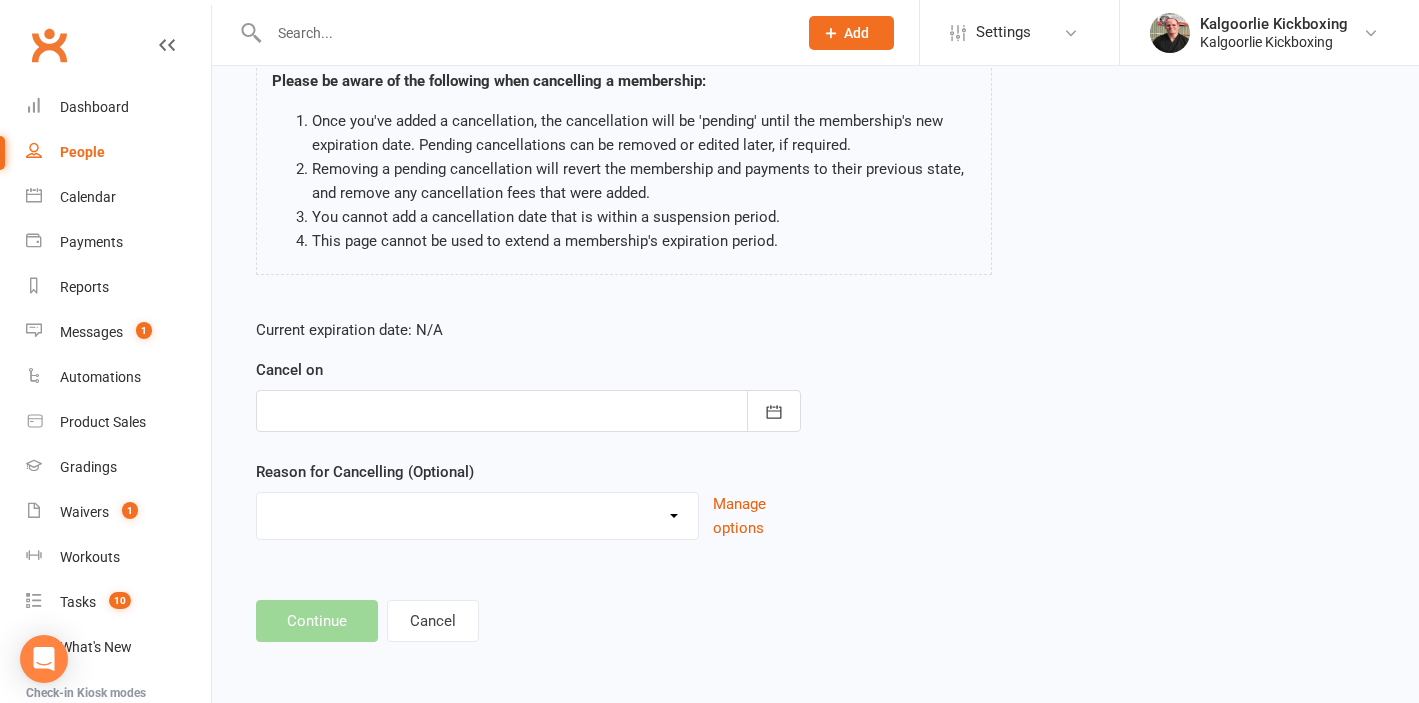 scroll, scrollTop: 0, scrollLeft: 0, axis: both 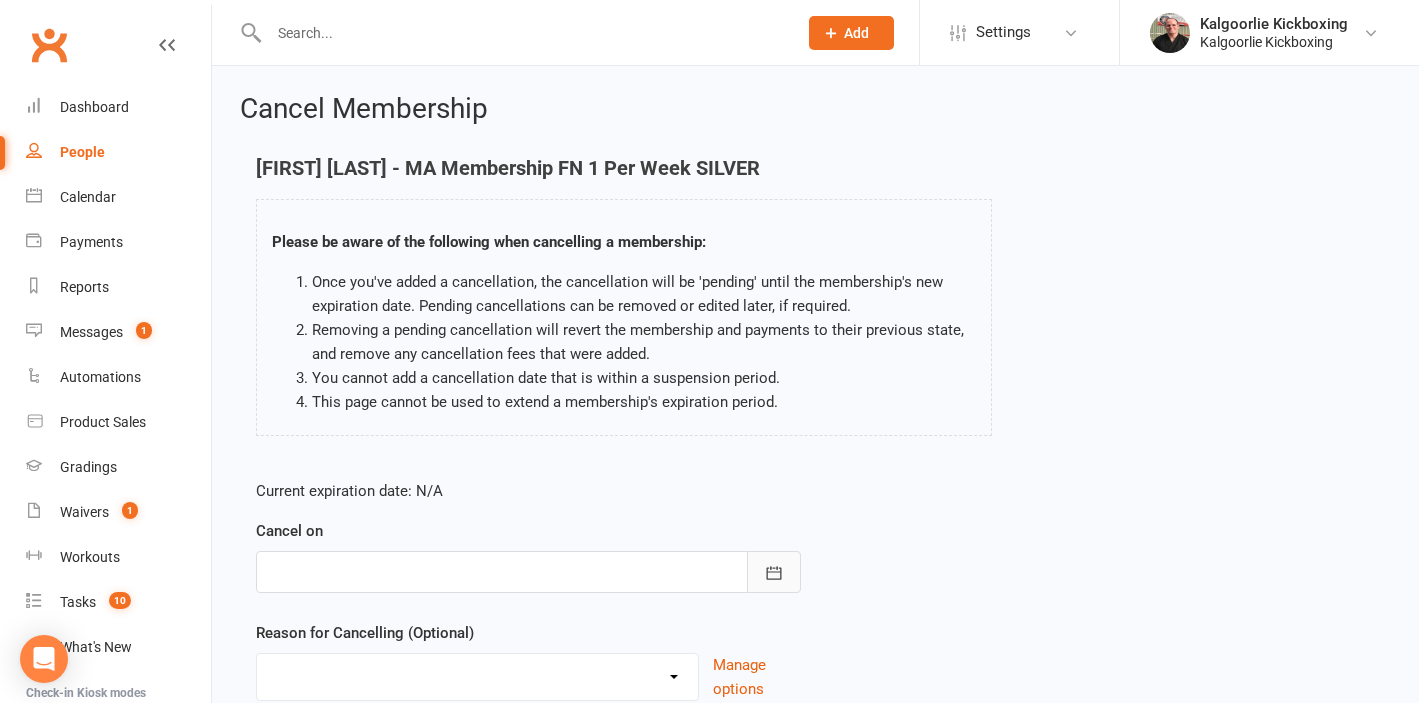 click 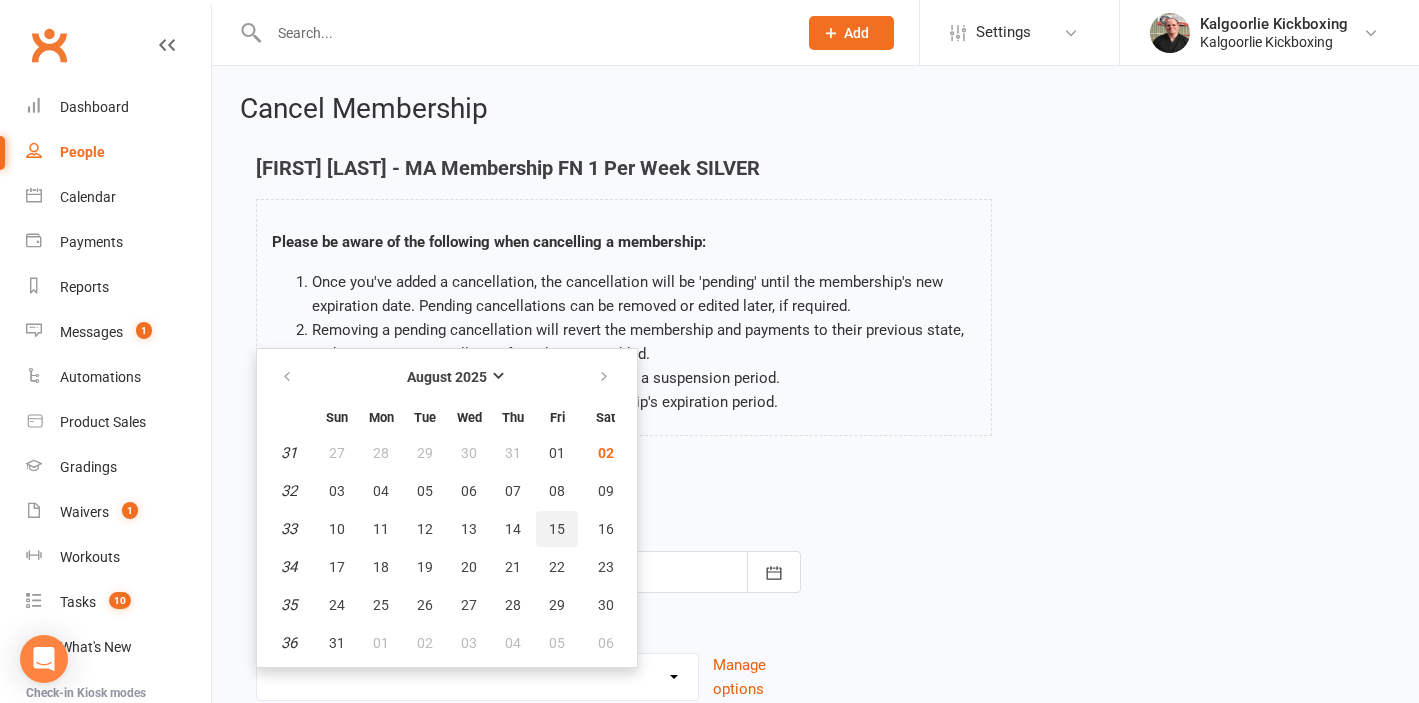 click on "15" at bounding box center (557, 529) 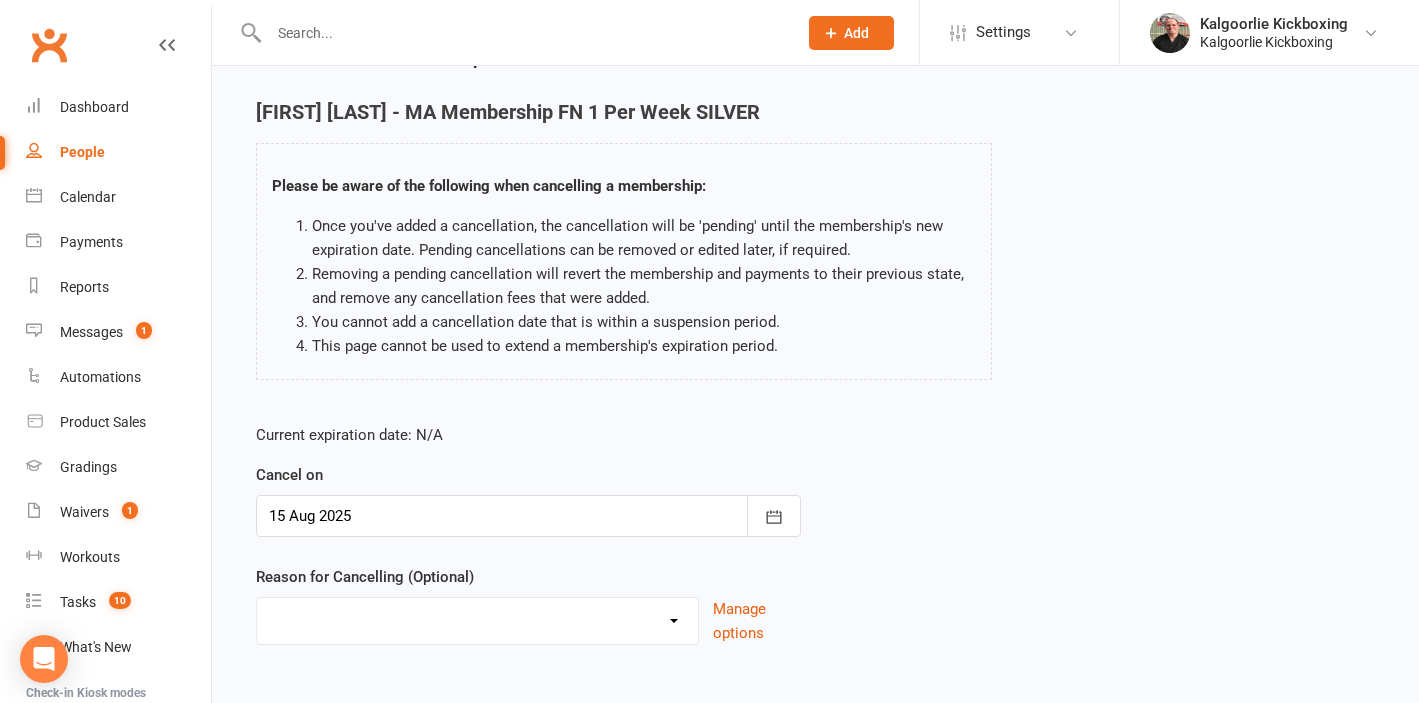 scroll, scrollTop: 75, scrollLeft: 0, axis: vertical 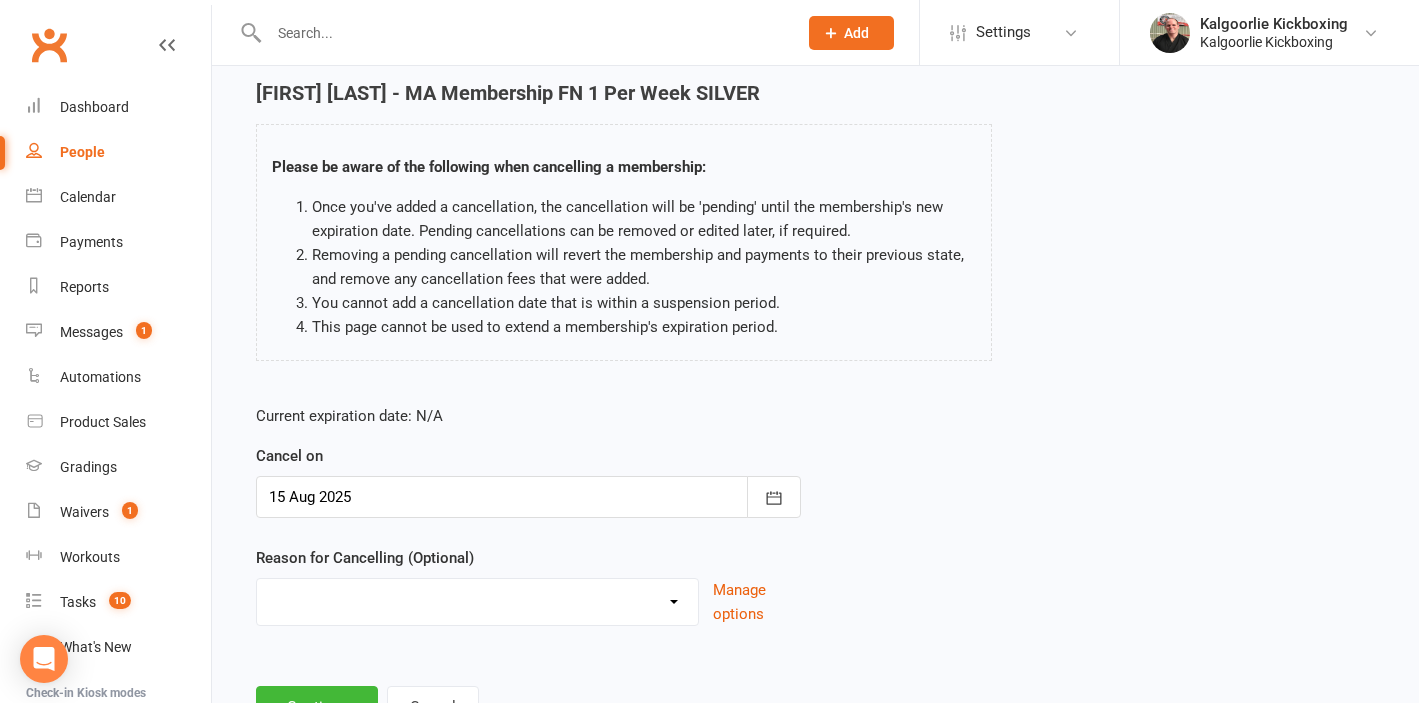 click on "Change of Membership Did not enjoy intro lesson Excessive default payments Family Other Issues Financial Holiday Injury Left or Leaving Town Loss of Interest Work - Unable to attend Other reason" at bounding box center [477, 599] 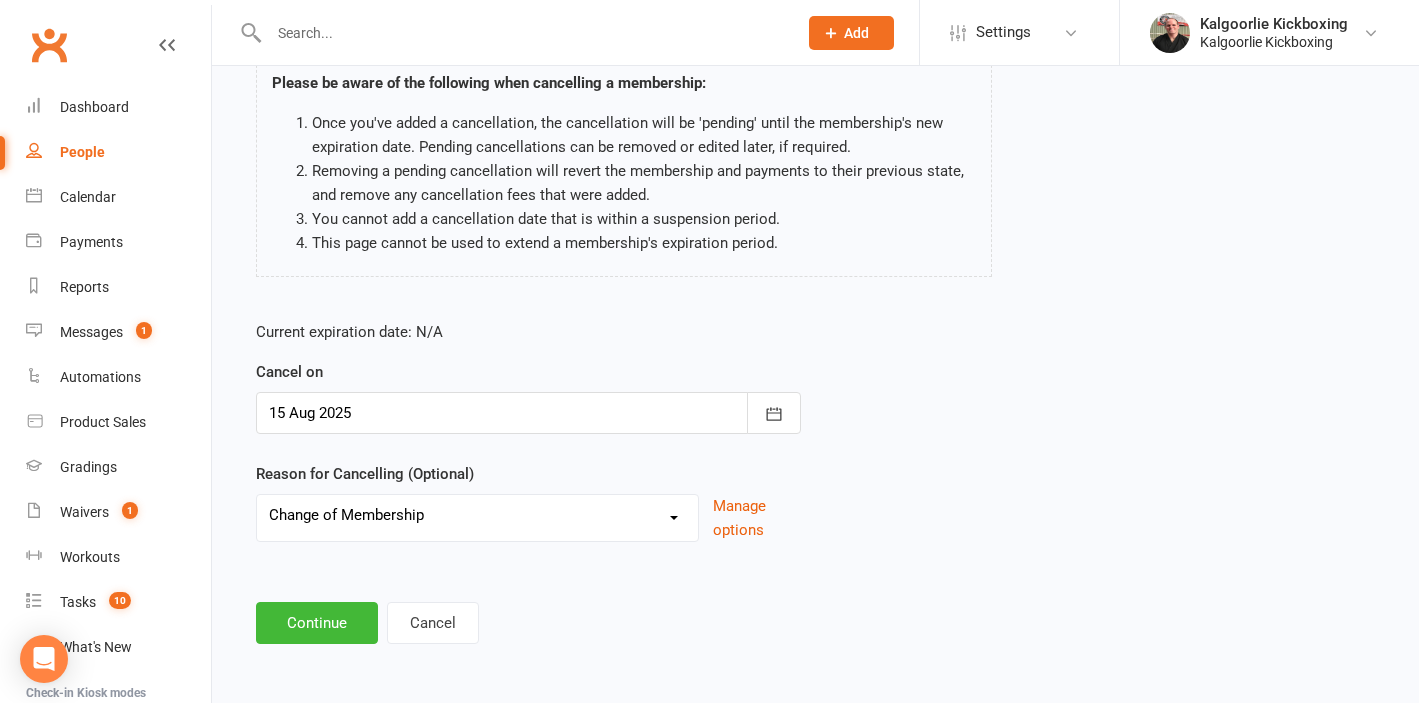scroll, scrollTop: 160, scrollLeft: 0, axis: vertical 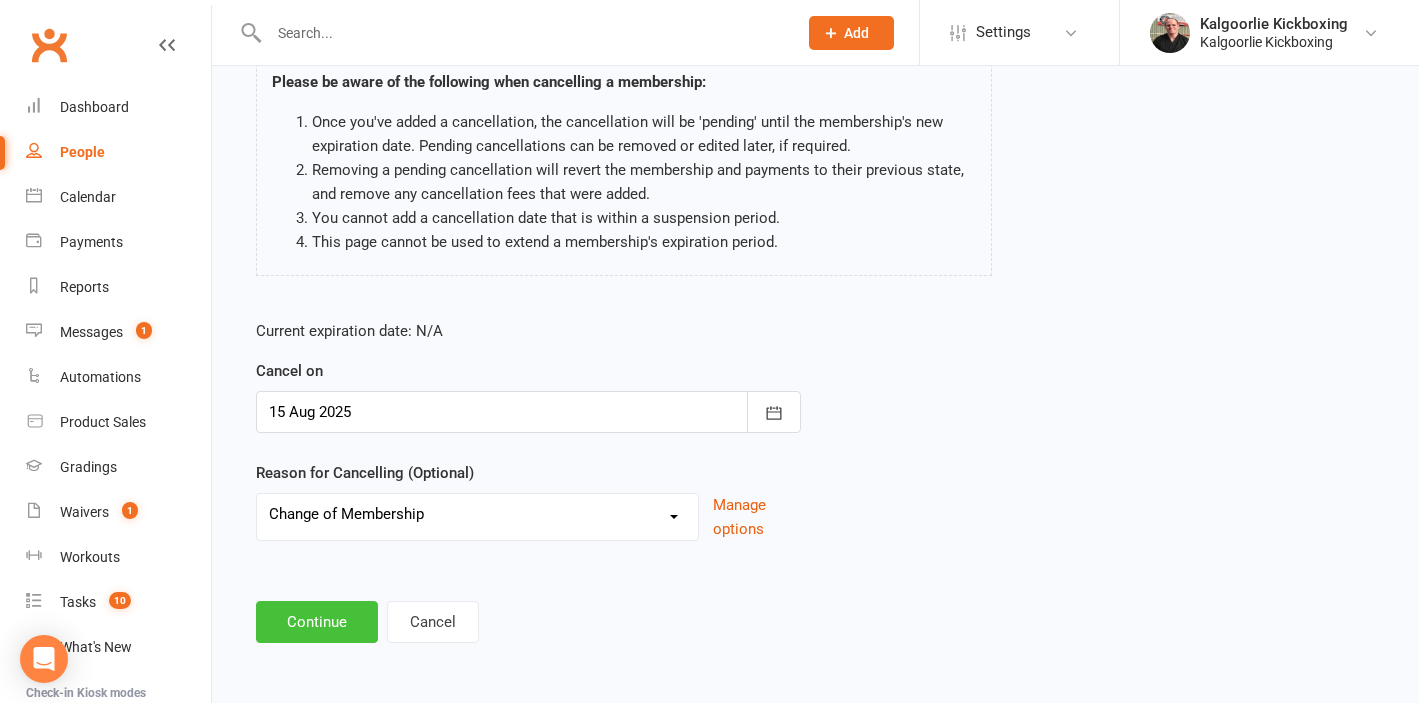 click on "Continue" at bounding box center (317, 622) 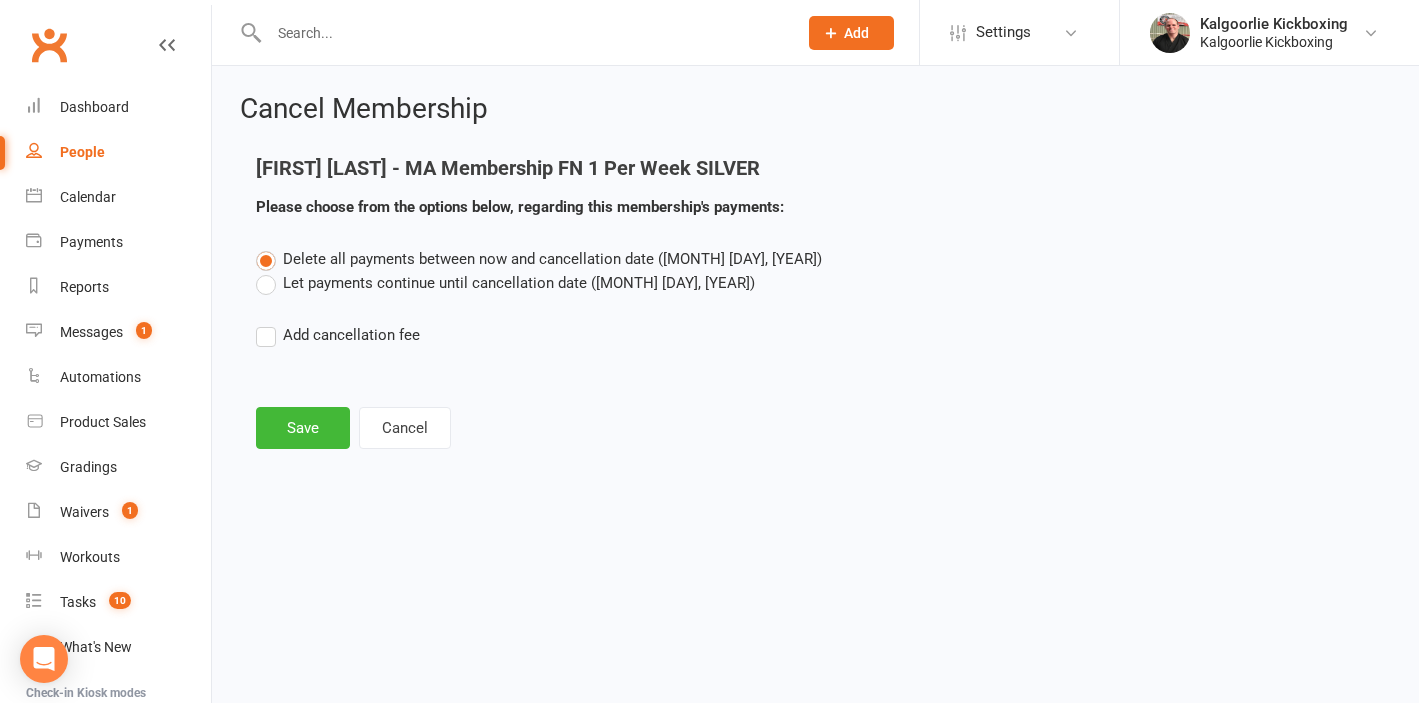 click on "Let payments continue until cancellation date (Aug 15, 2025)" at bounding box center (505, 283) 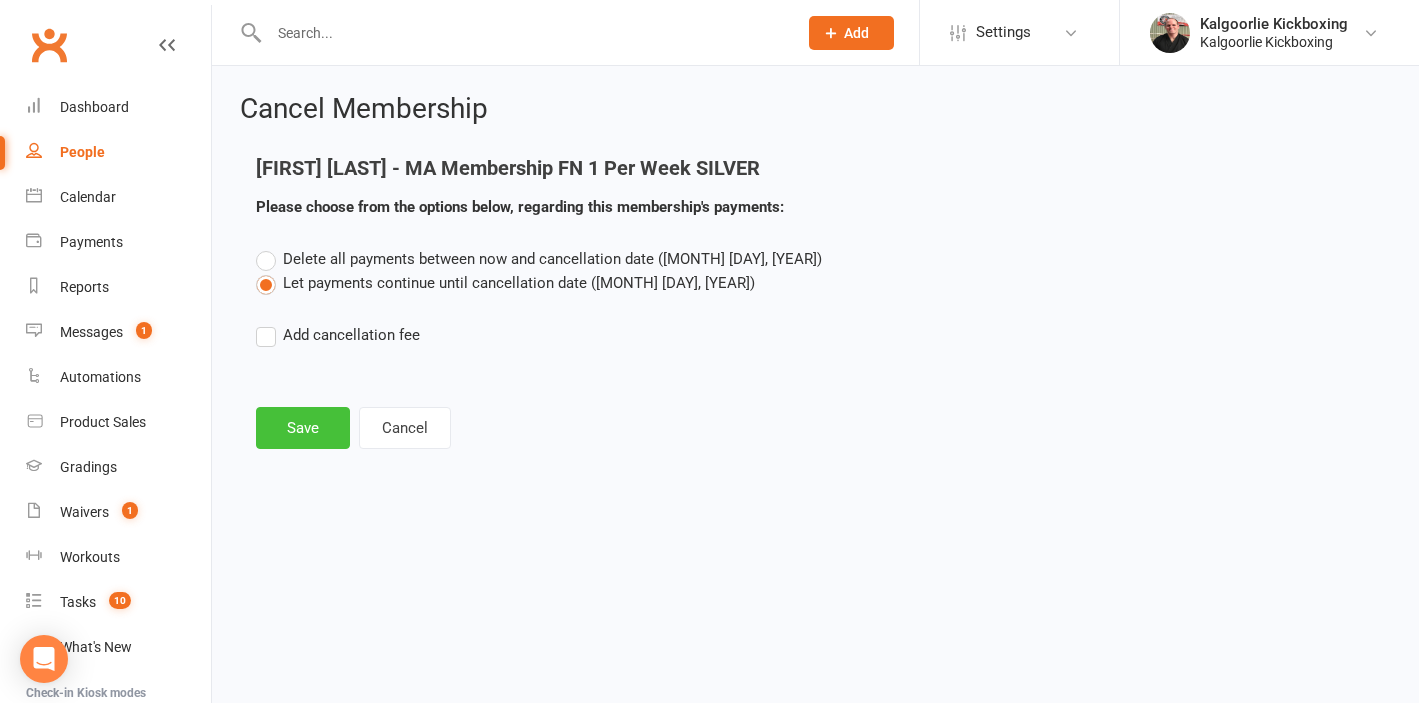 click on "Save" at bounding box center [303, 428] 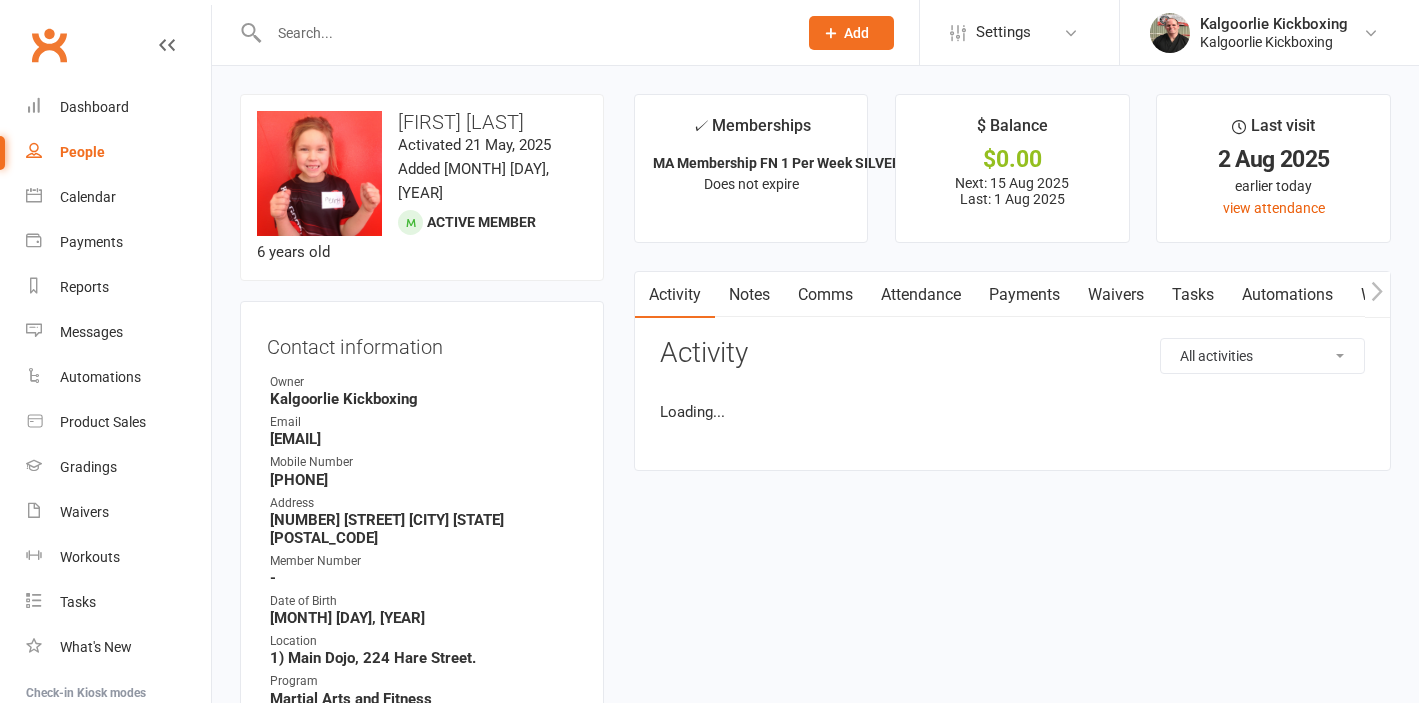 scroll, scrollTop: 0, scrollLeft: 0, axis: both 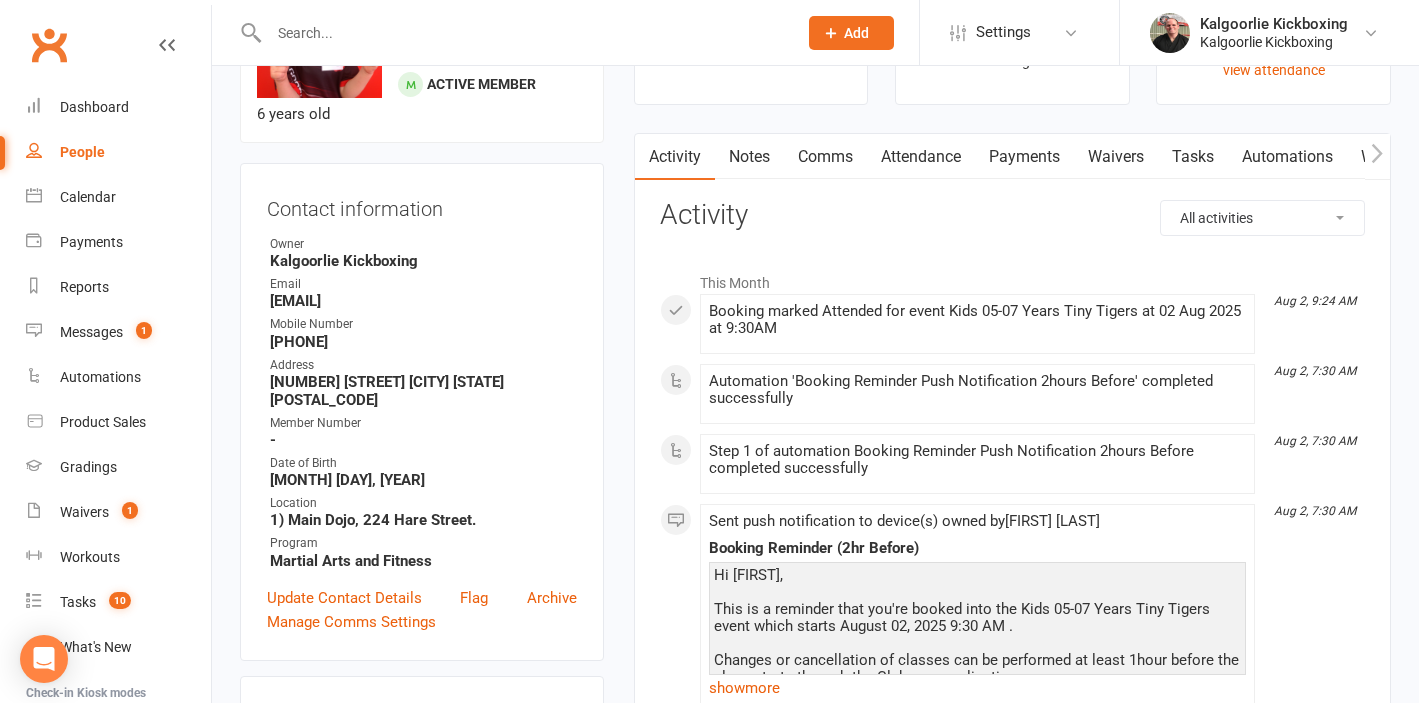 click on "Payments" at bounding box center (1024, 157) 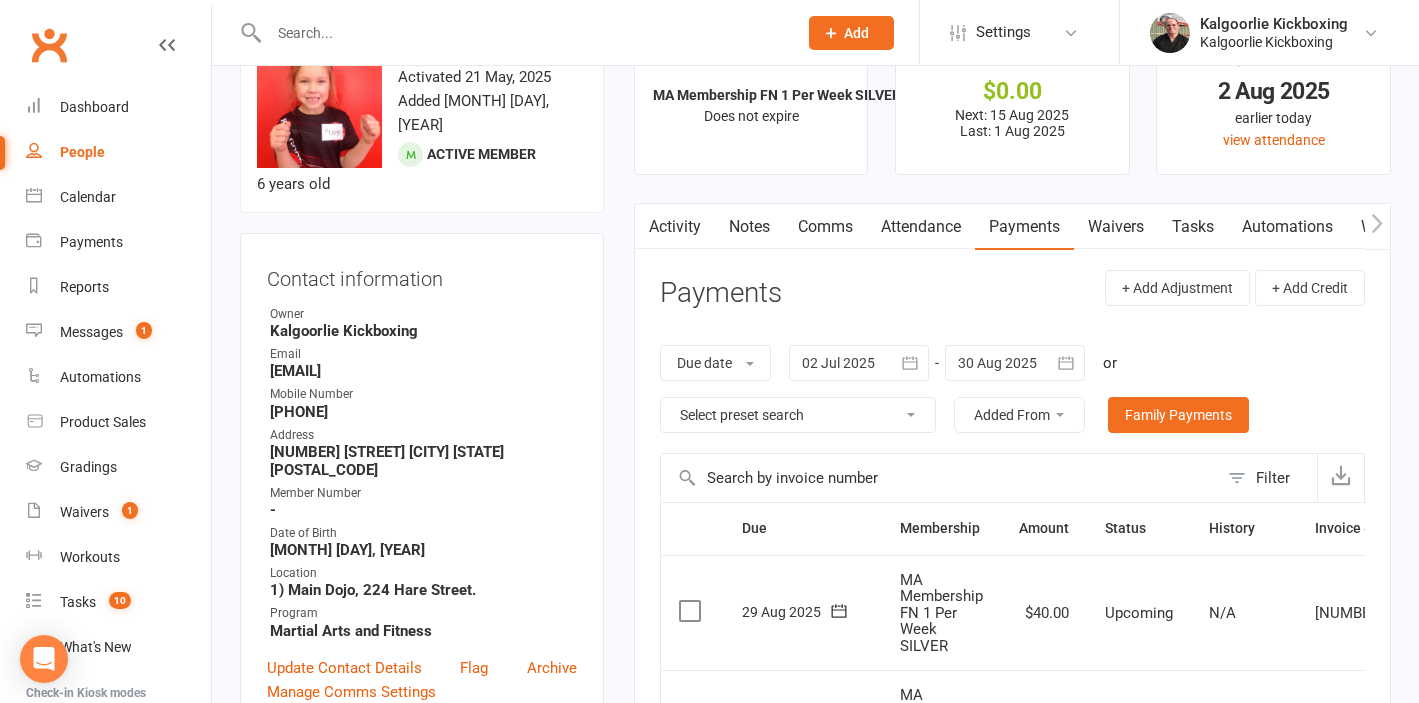 scroll, scrollTop: 0, scrollLeft: 0, axis: both 